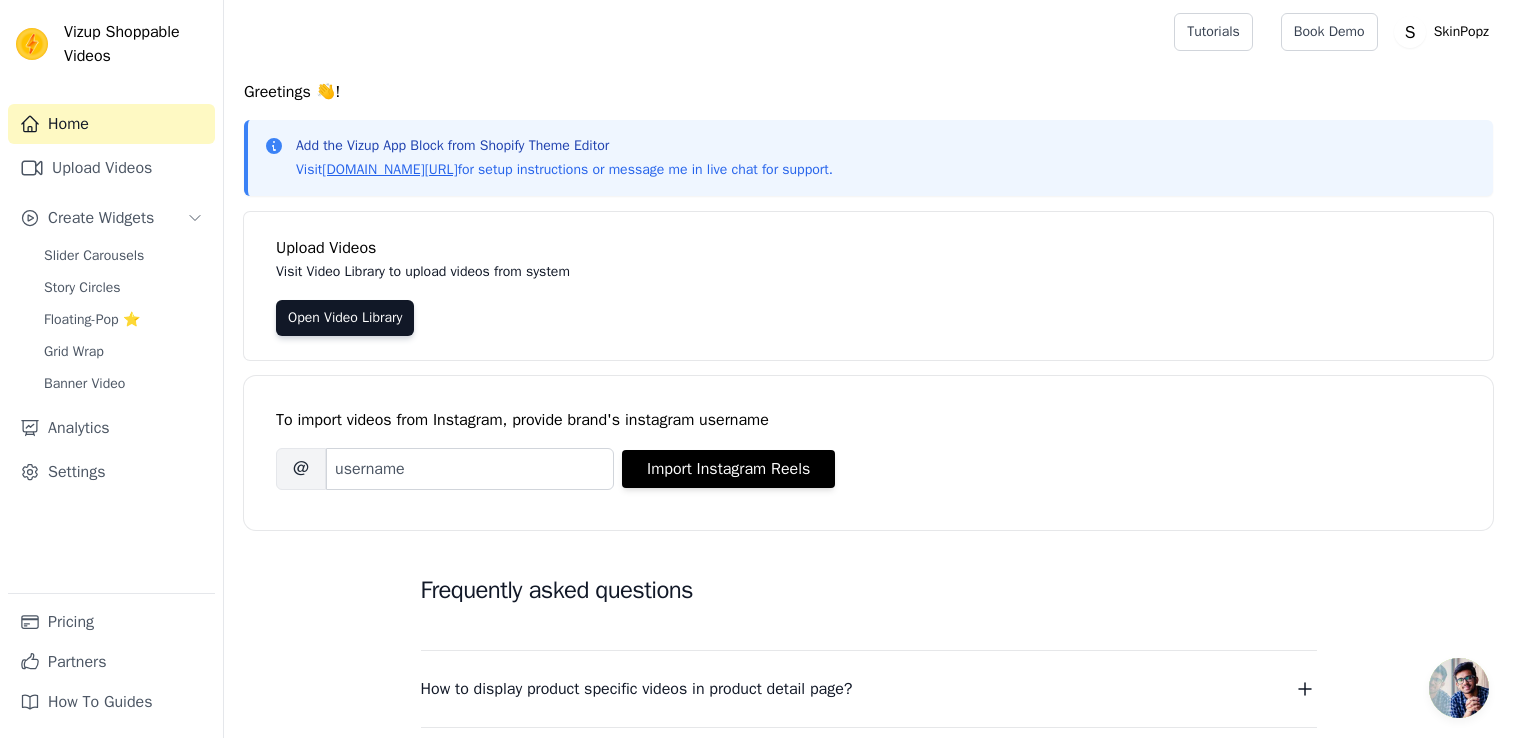 scroll, scrollTop: 0, scrollLeft: 0, axis: both 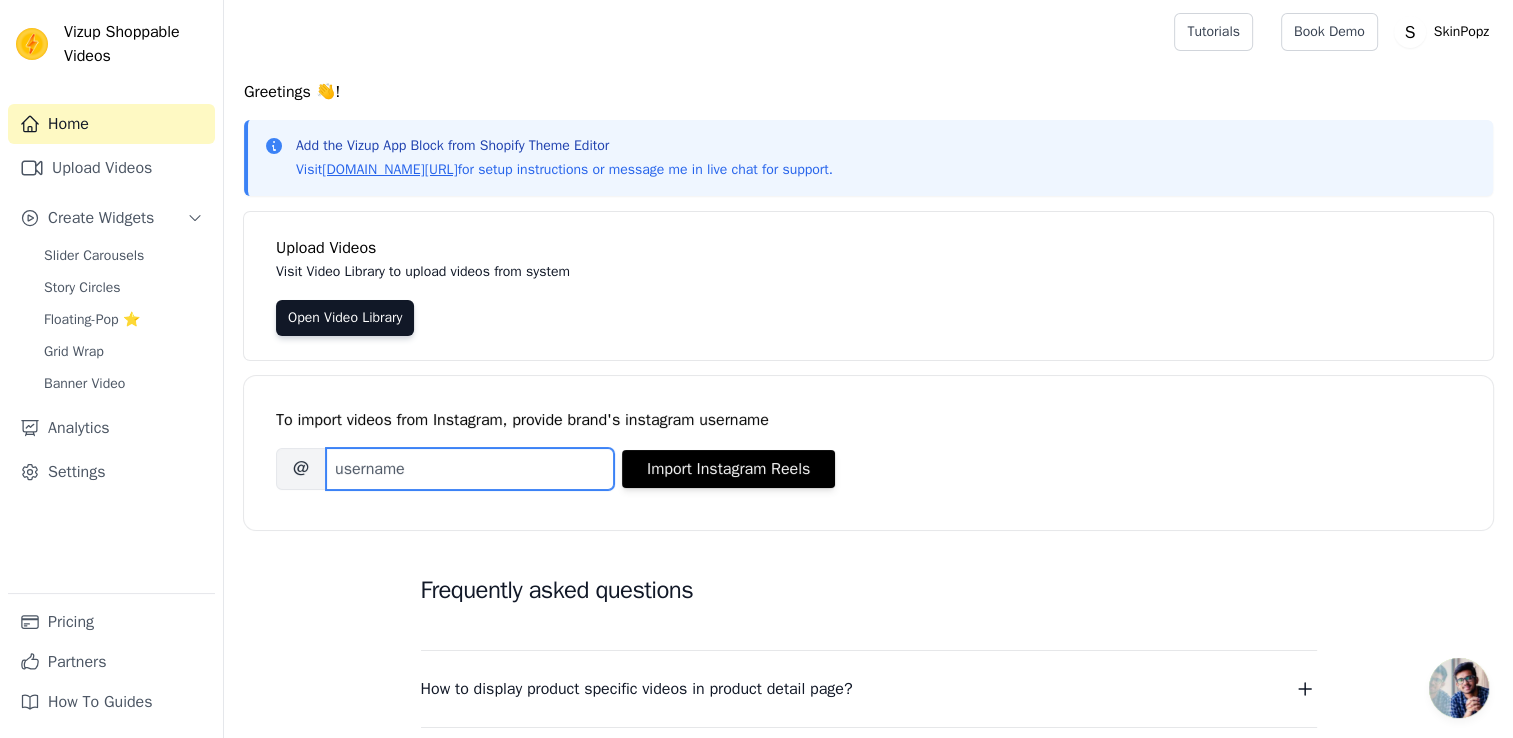 click on "Brand's Instagram Username" at bounding box center (470, 469) 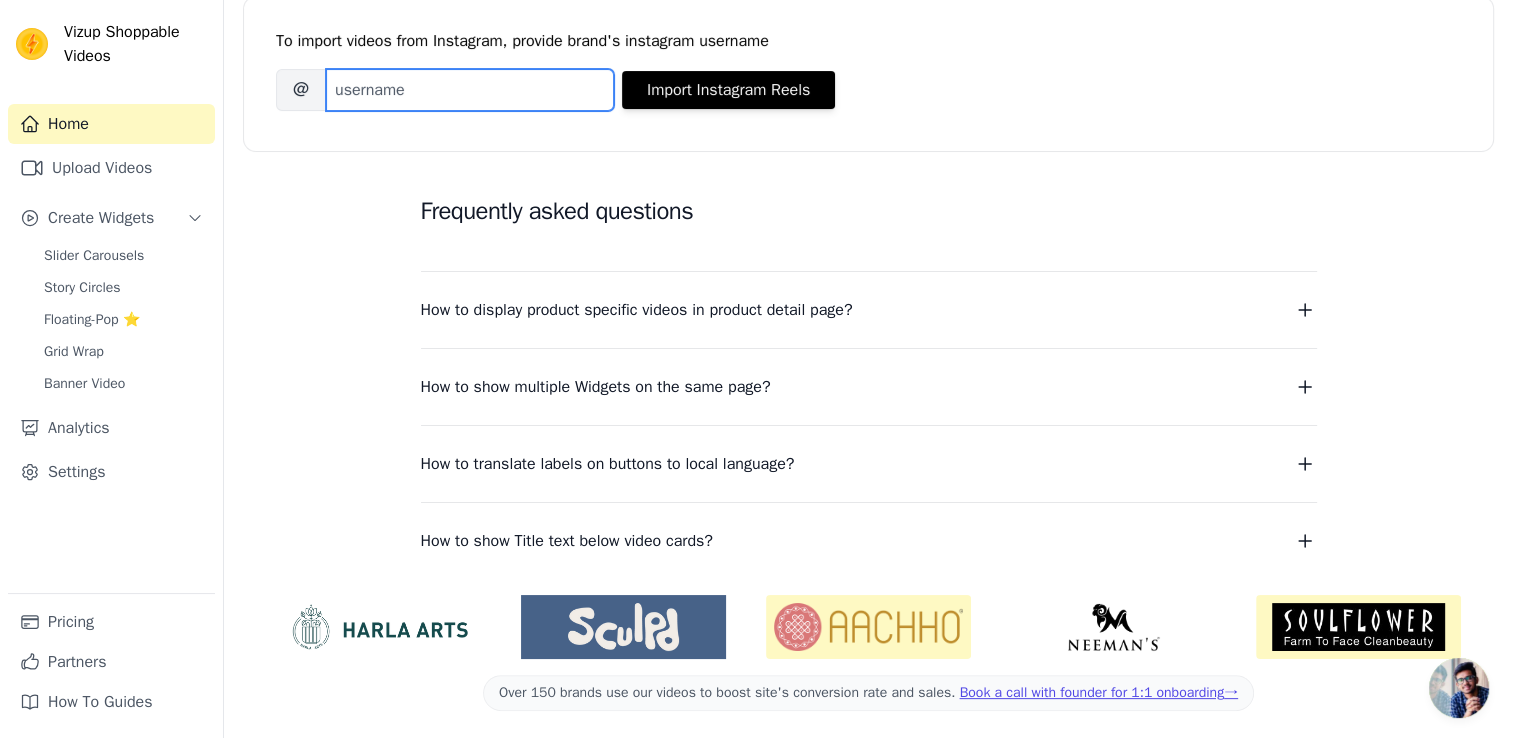 scroll, scrollTop: 382, scrollLeft: 0, axis: vertical 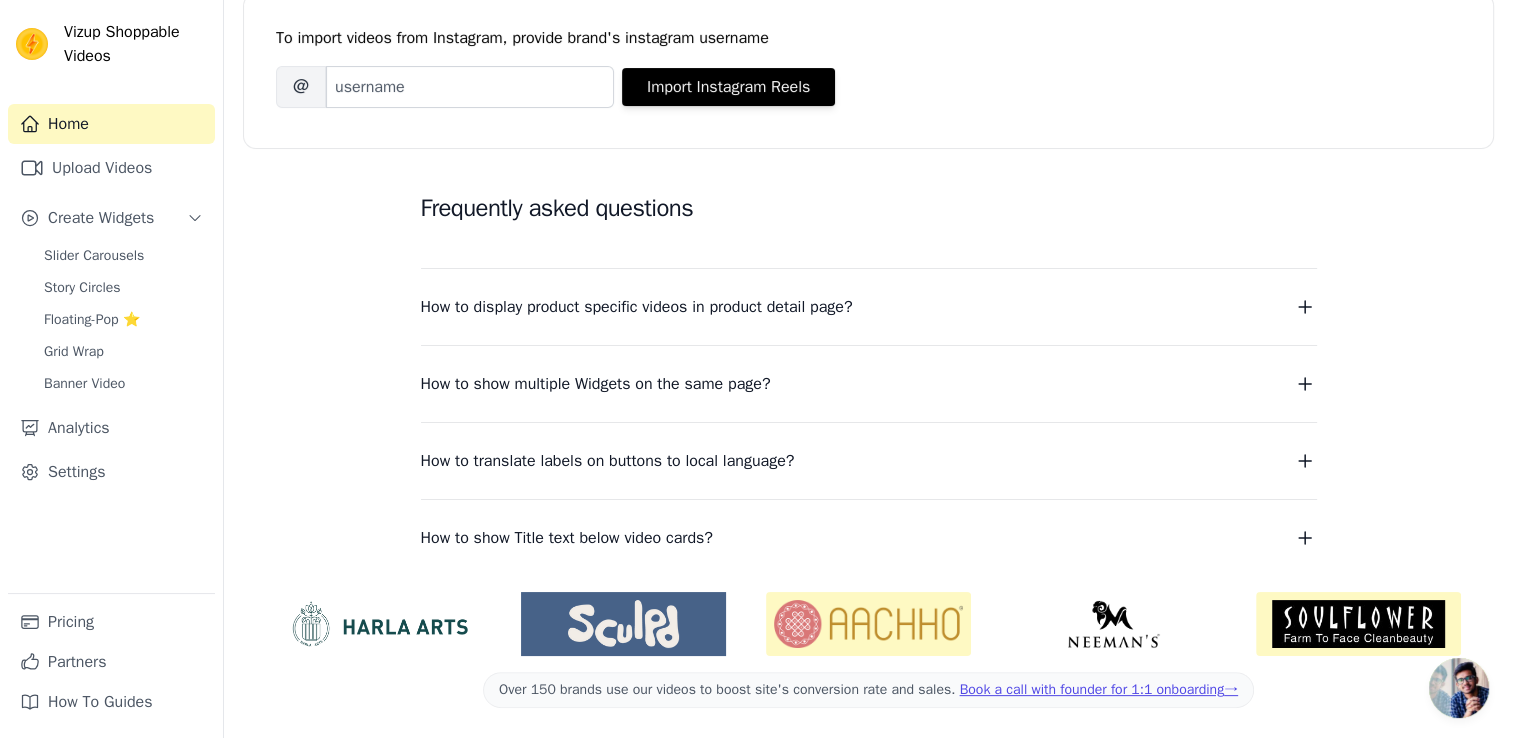 click on "How to display product specific videos in product detail page?" at bounding box center (637, 307) 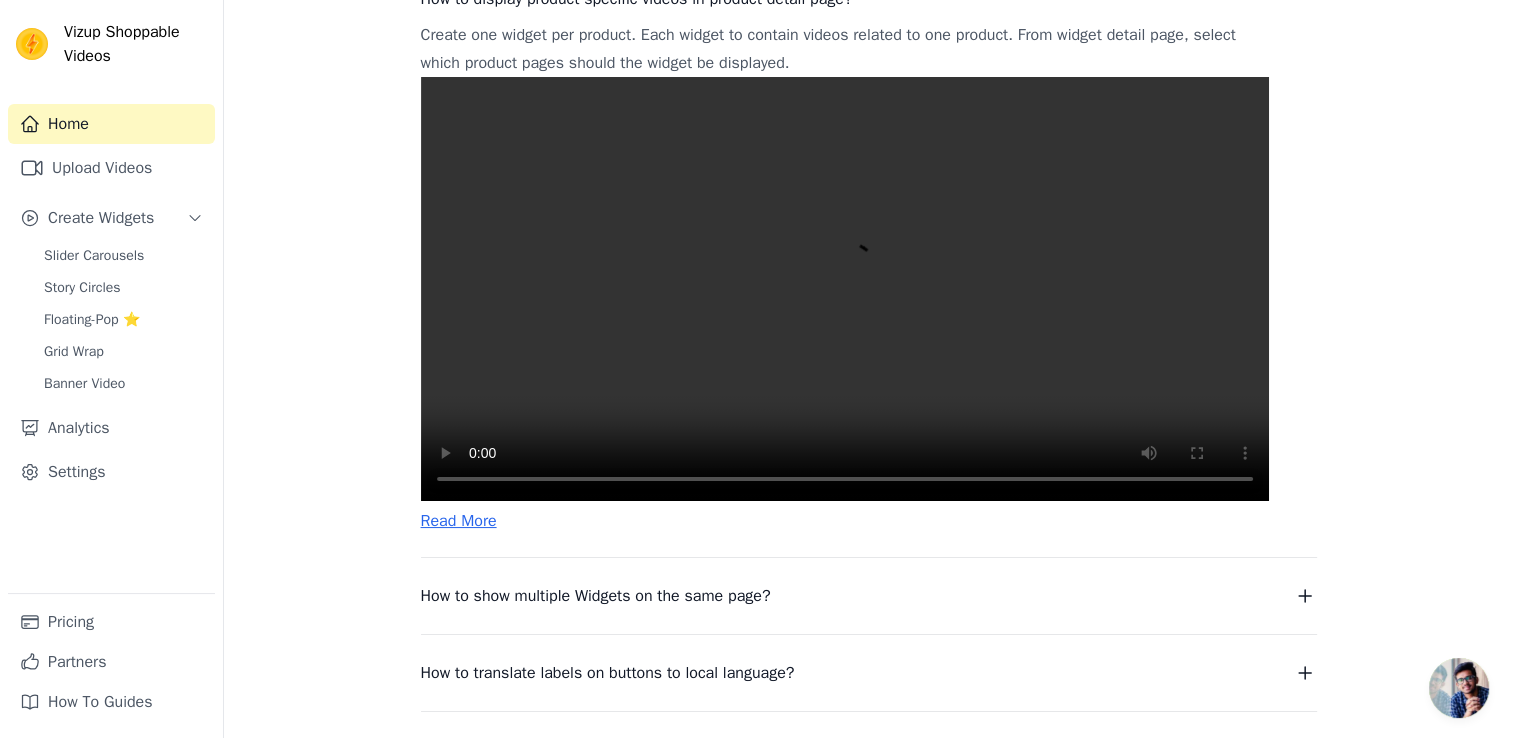 scroll, scrollTop: 782, scrollLeft: 0, axis: vertical 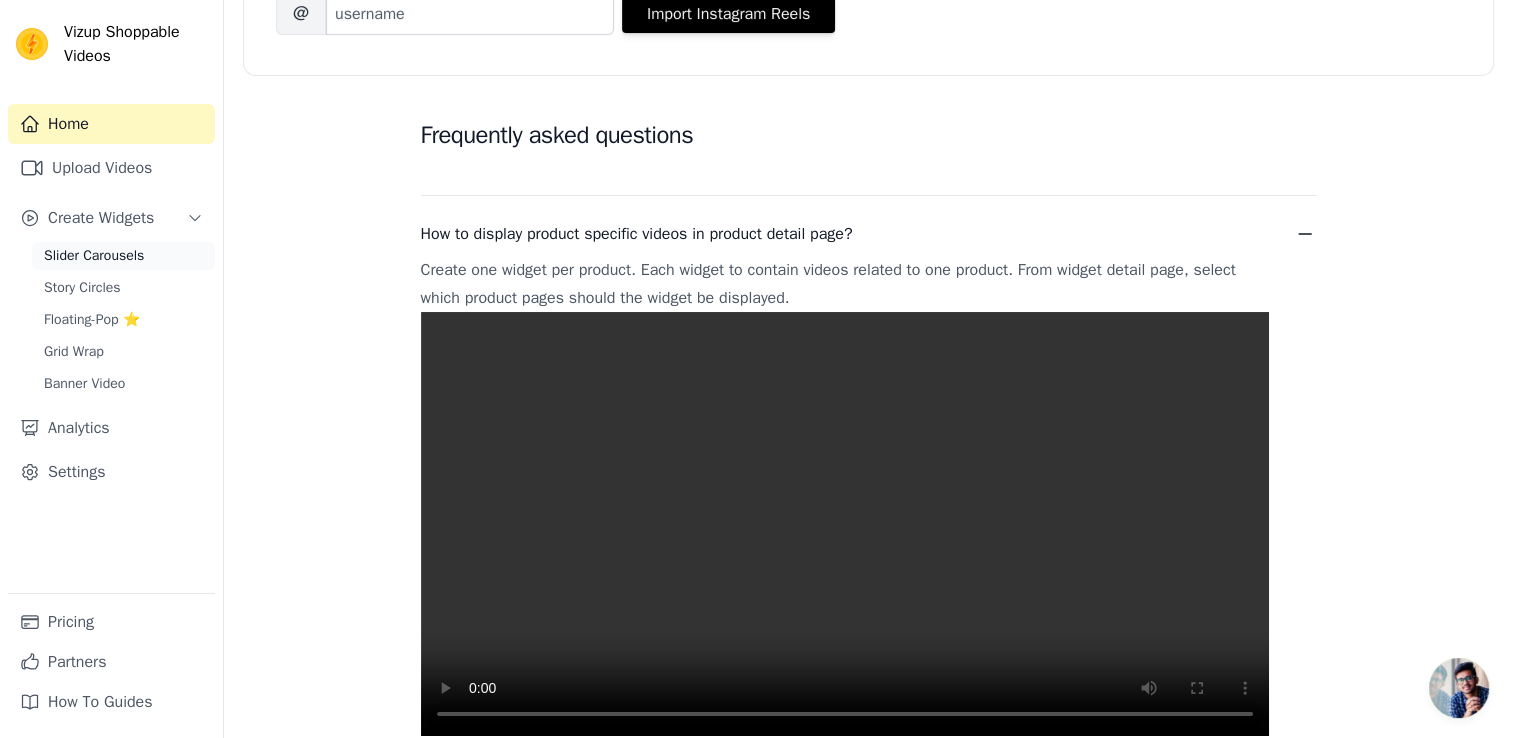 click on "Slider Carousels" at bounding box center (123, 256) 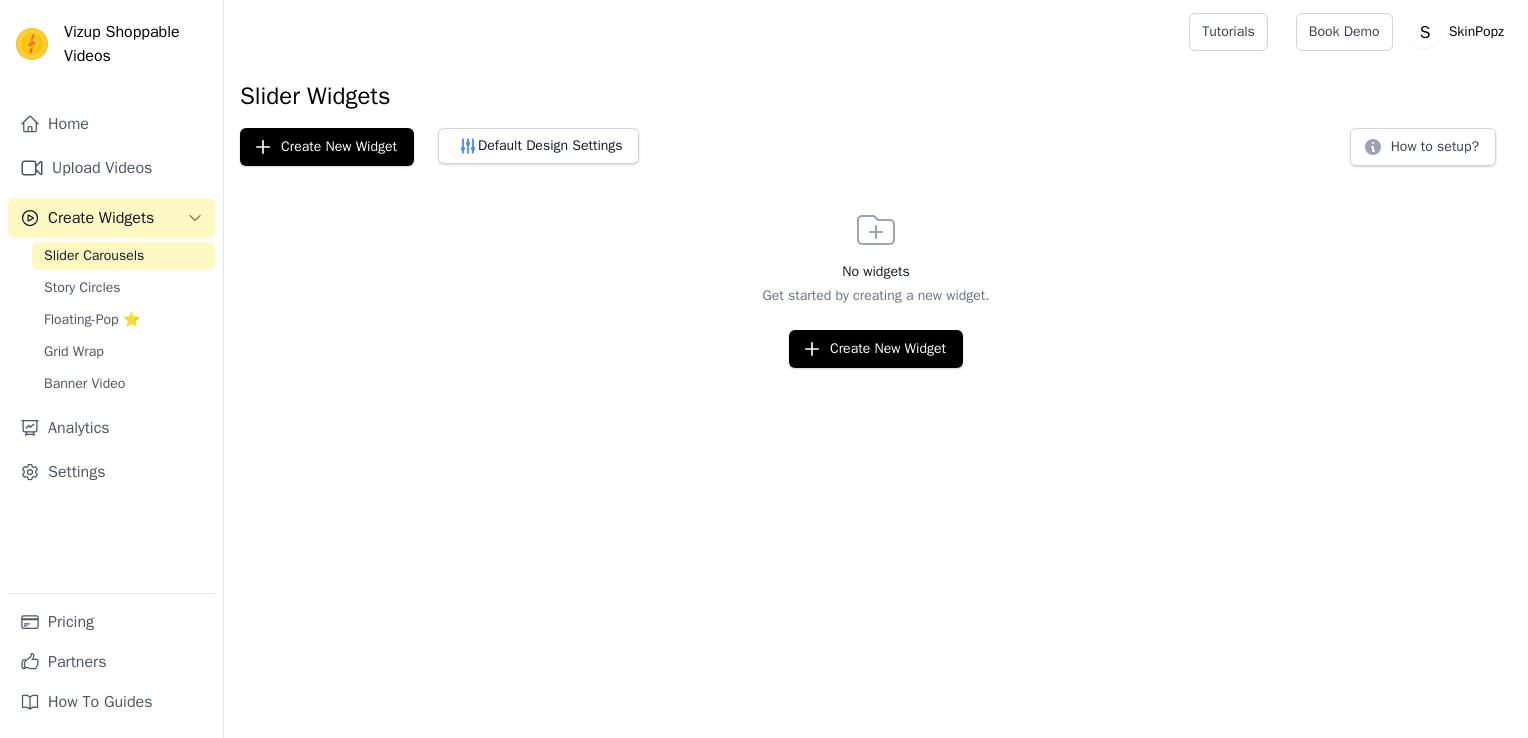 scroll, scrollTop: 0, scrollLeft: 0, axis: both 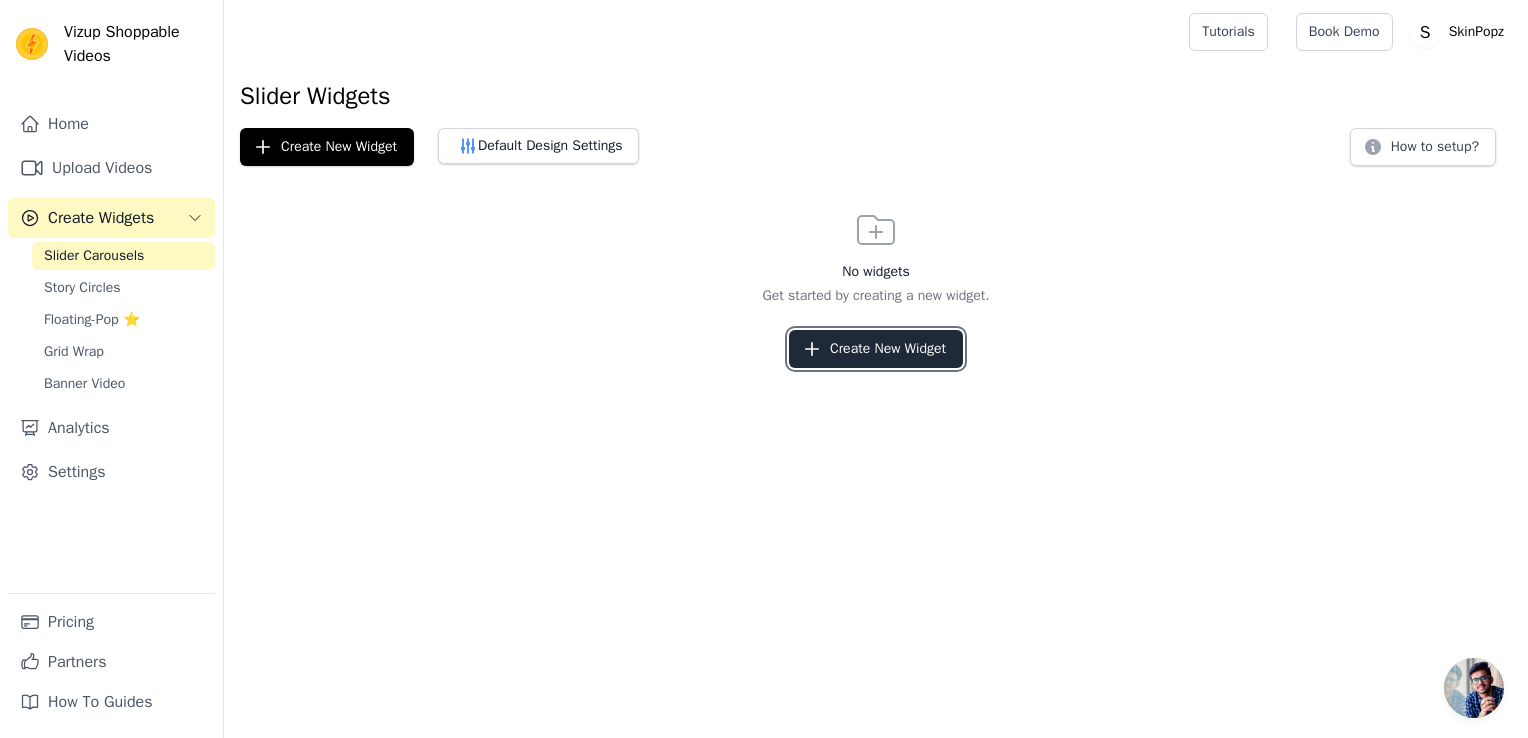 click on "Create New Widget" at bounding box center [876, 349] 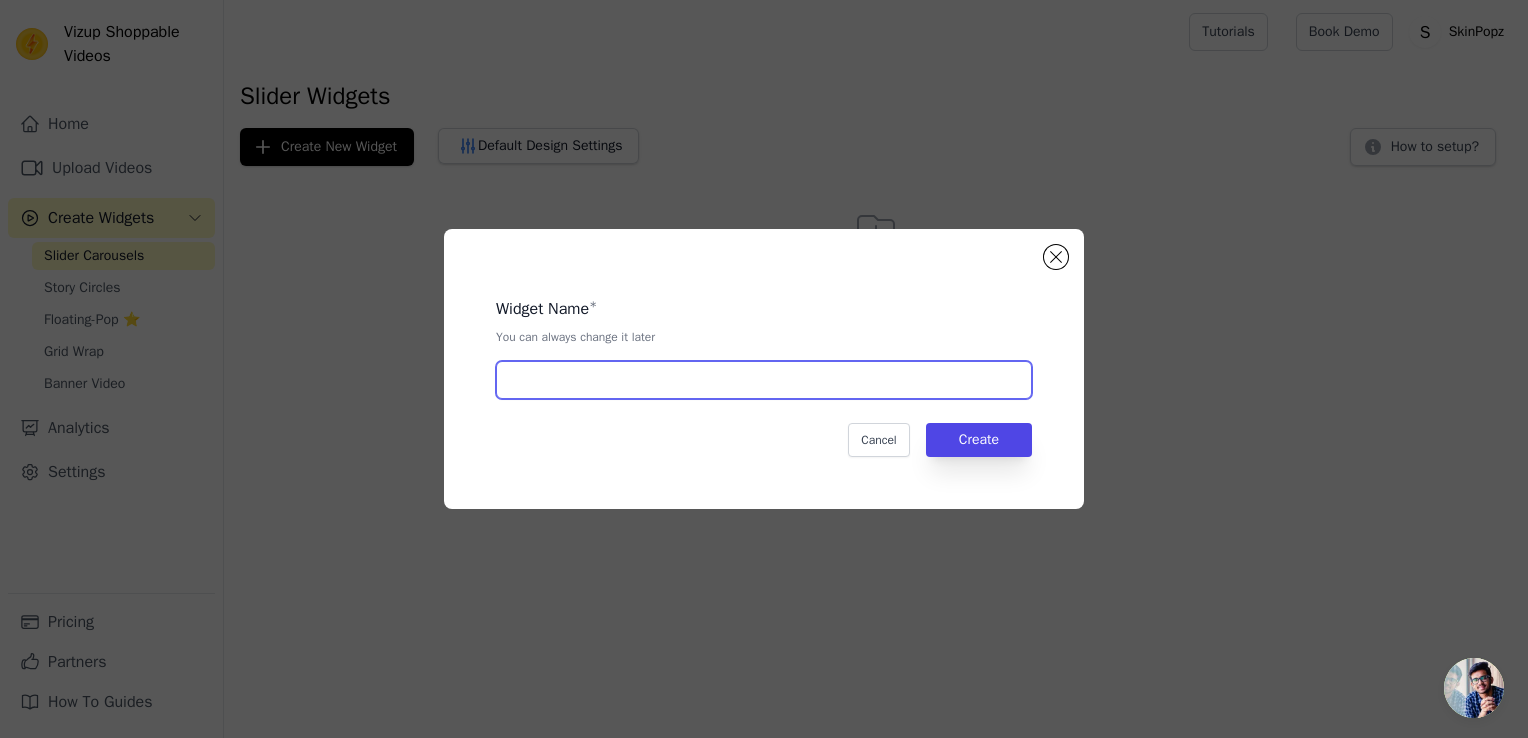 click at bounding box center [764, 380] 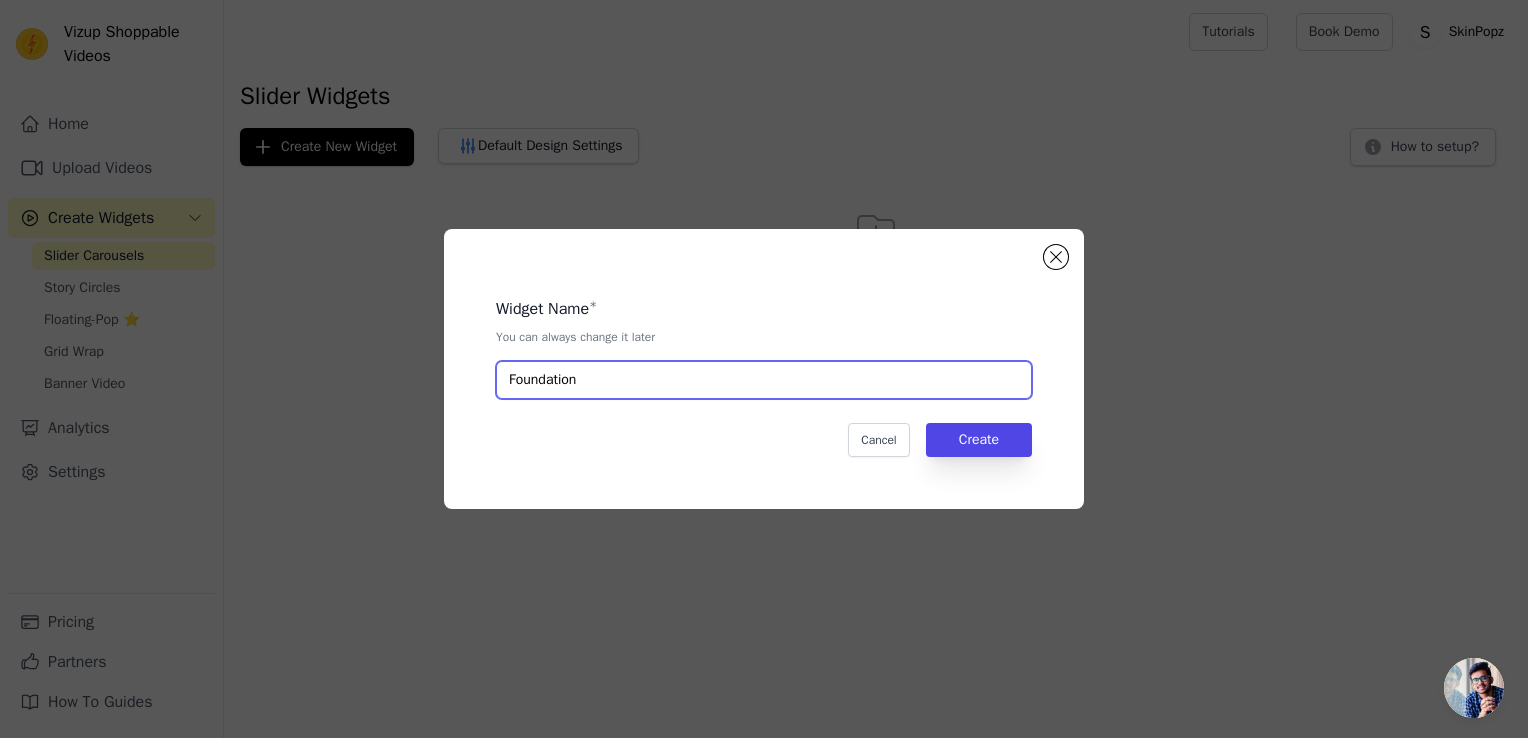 type on "Foundation" 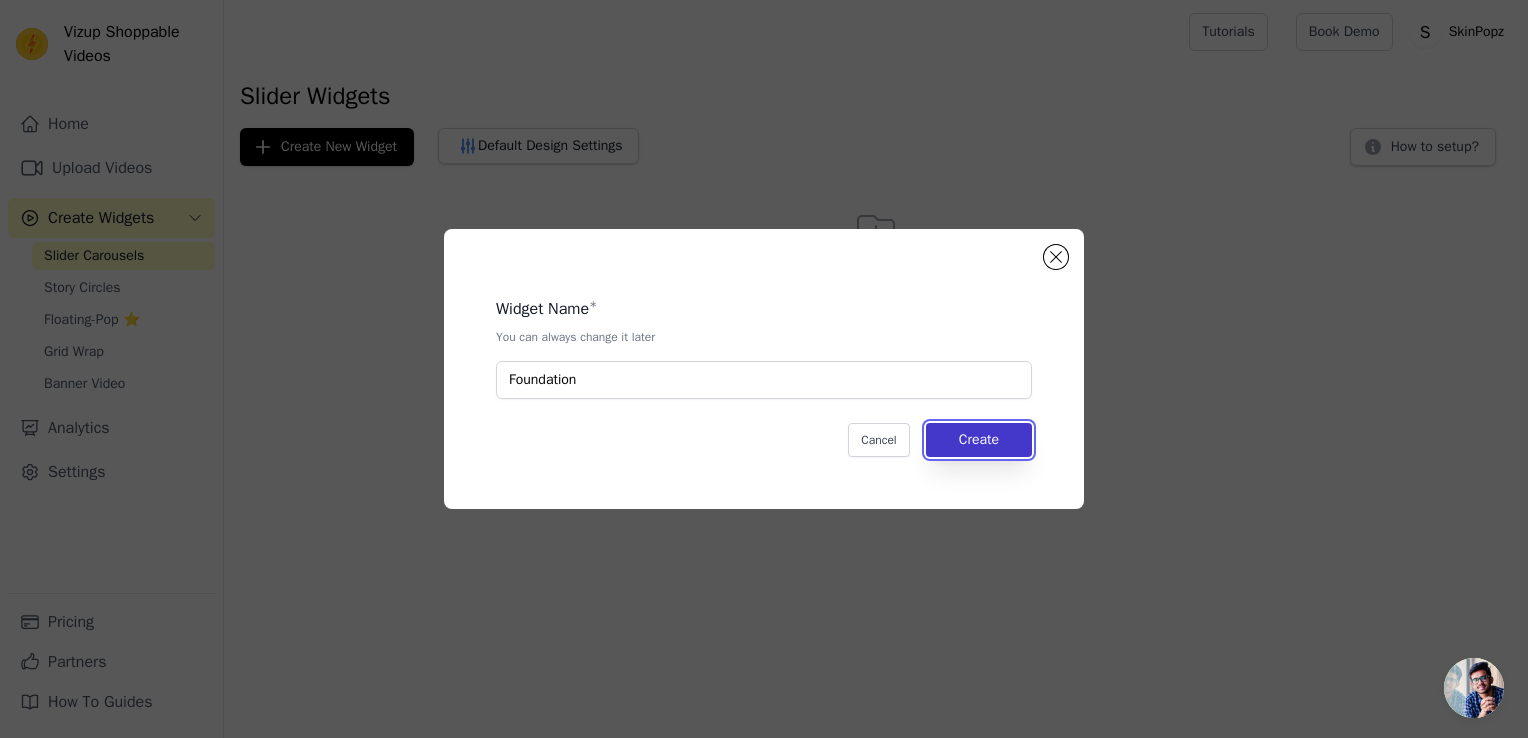 click on "Create" at bounding box center (979, 440) 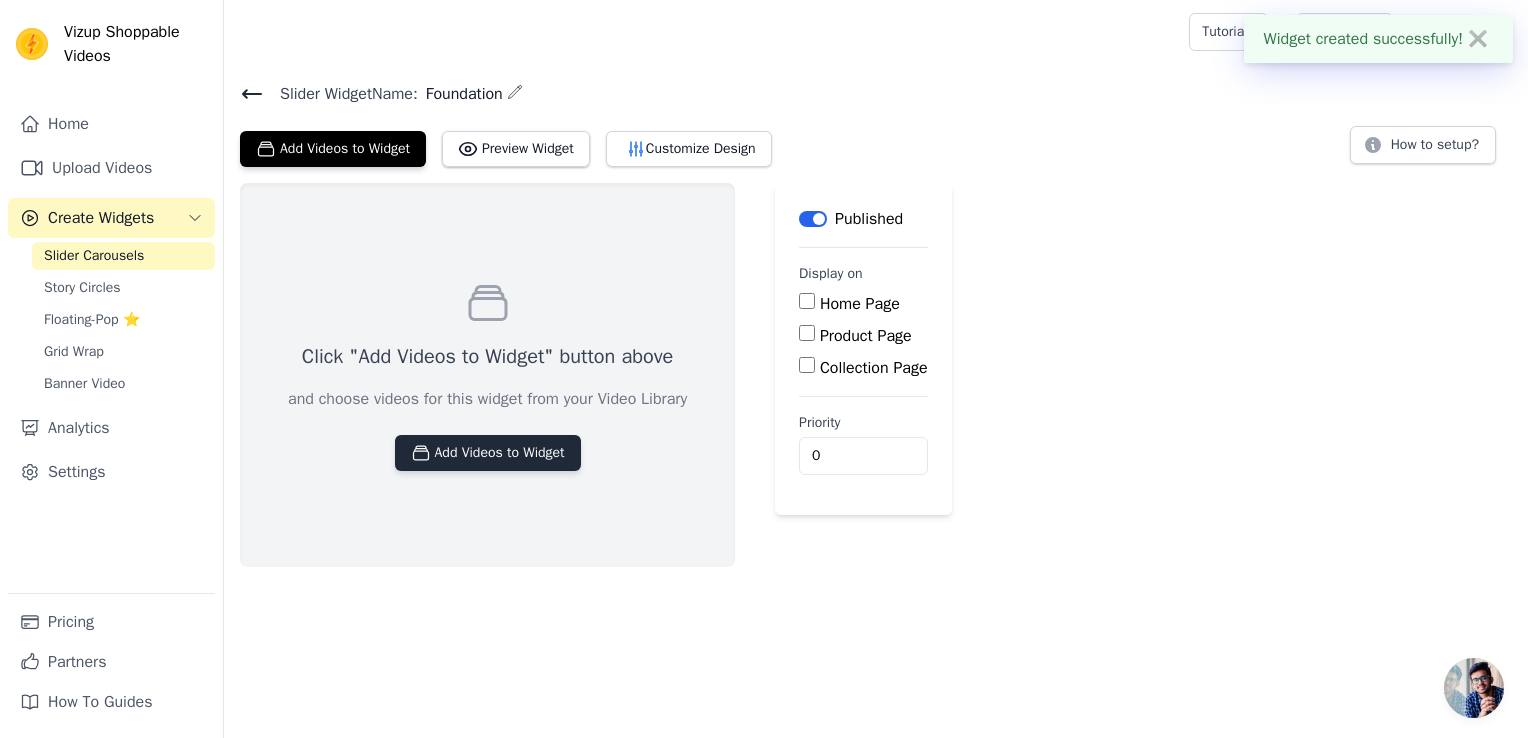 click on "Add Videos to Widget" at bounding box center [488, 453] 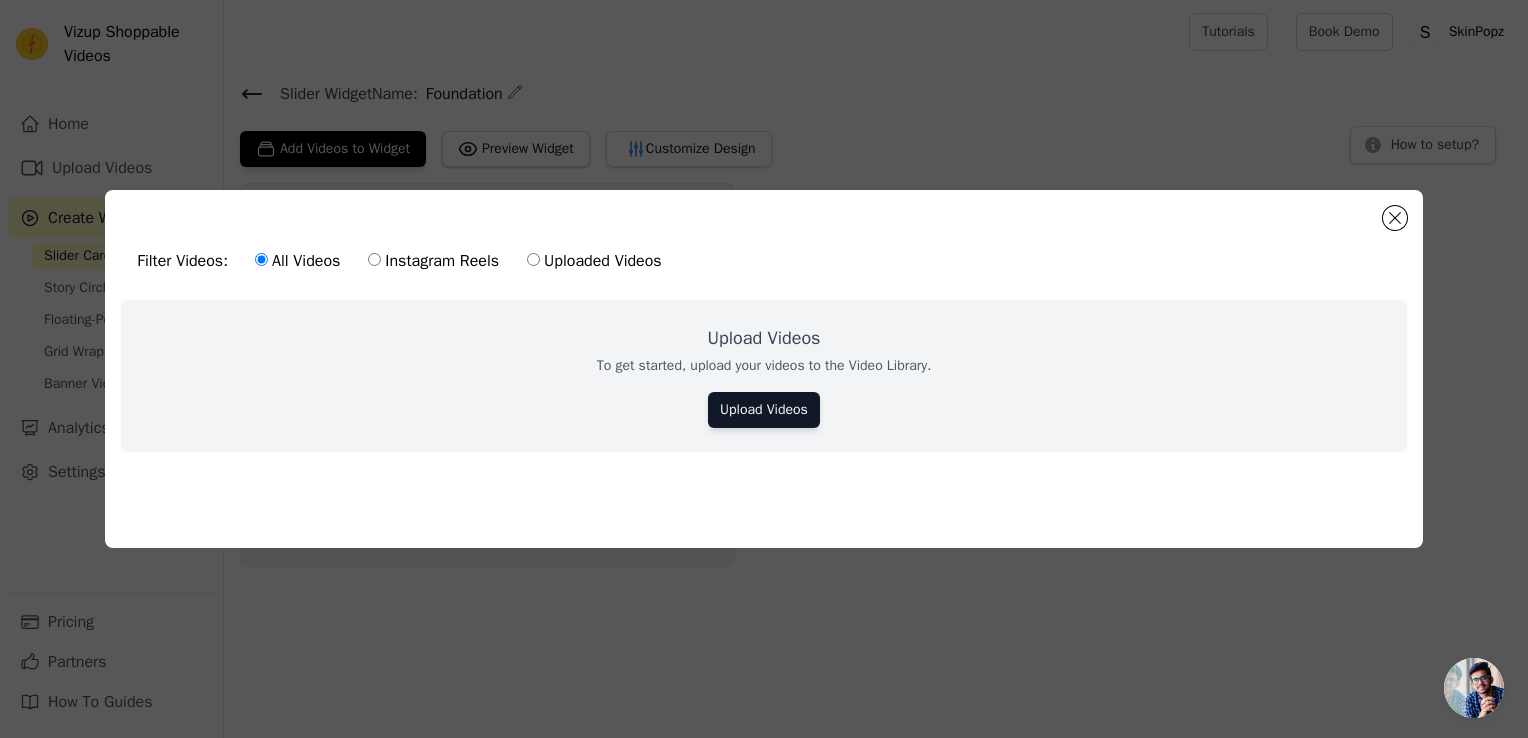 click on "Instagram Reels" at bounding box center (433, 261) 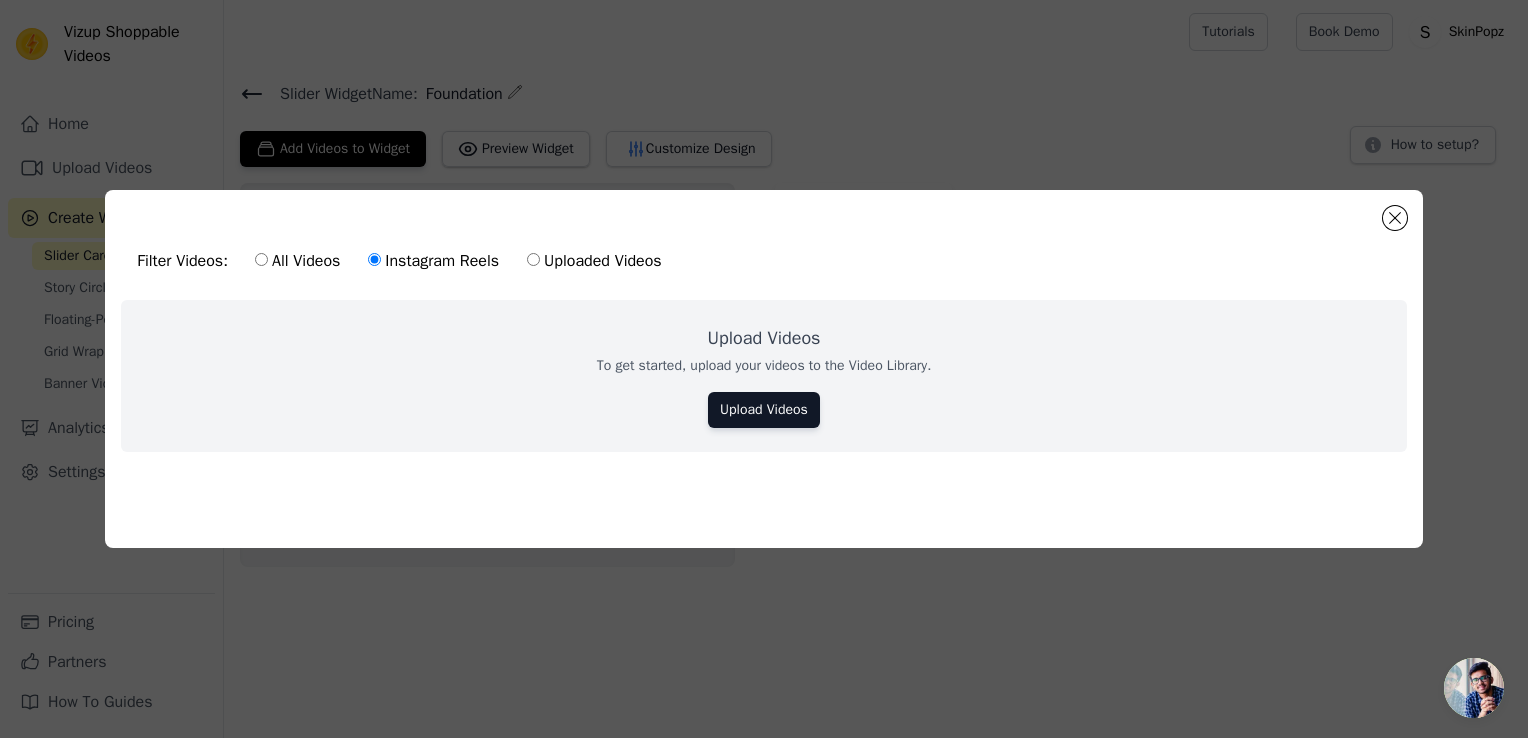 click on "Upload Videos   To get started, upload your videos to the Video Library.   Upload Videos" at bounding box center [764, 376] 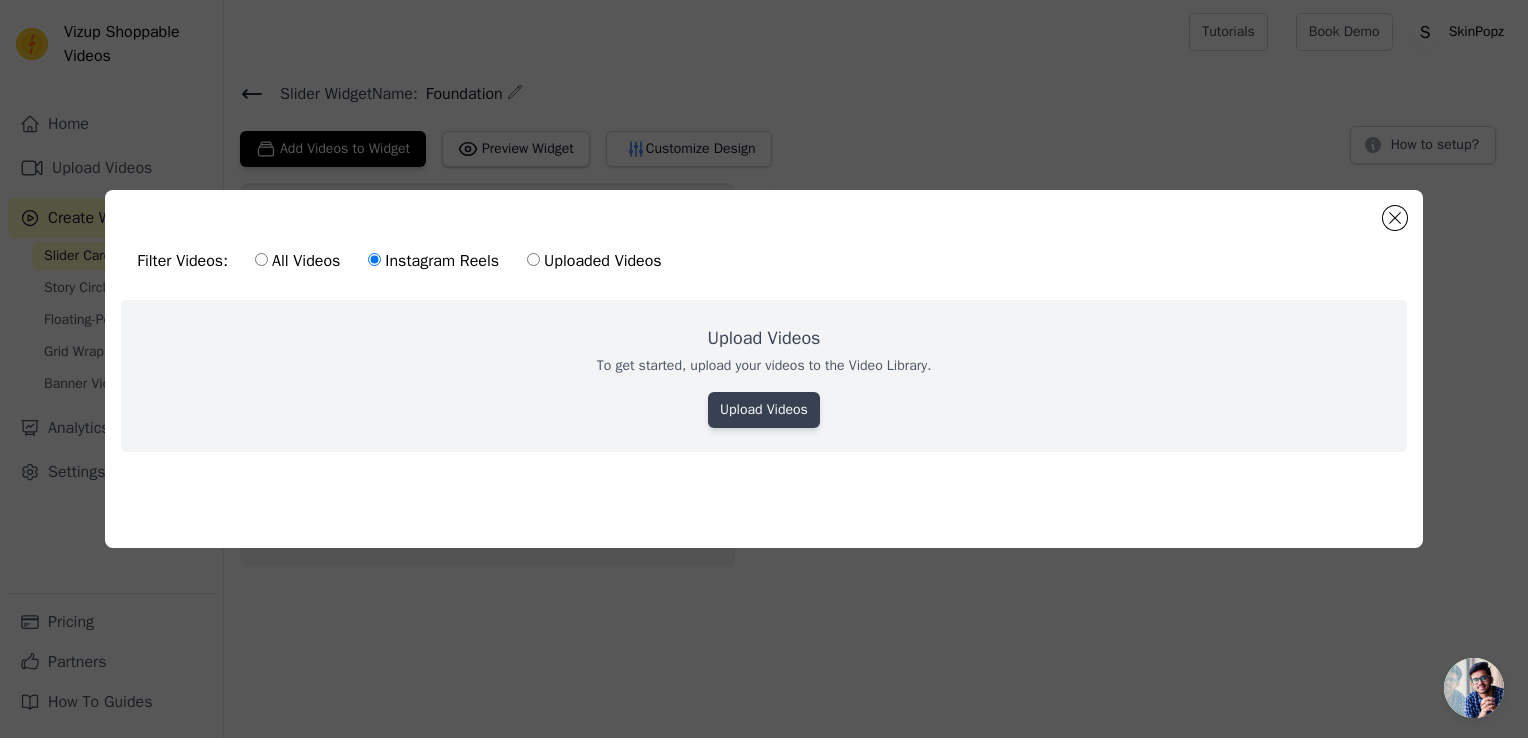click on "Upload Videos" at bounding box center [764, 410] 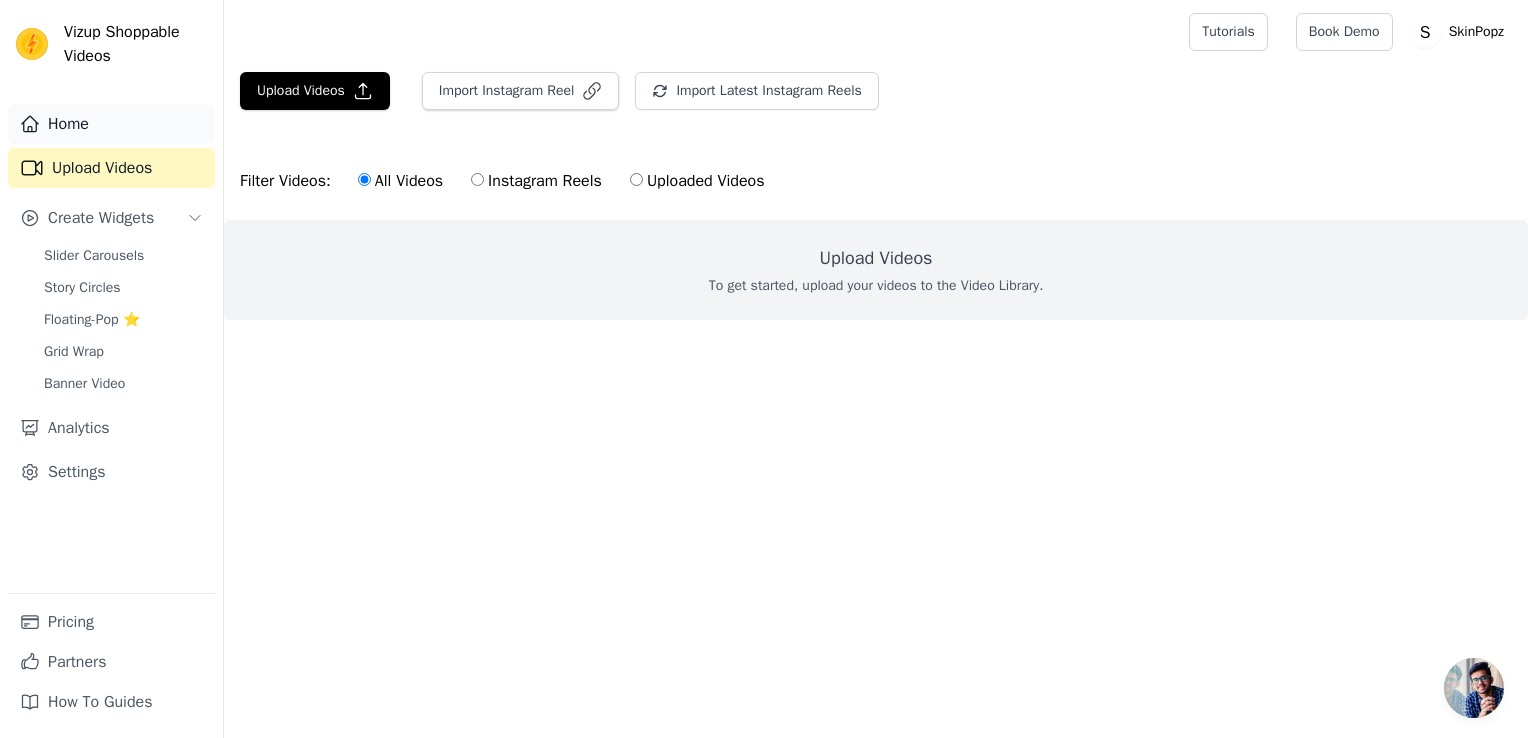 click on "Home" at bounding box center [111, 124] 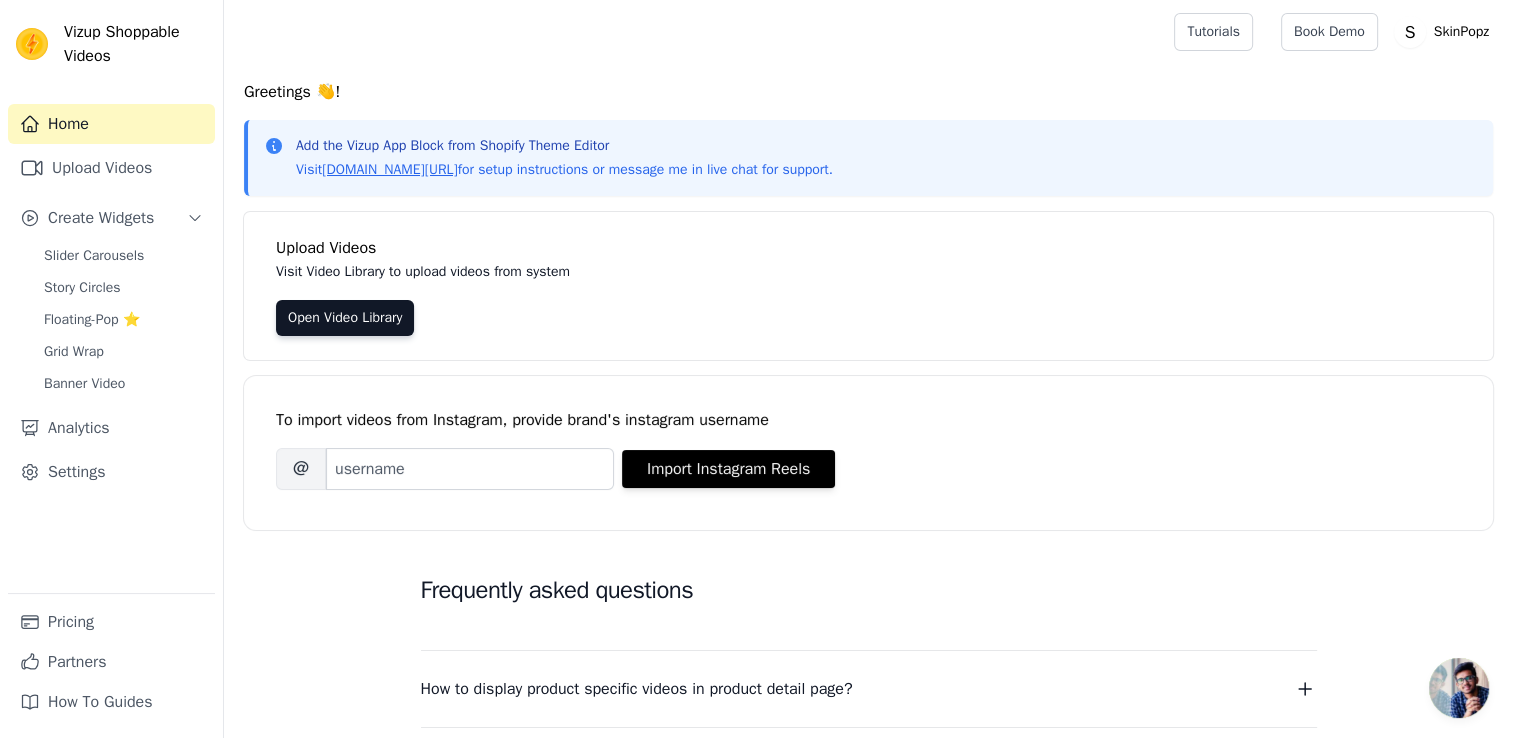 click on "To import videos from Instagram, provide brand's instagram username   Brand's Instagram Username   @     Import Instagram Reels" at bounding box center (868, 437) 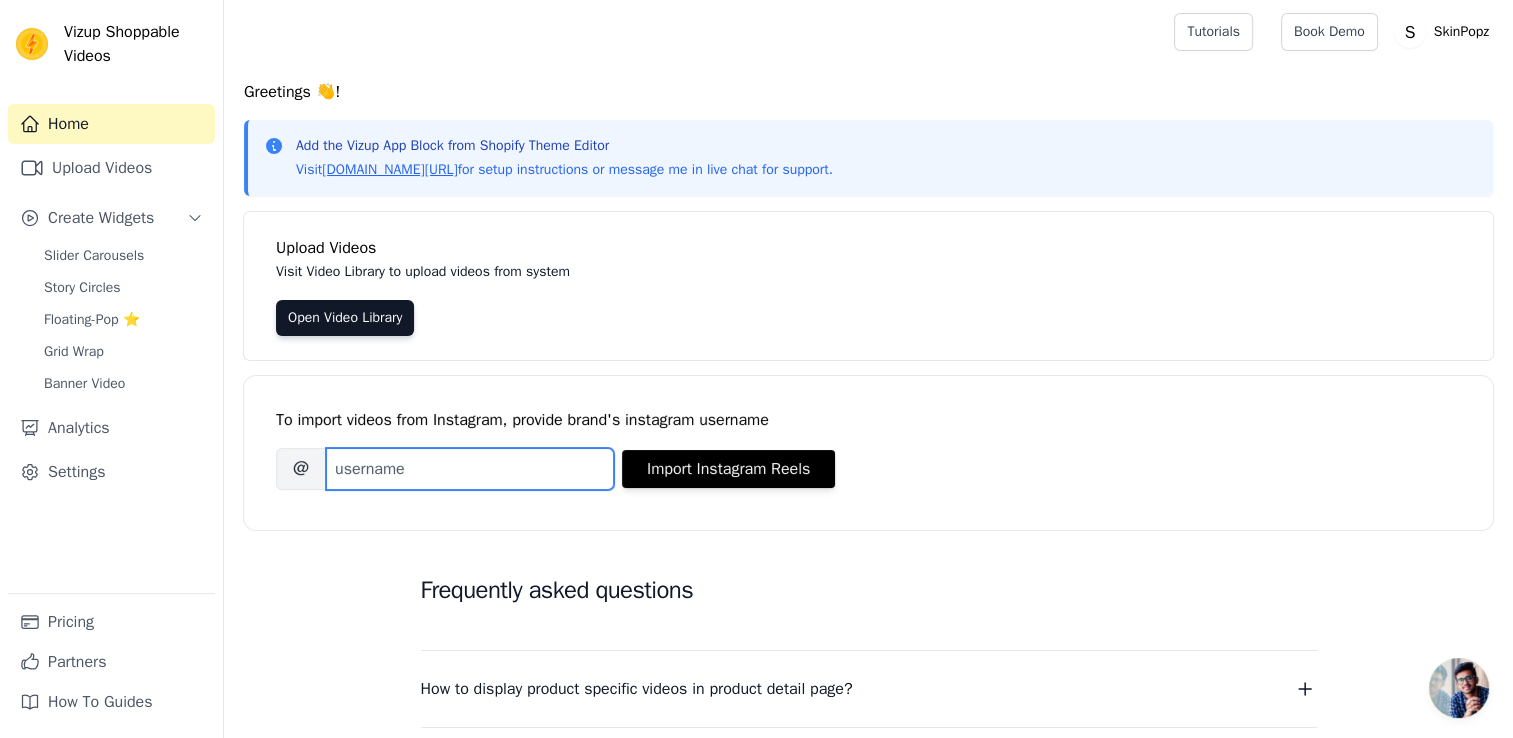 click on "Brand's Instagram Username" at bounding box center (470, 469) 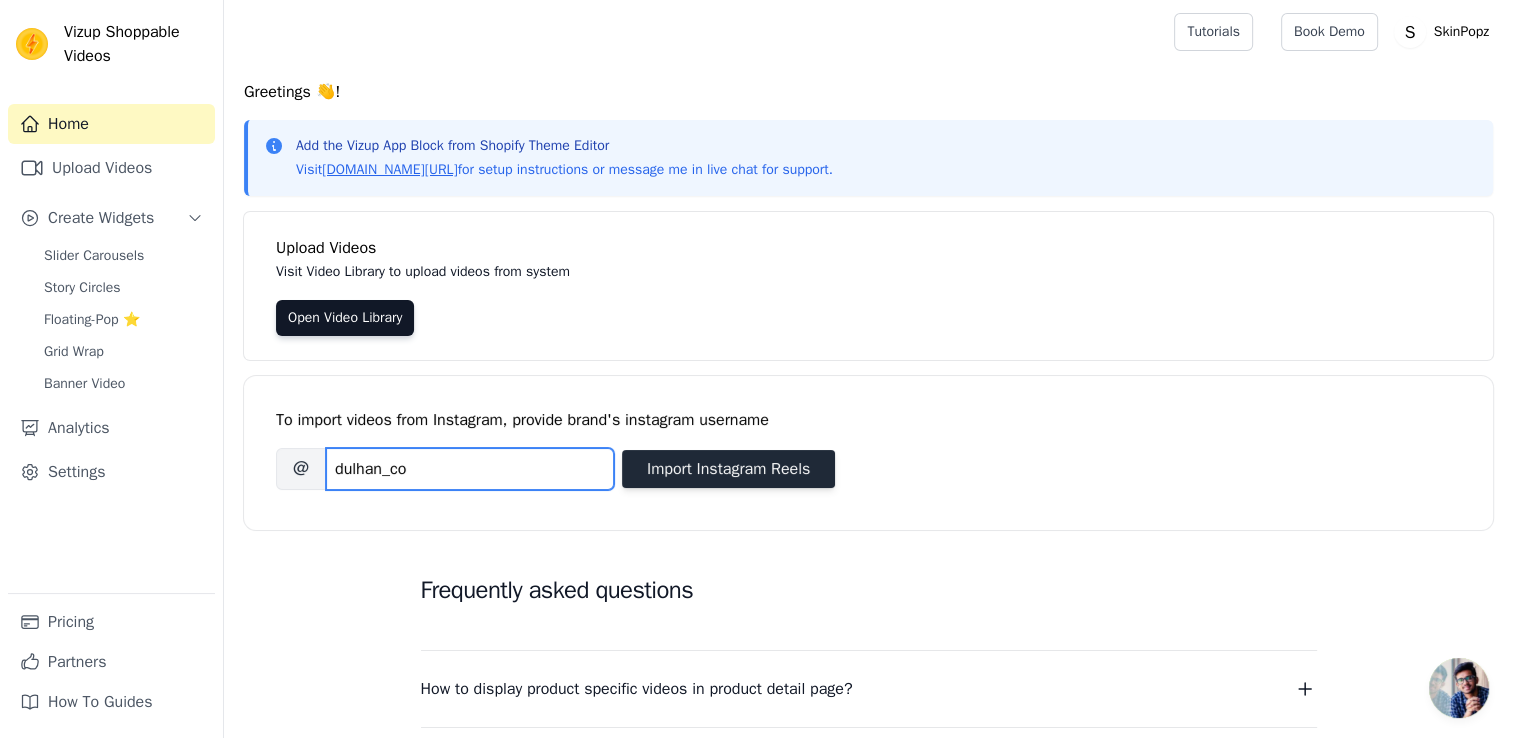 type on "dulhan_co" 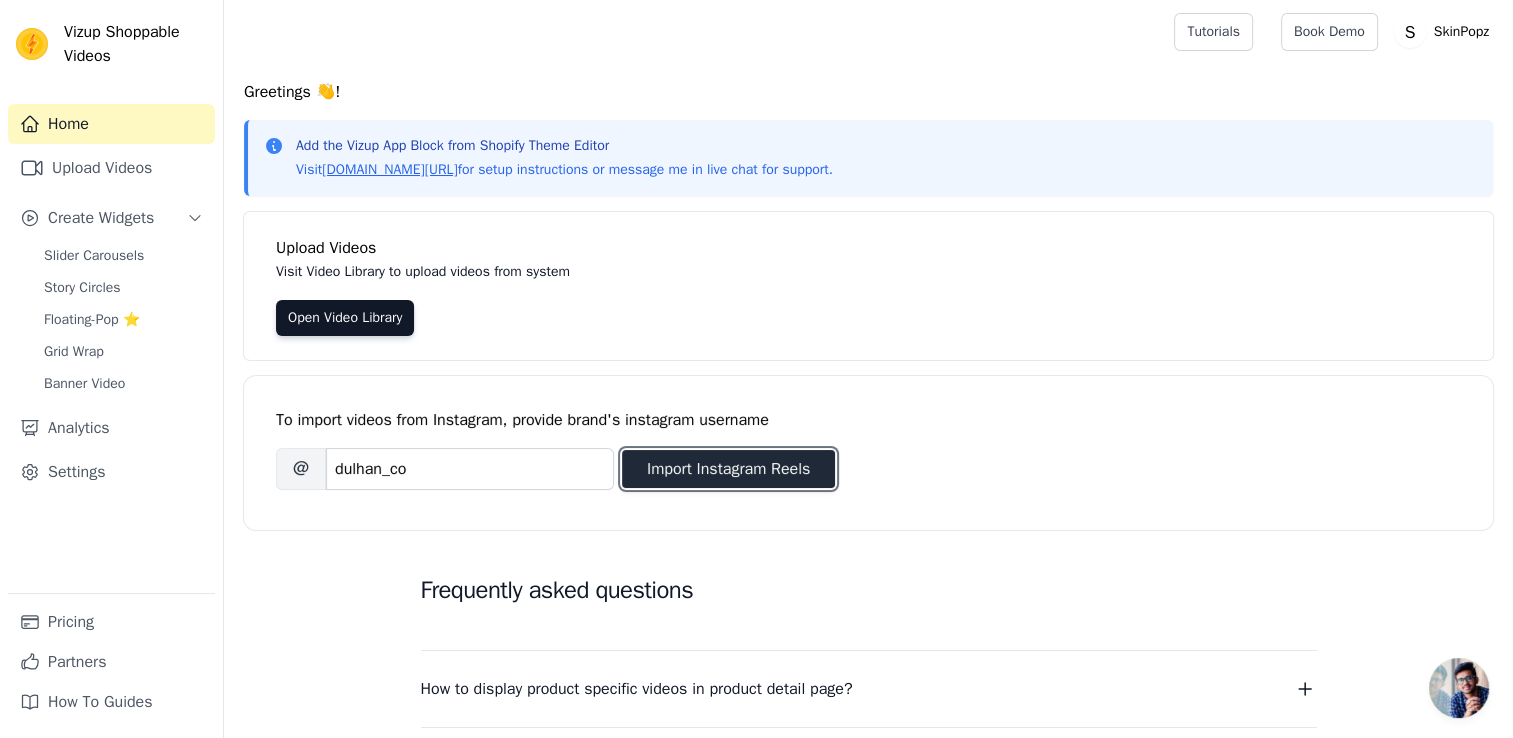 click on "Import Instagram Reels" at bounding box center [728, 469] 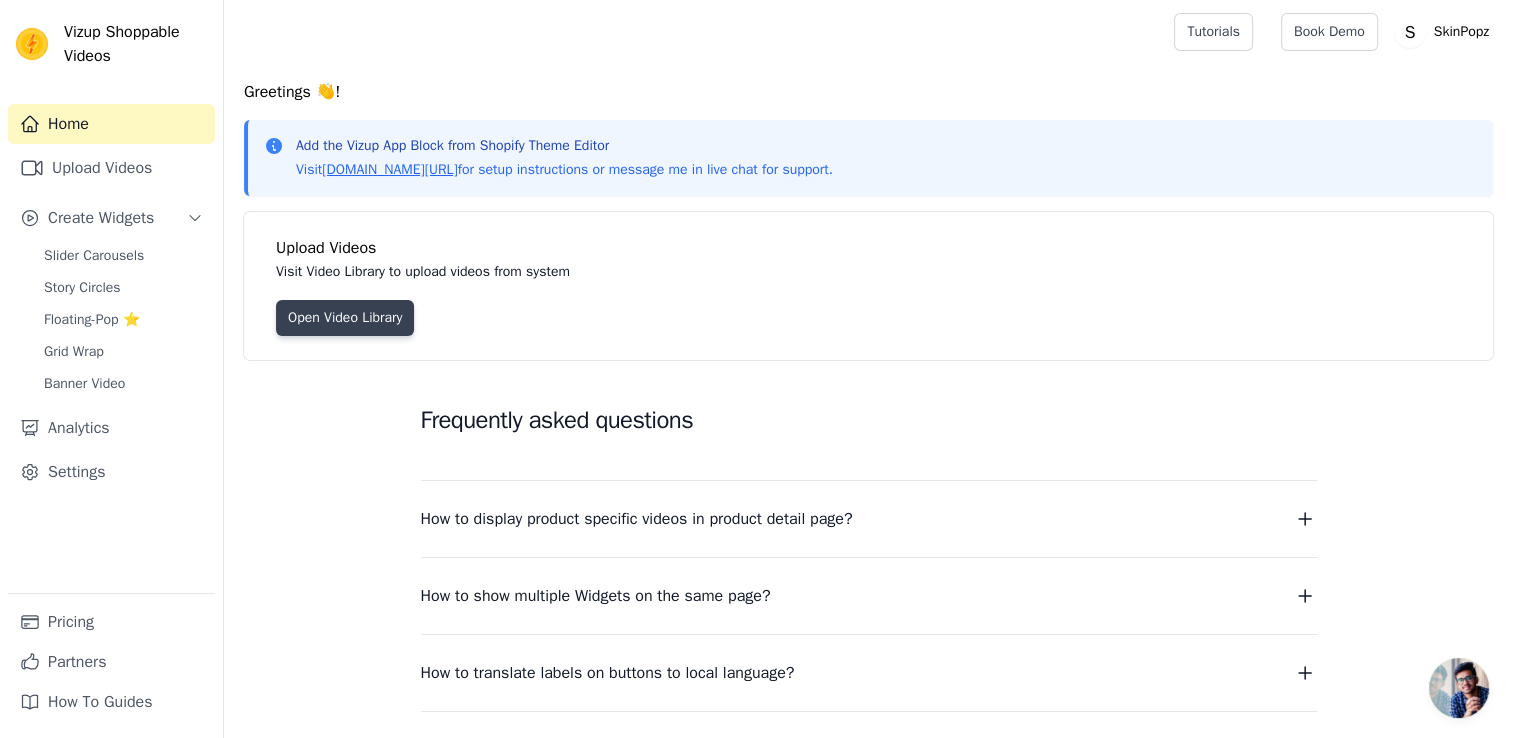 click on "Open Video Library" at bounding box center [345, 318] 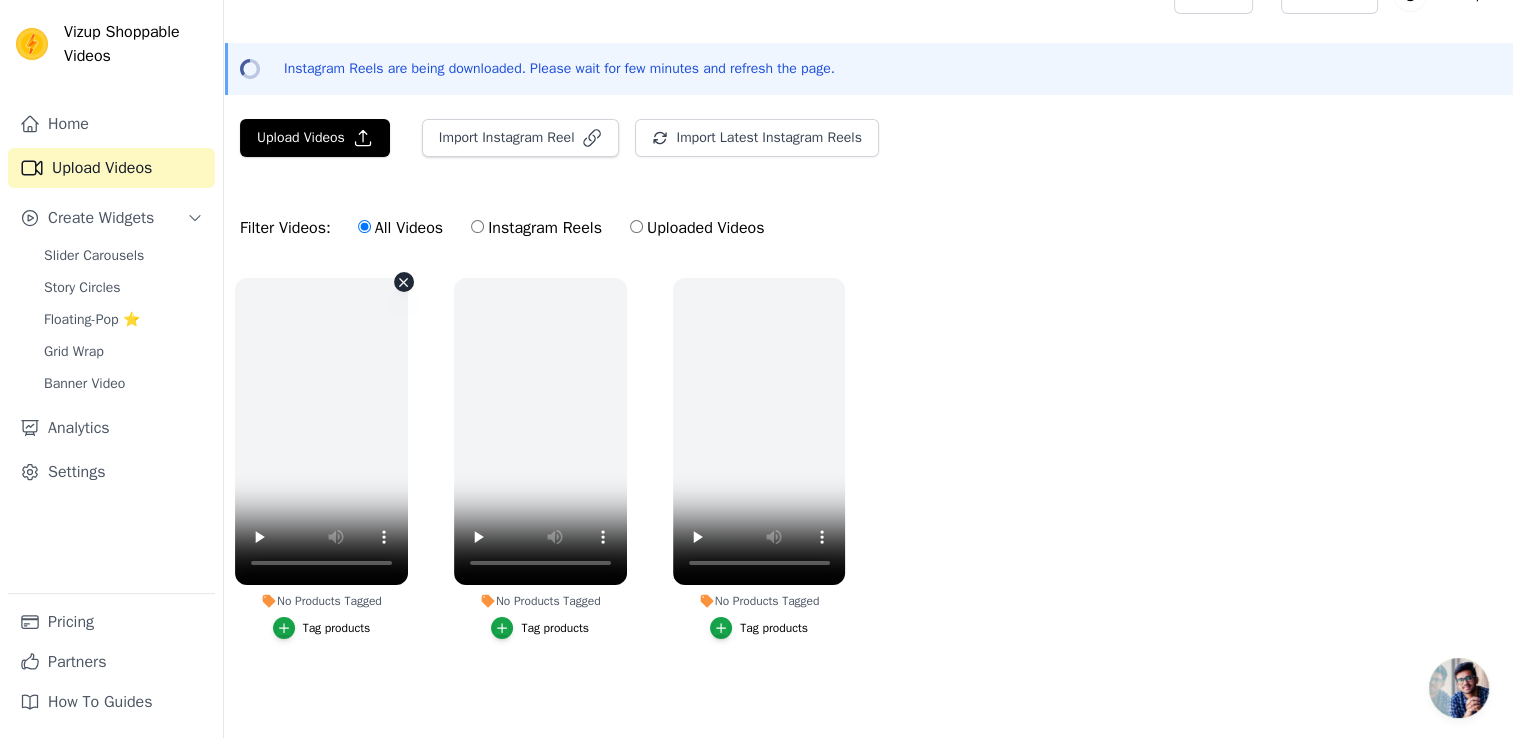 scroll, scrollTop: 46, scrollLeft: 0, axis: vertical 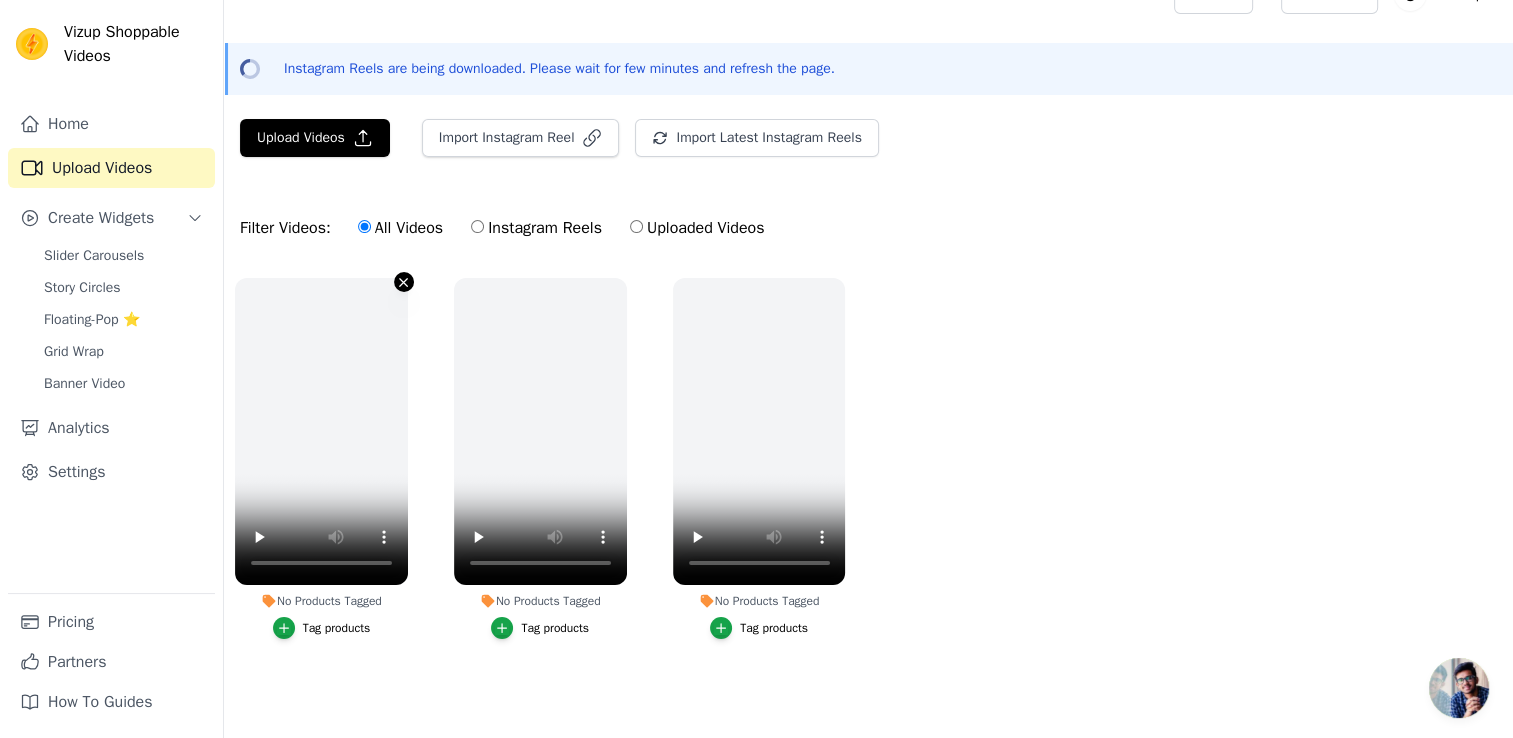 click 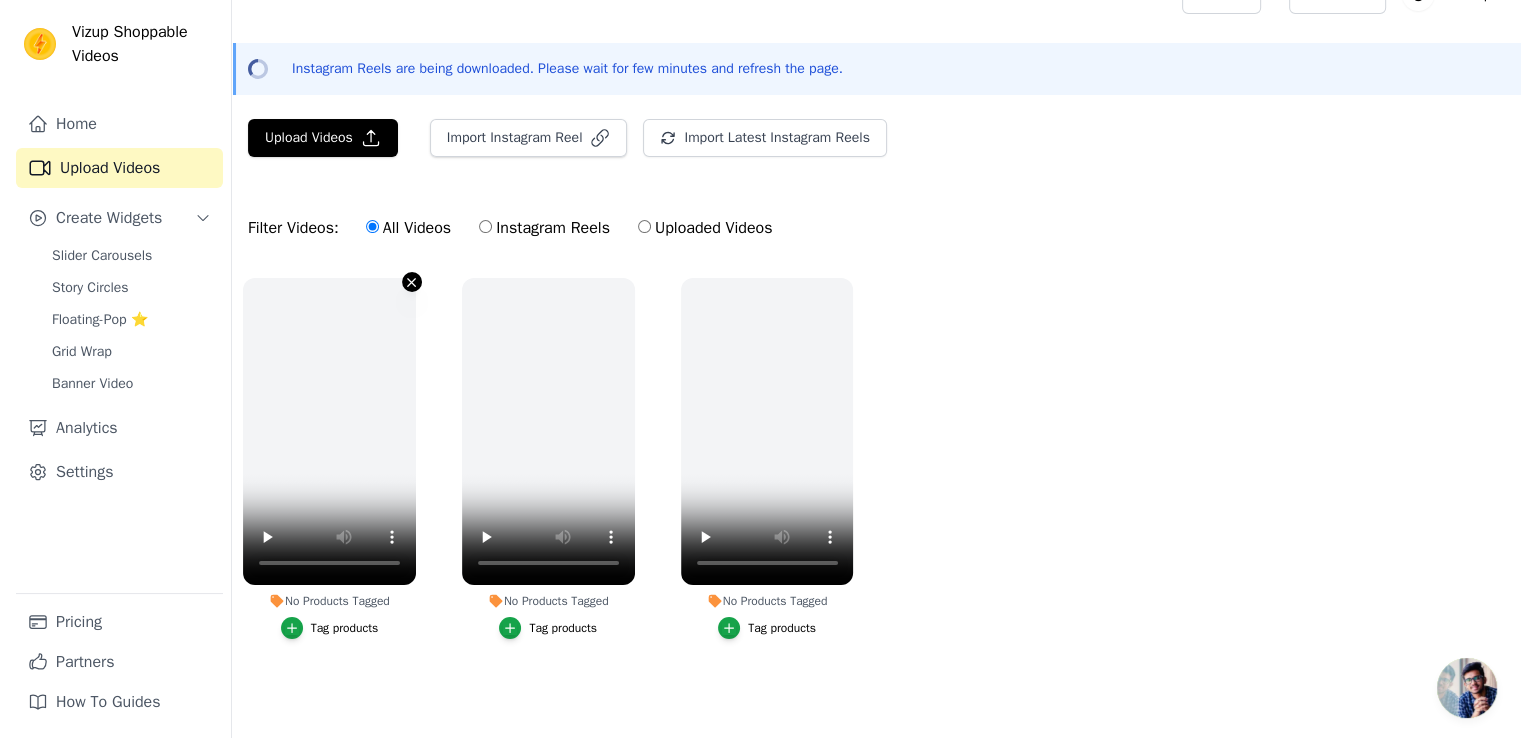 scroll, scrollTop: 0, scrollLeft: 0, axis: both 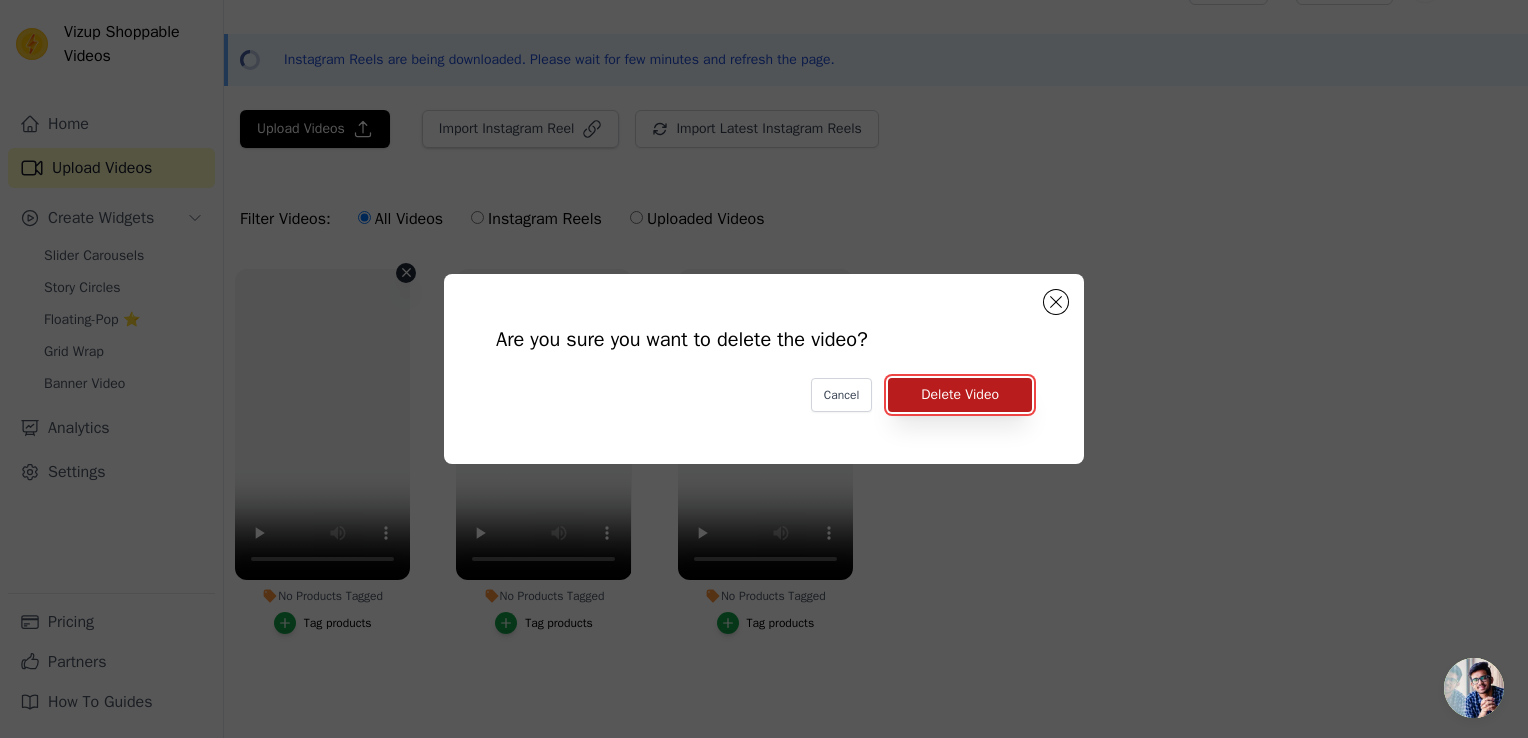 click on "Delete Video" at bounding box center (960, 395) 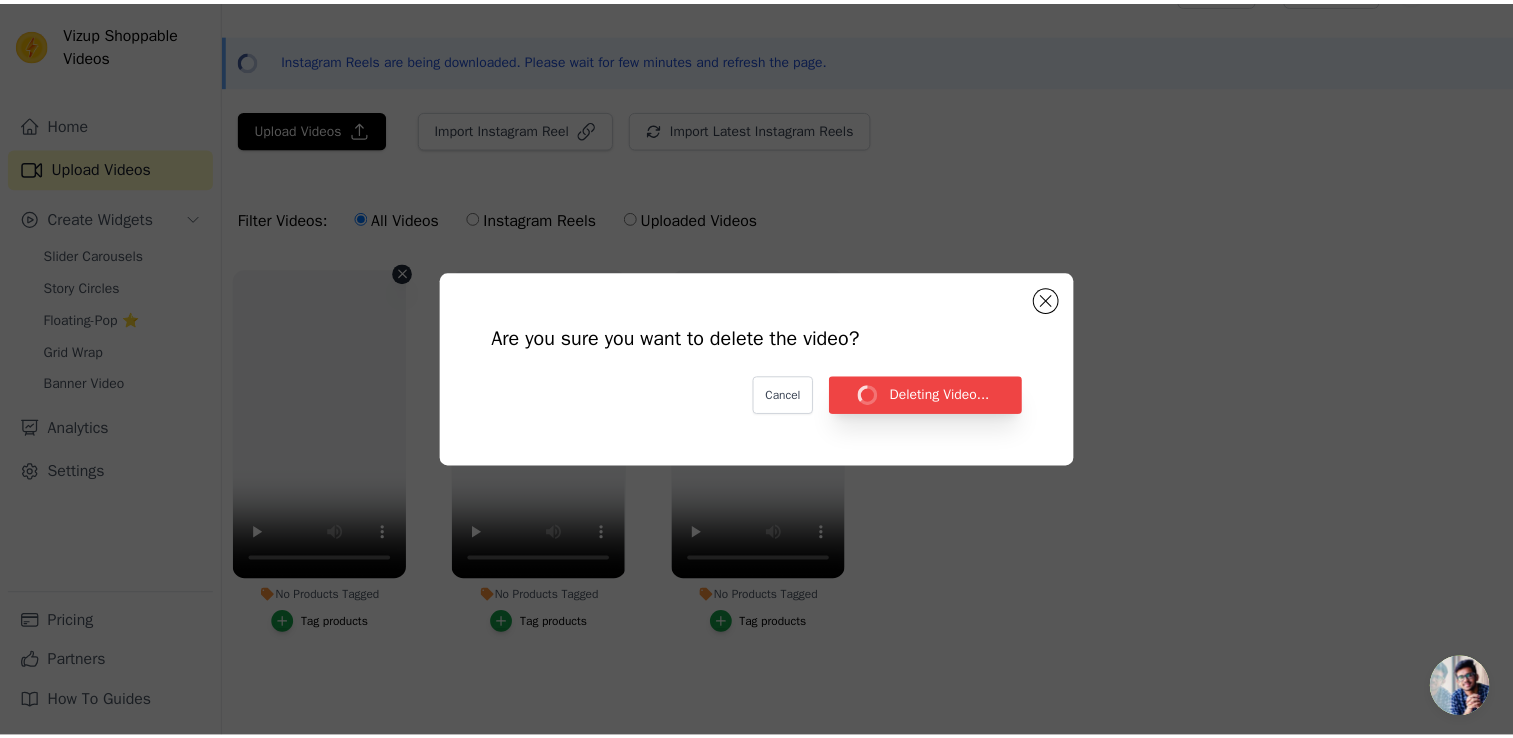 scroll, scrollTop: 46, scrollLeft: 0, axis: vertical 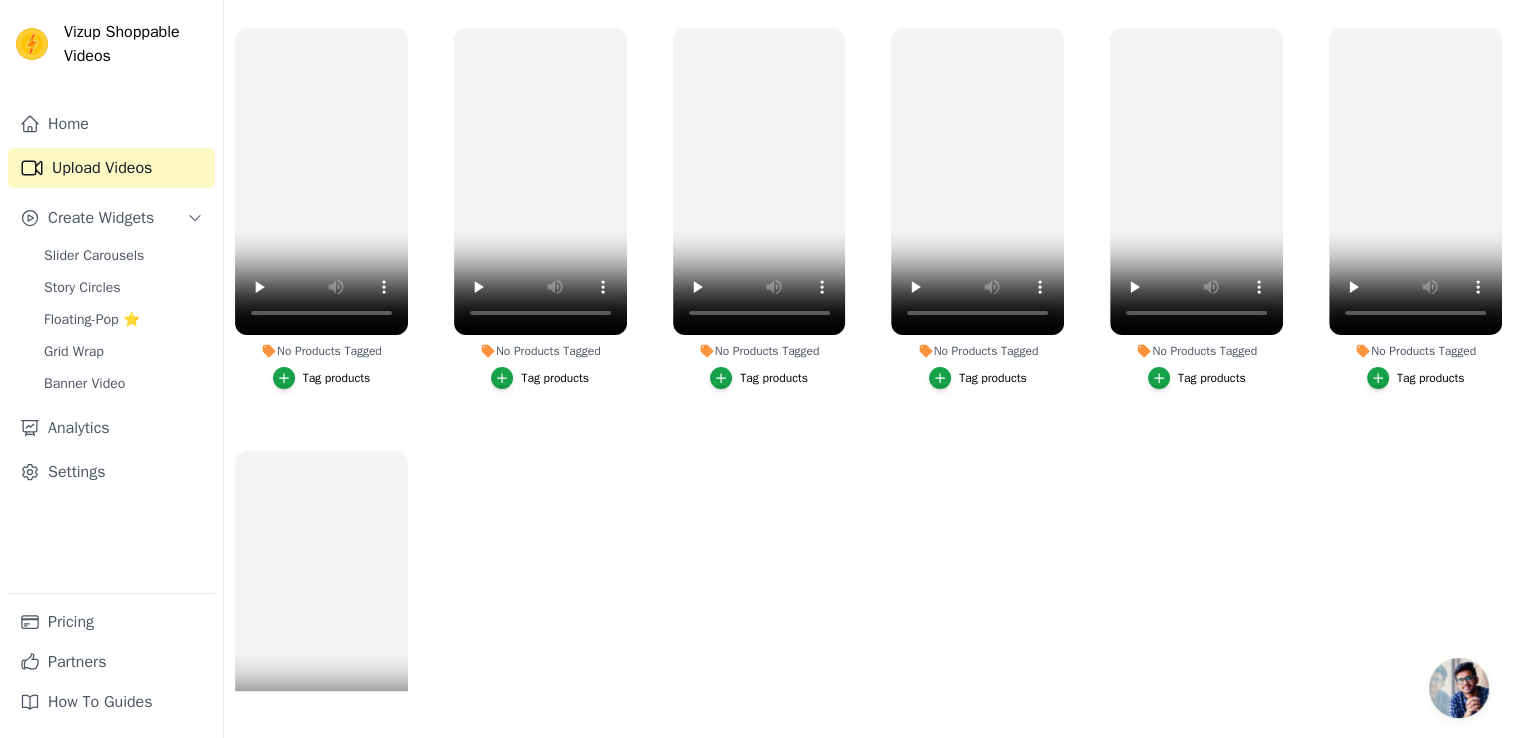 click on "No Products Tagged       Tag products
No Products Tagged       Tag products
No Products Tagged       Tag products
No Products Tagged       Tag products
No Products Tagged       Tag products
No Products Tagged       Tag products
No Products Tagged       Tag products" at bounding box center (868, 354) 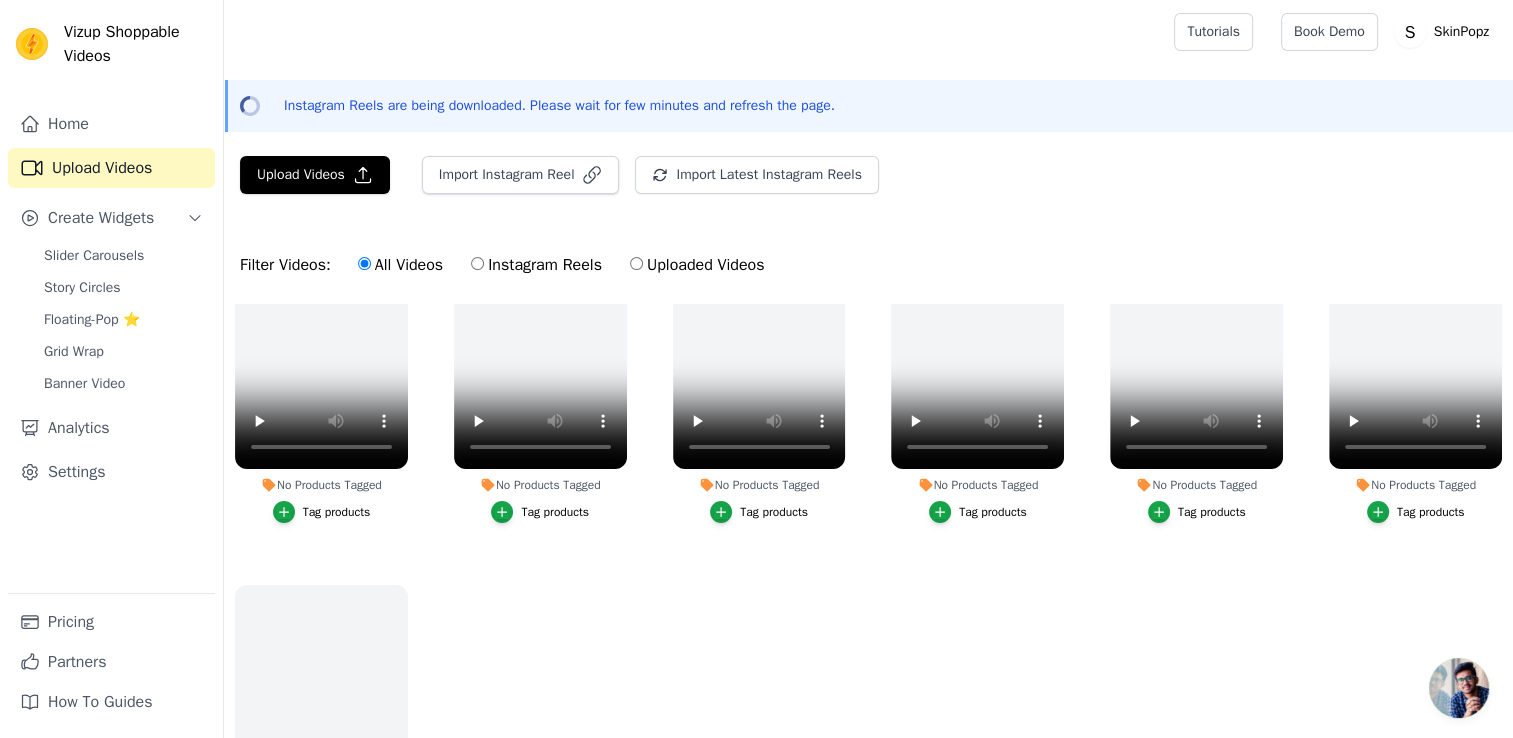 scroll, scrollTop: 176, scrollLeft: 0, axis: vertical 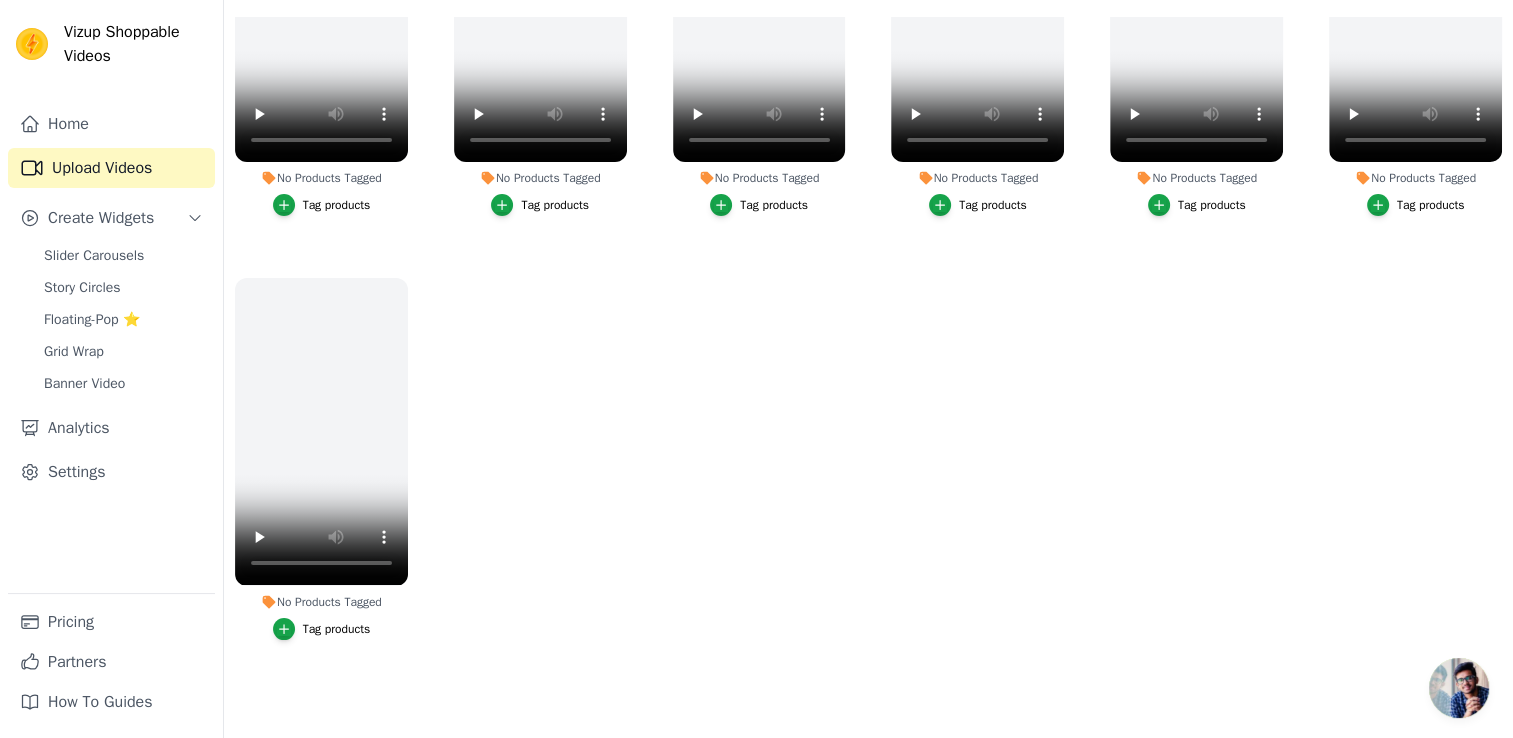 click on "No Products Tagged       Tag products
No Products Tagged       Tag products
No Products Tagged       Tag products
No Products Tagged       Tag products
No Products Tagged       Tag products
No Products Tagged       Tag products
No Products Tagged       Tag products" at bounding box center (868, 354) 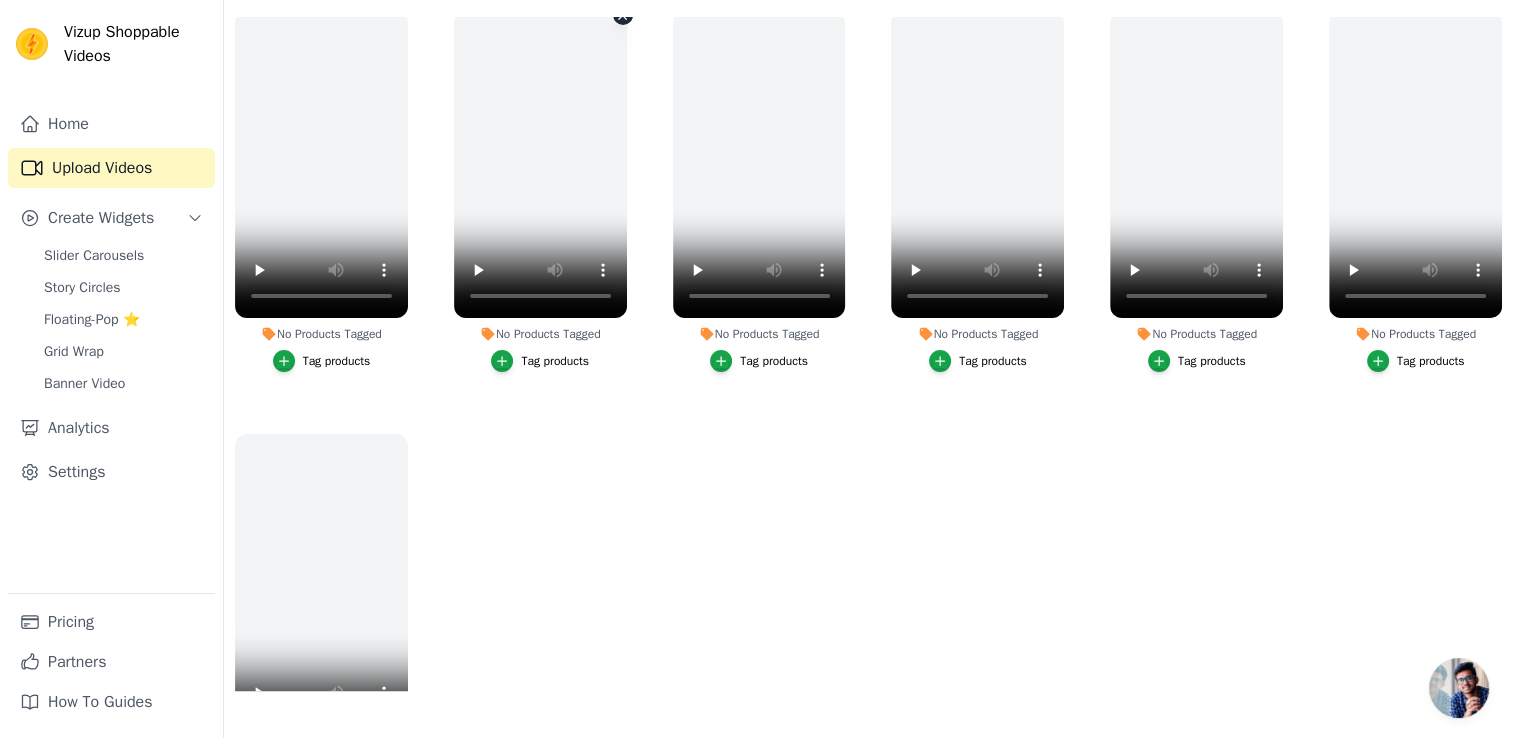 scroll, scrollTop: 0, scrollLeft: 0, axis: both 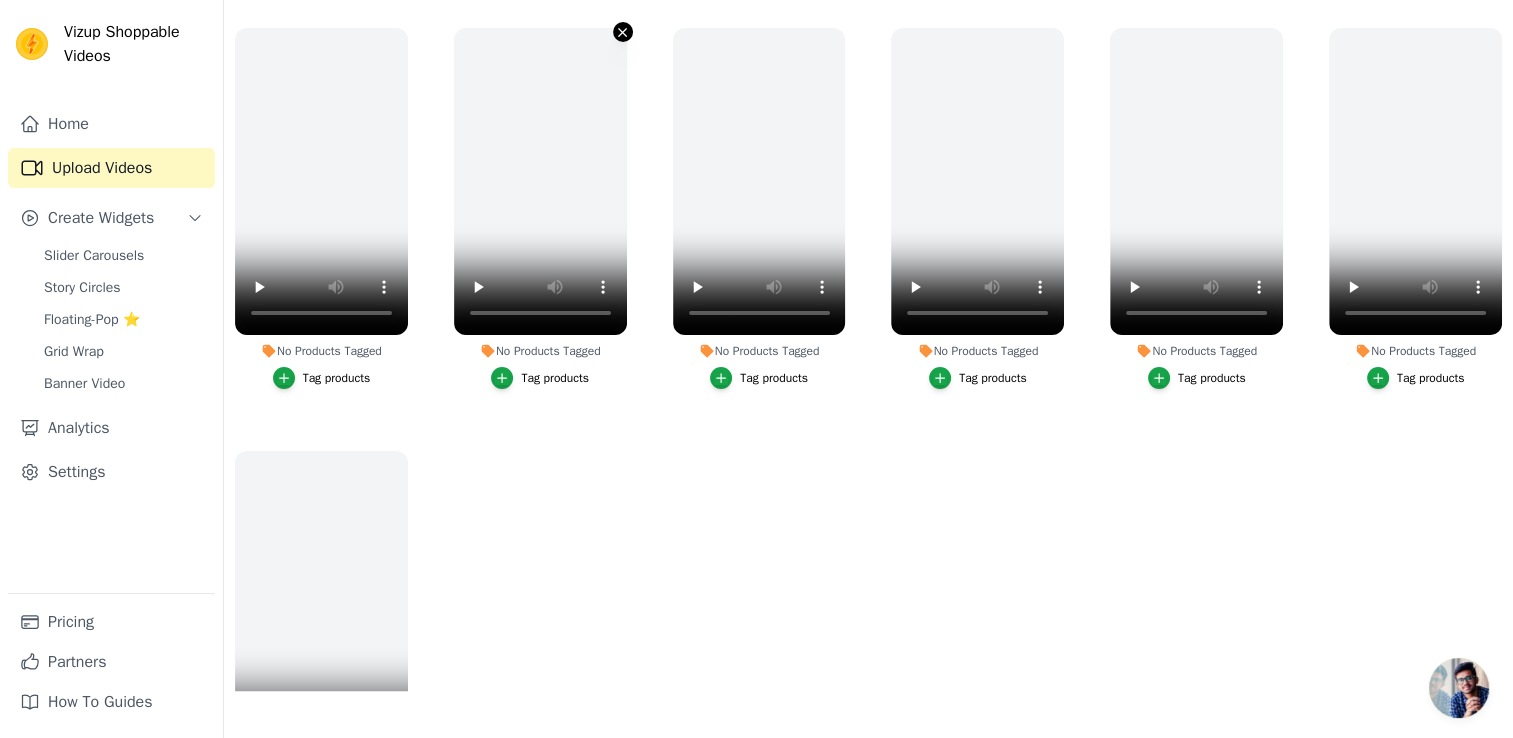 click 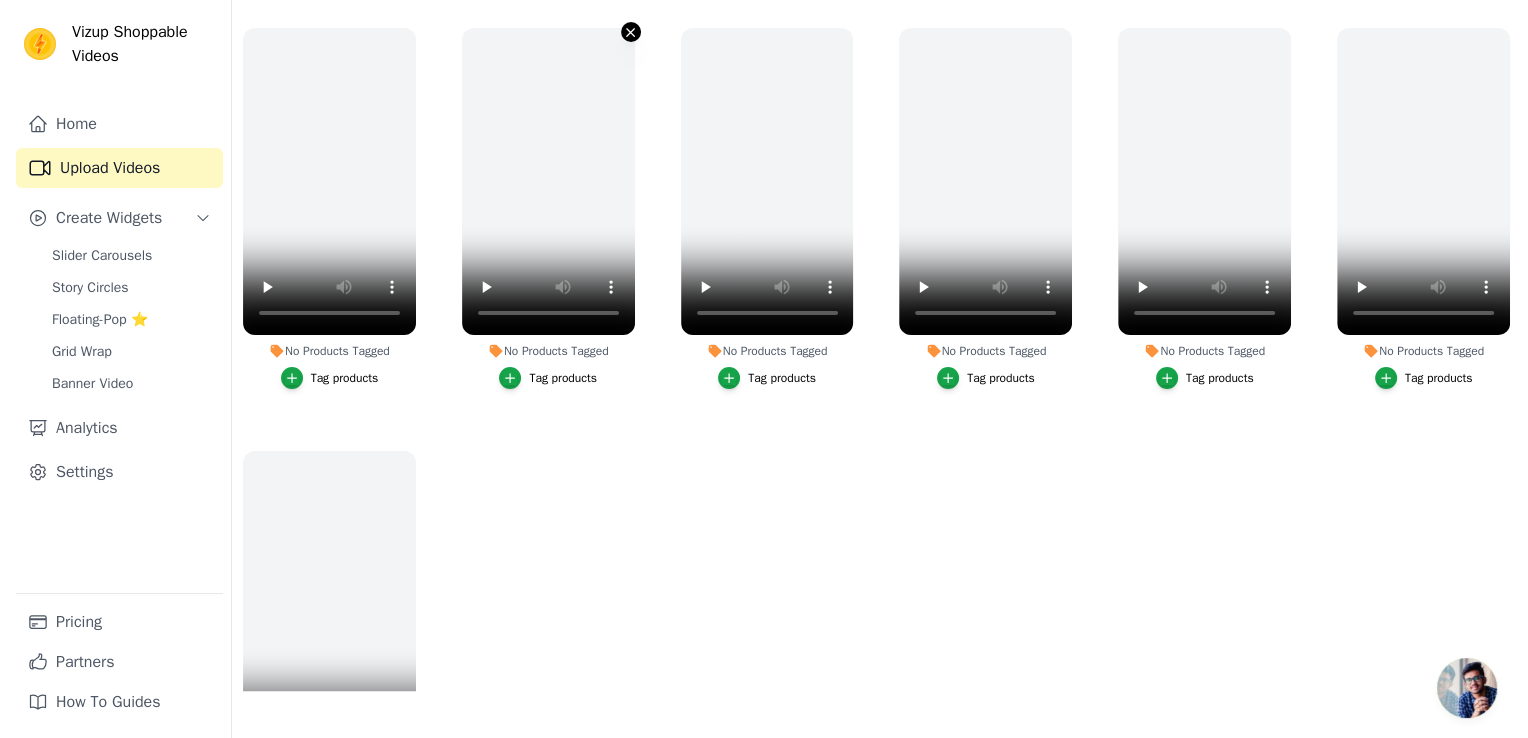 scroll, scrollTop: 0, scrollLeft: 0, axis: both 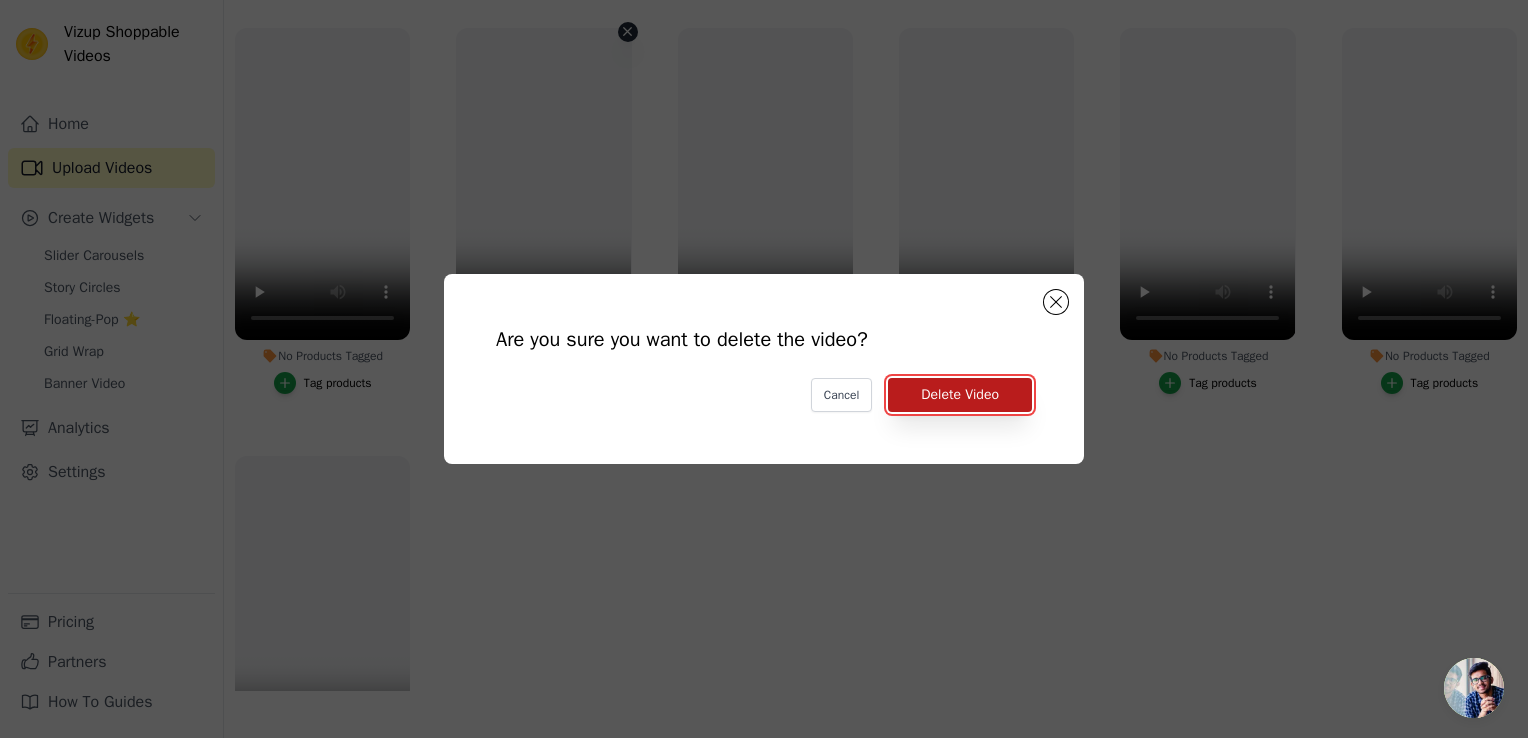 click on "Delete Video" at bounding box center [960, 395] 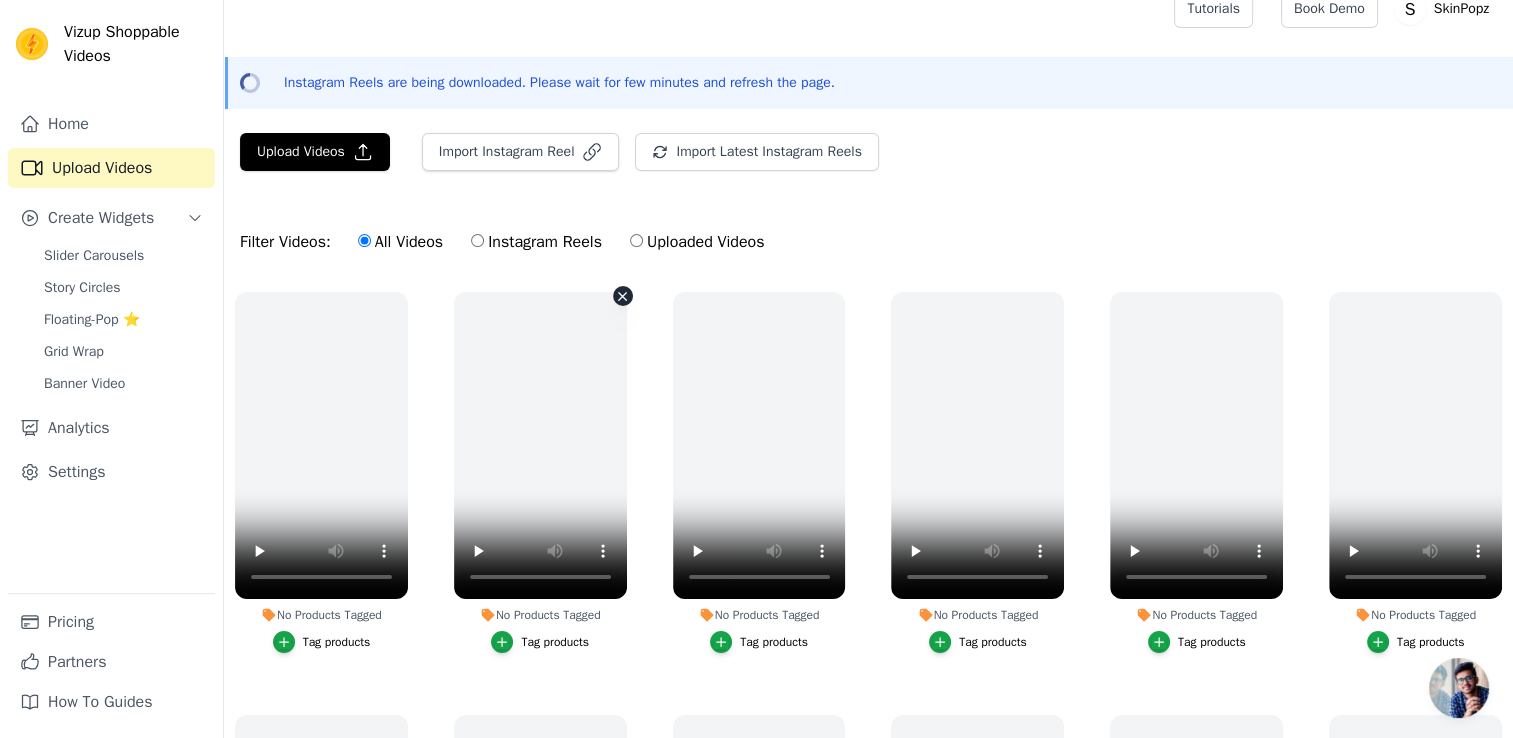 scroll, scrollTop: 0, scrollLeft: 0, axis: both 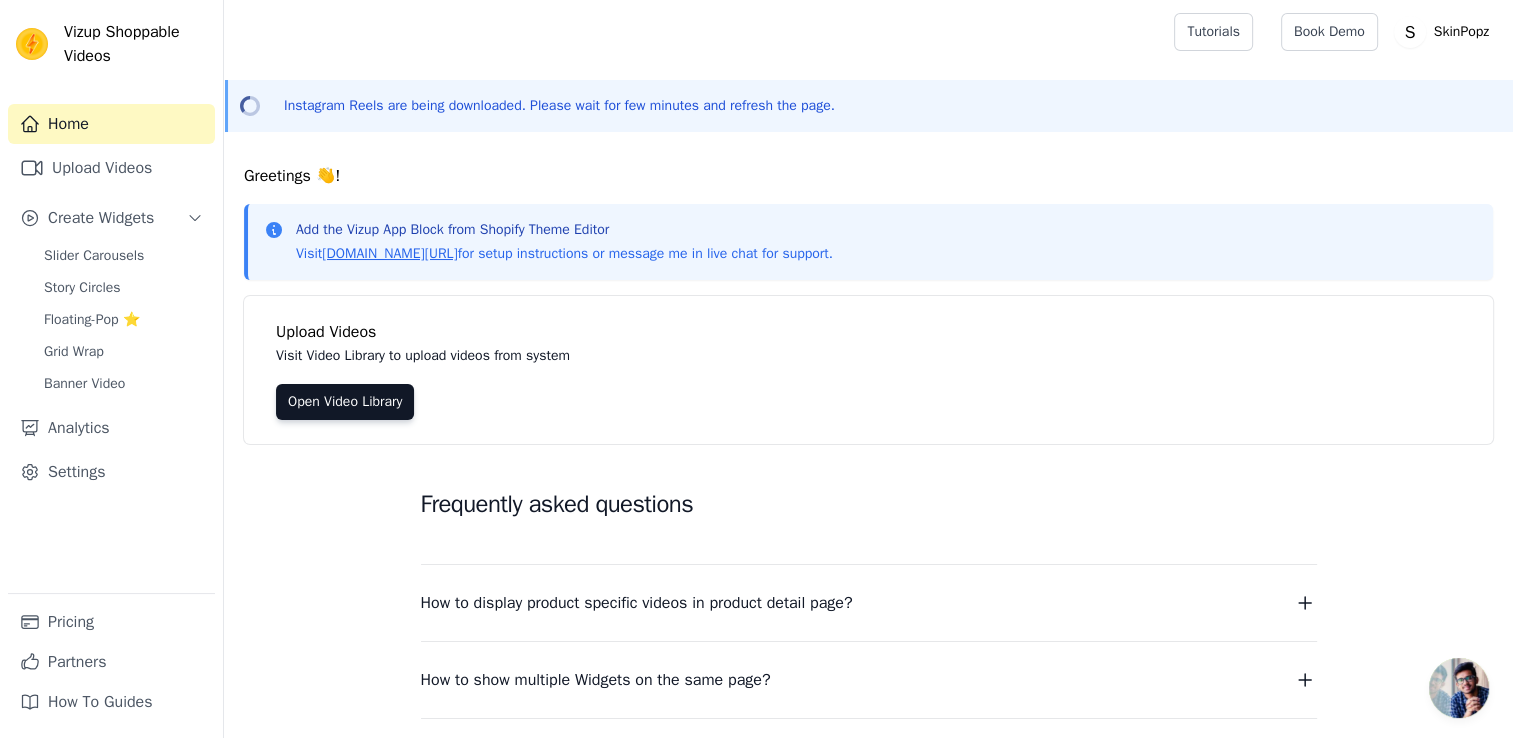 click at bounding box center [695, 32] 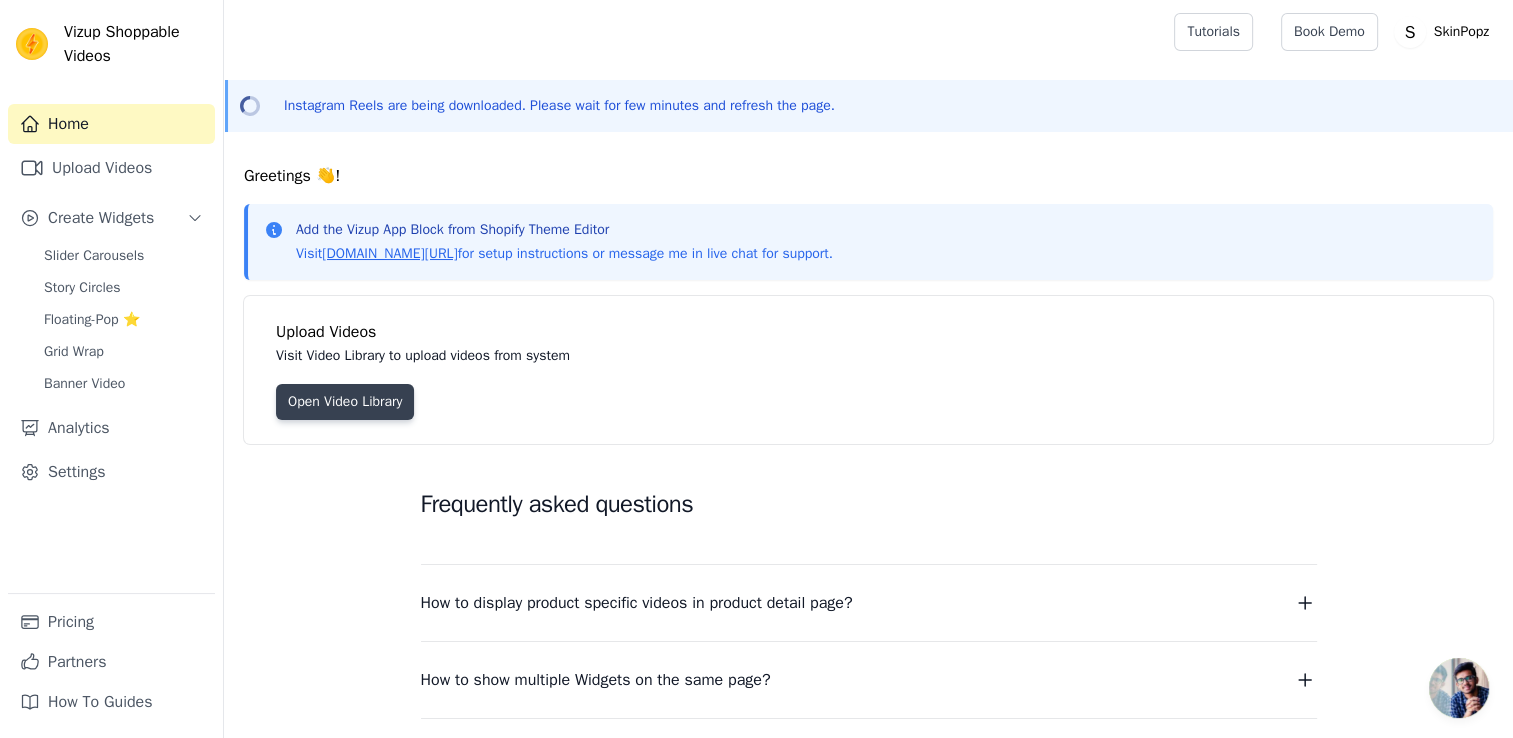 drag, startPoint x: 570, startPoint y: 126, endPoint x: 363, endPoint y: 398, distance: 341.8084 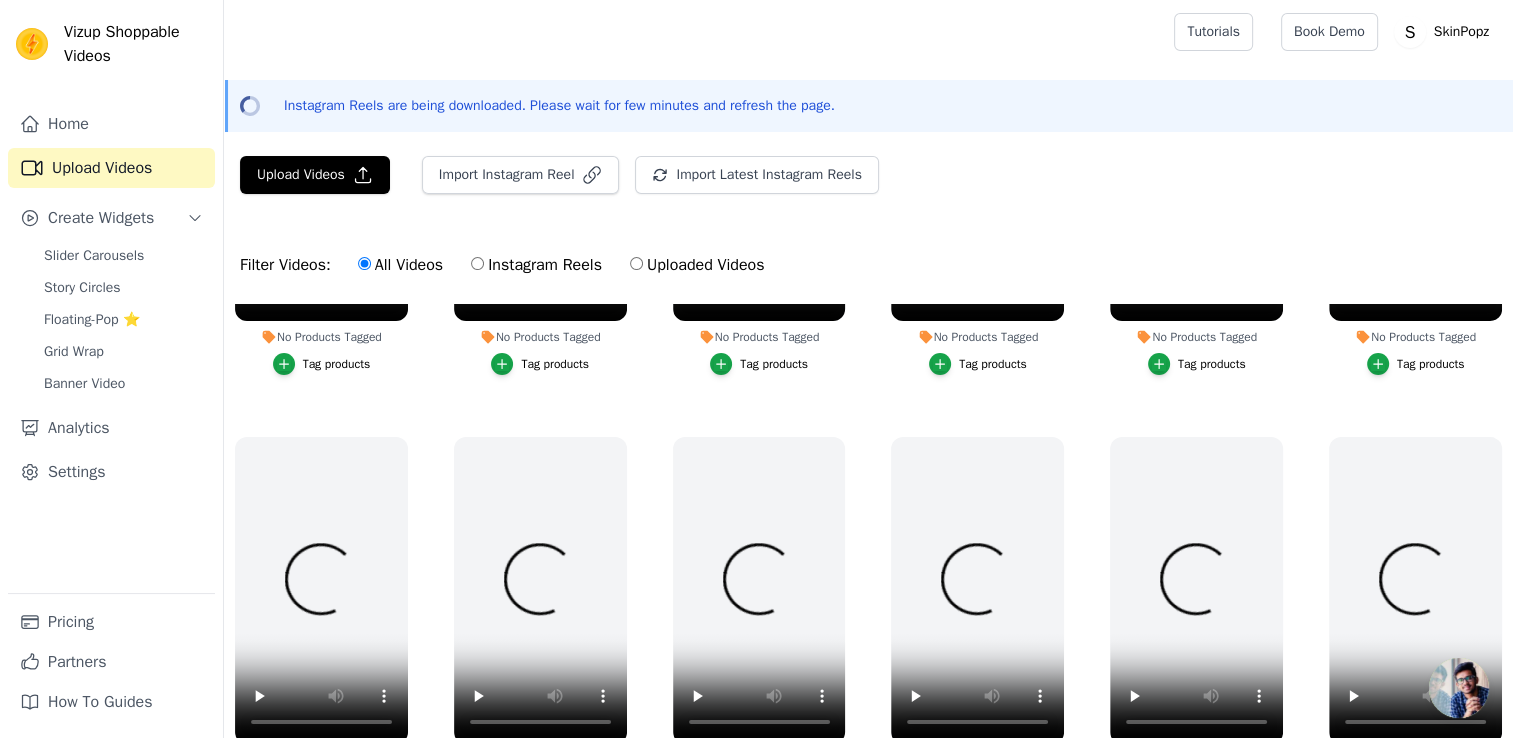 scroll, scrollTop: 1438, scrollLeft: 0, axis: vertical 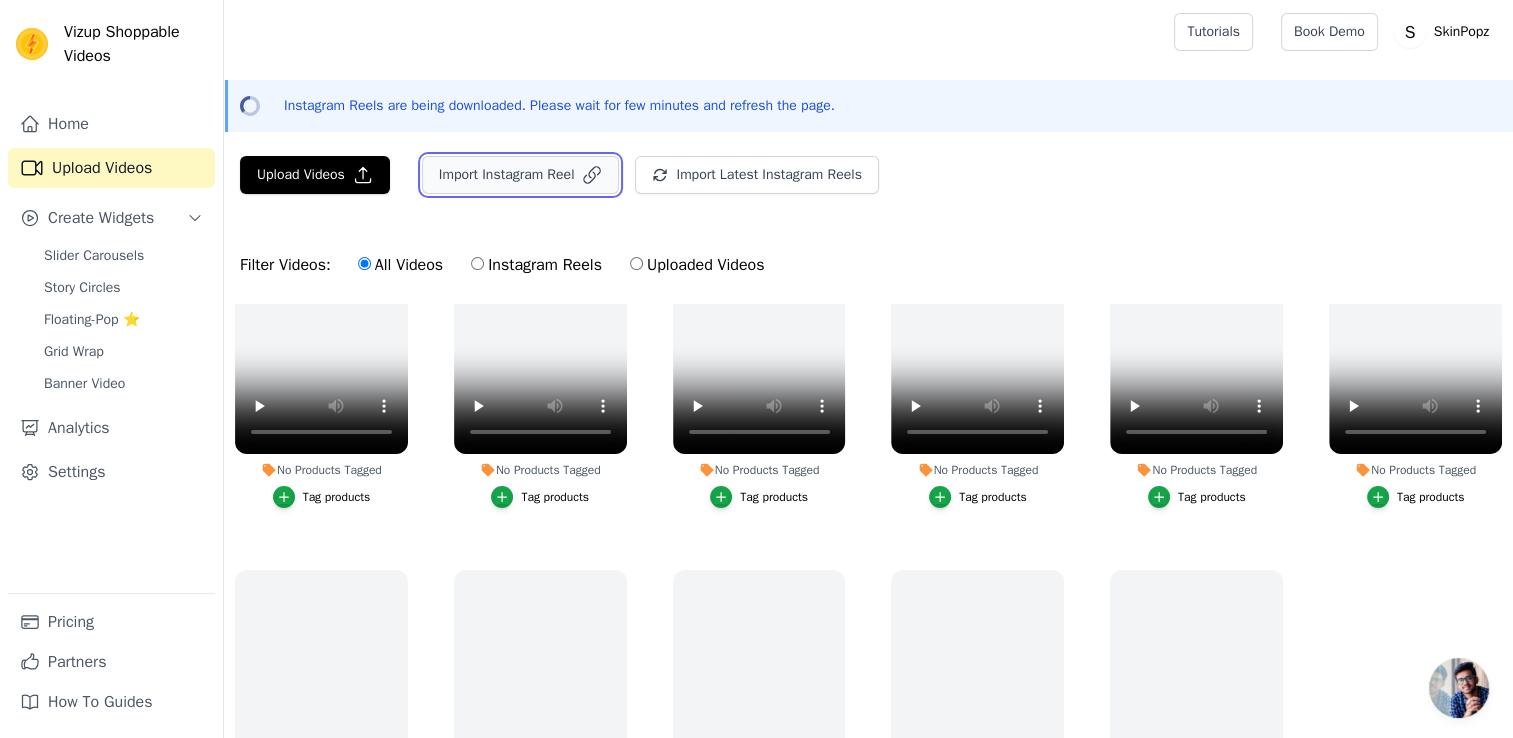 click on "Import Instagram Reel" at bounding box center [521, 175] 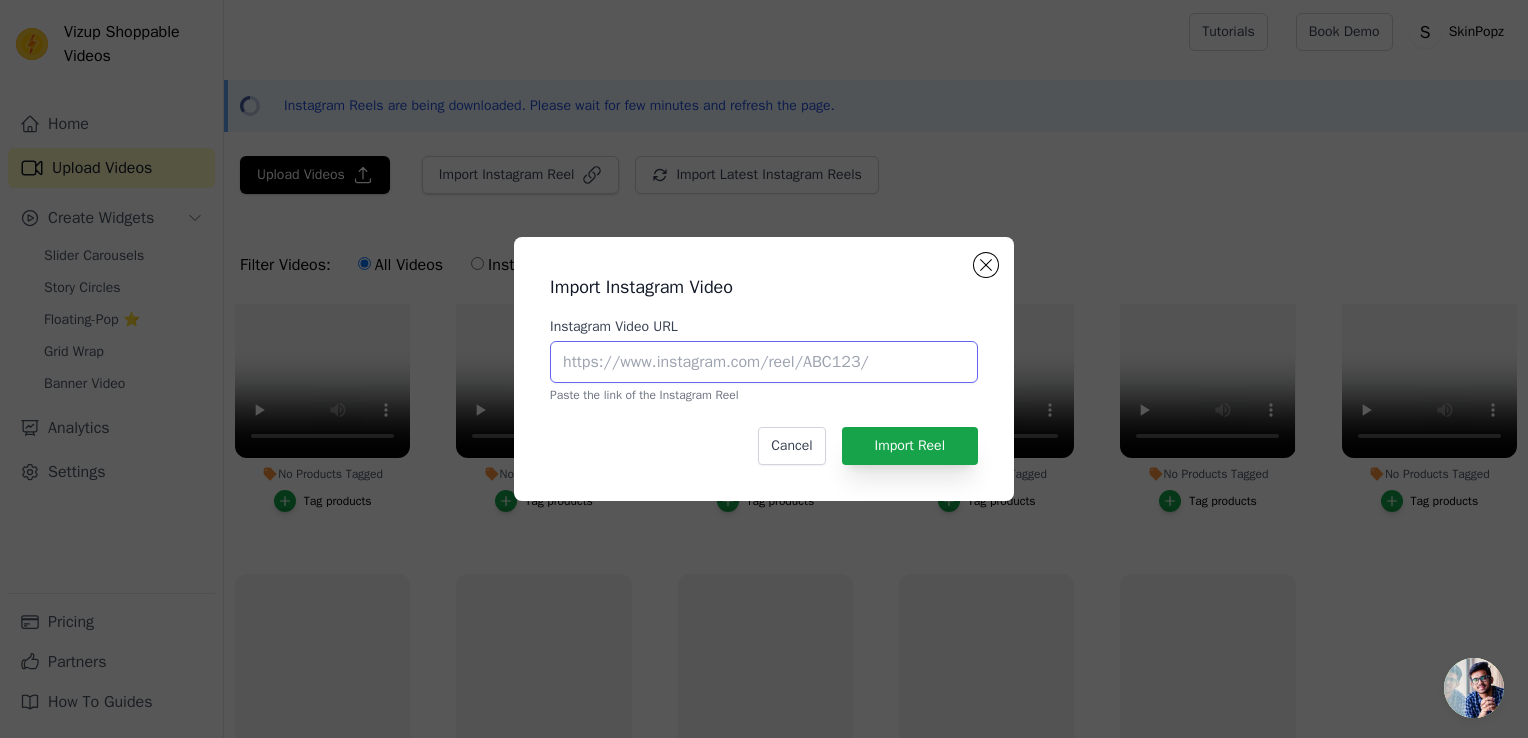 click on "Instagram Video URL" at bounding box center (764, 362) 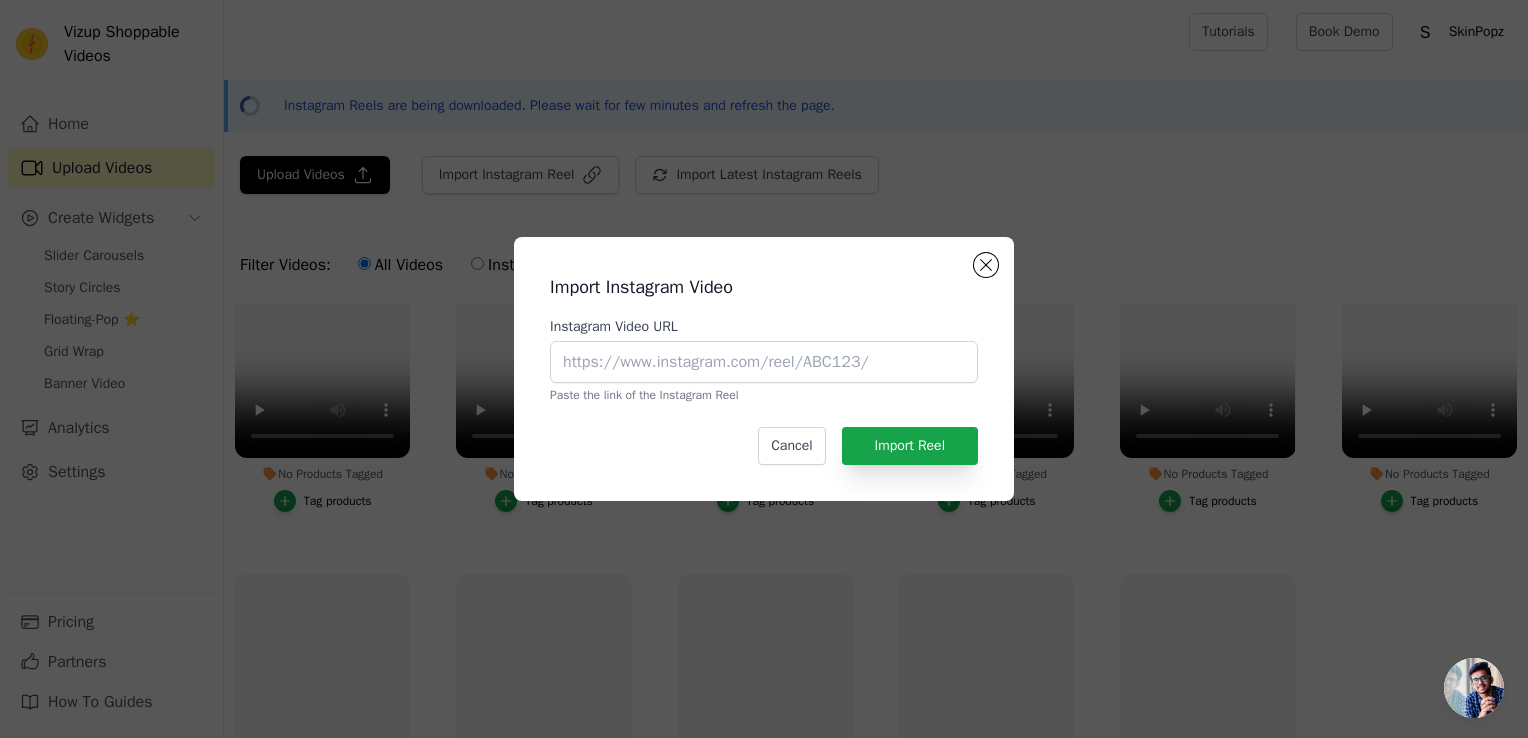 click on "Import Instagram Video   Instagram Video URL       Paste the link of the Instagram Reel   Cancel   Import Reel" 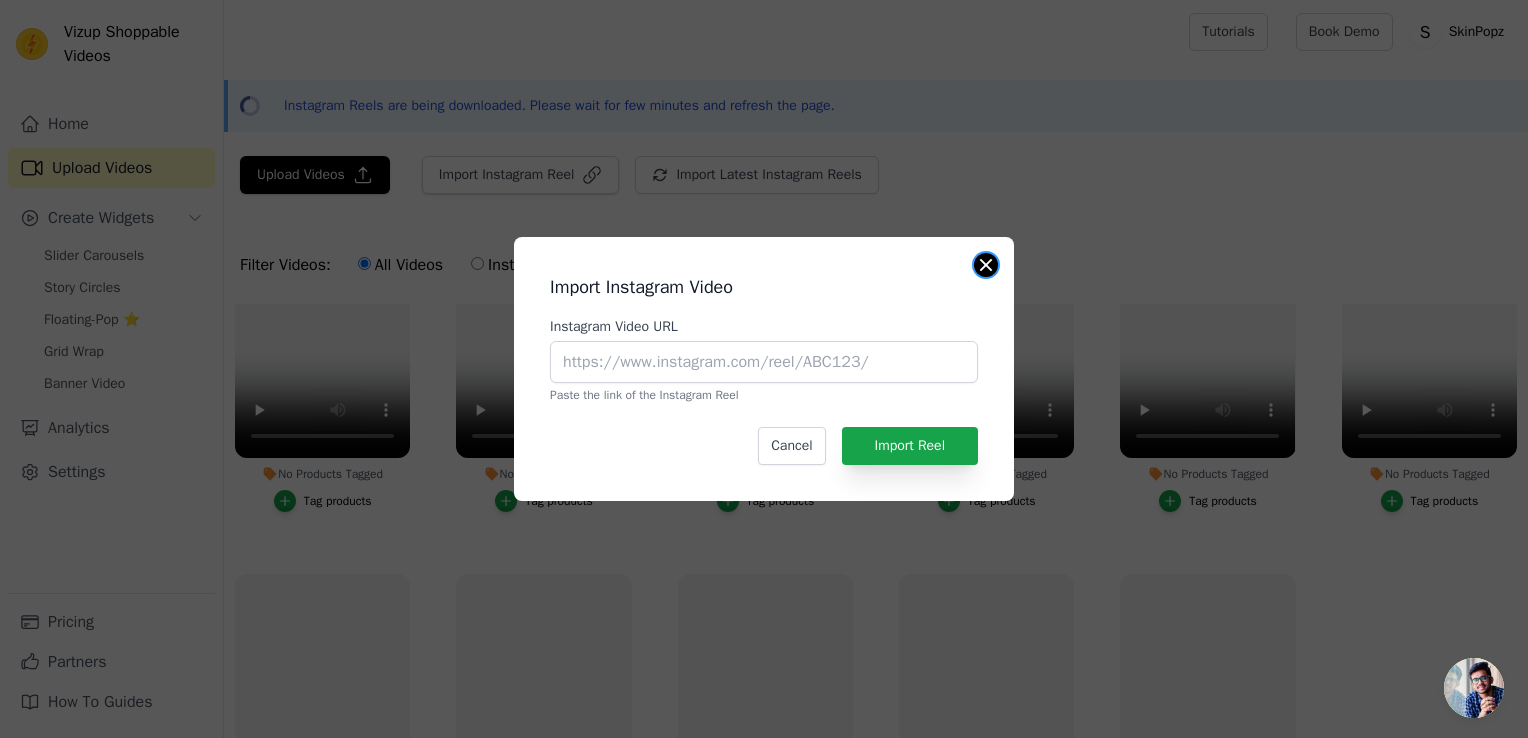 click at bounding box center (986, 265) 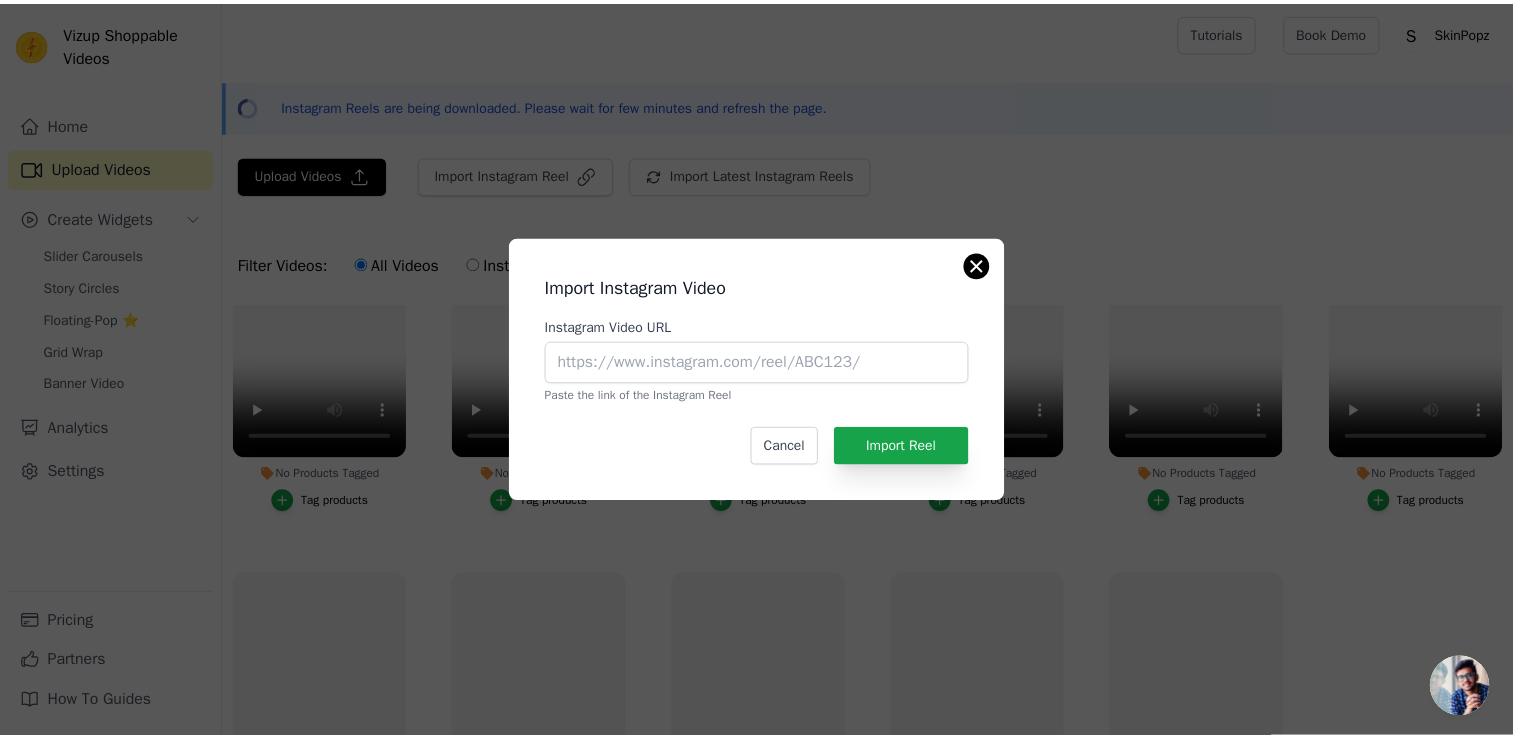 scroll, scrollTop: 1438, scrollLeft: 0, axis: vertical 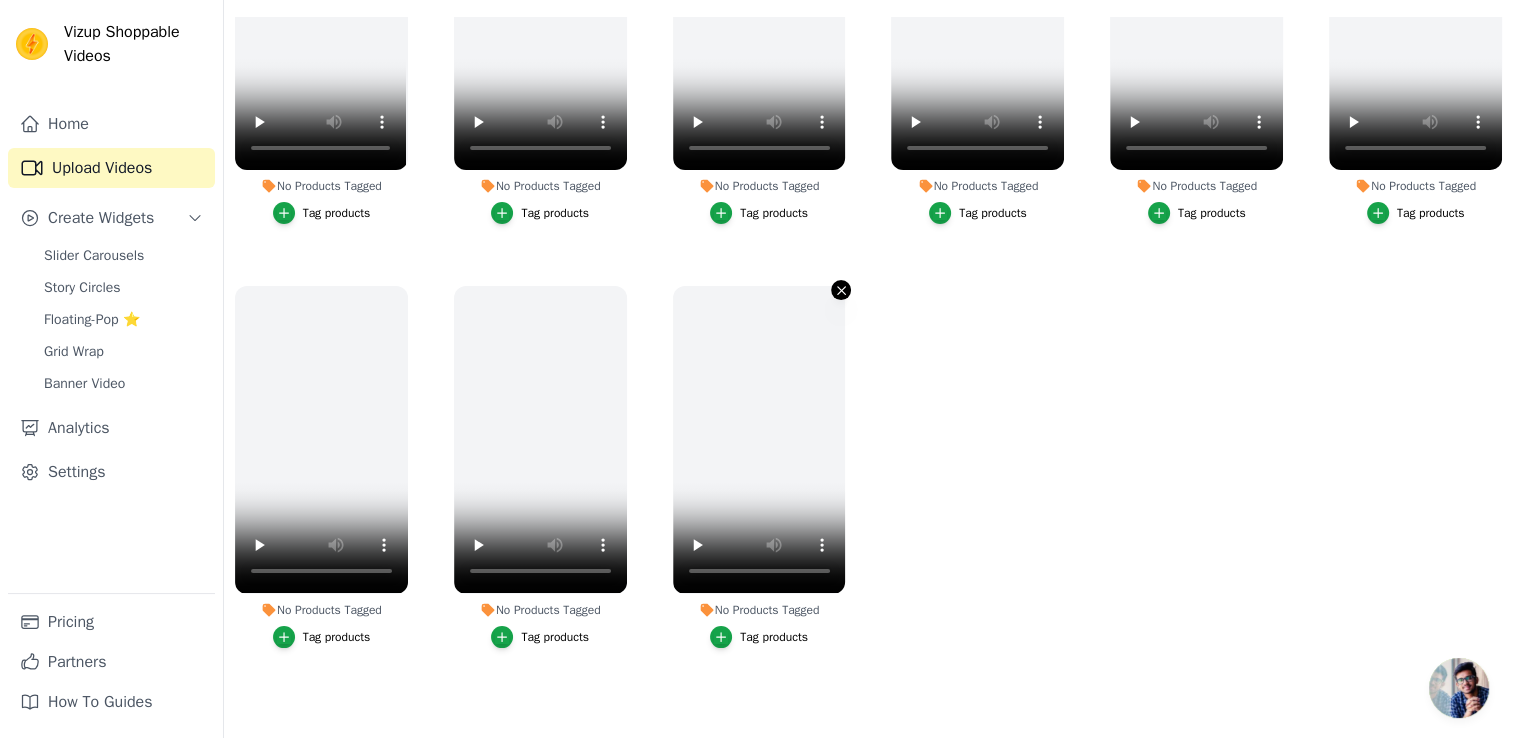 click 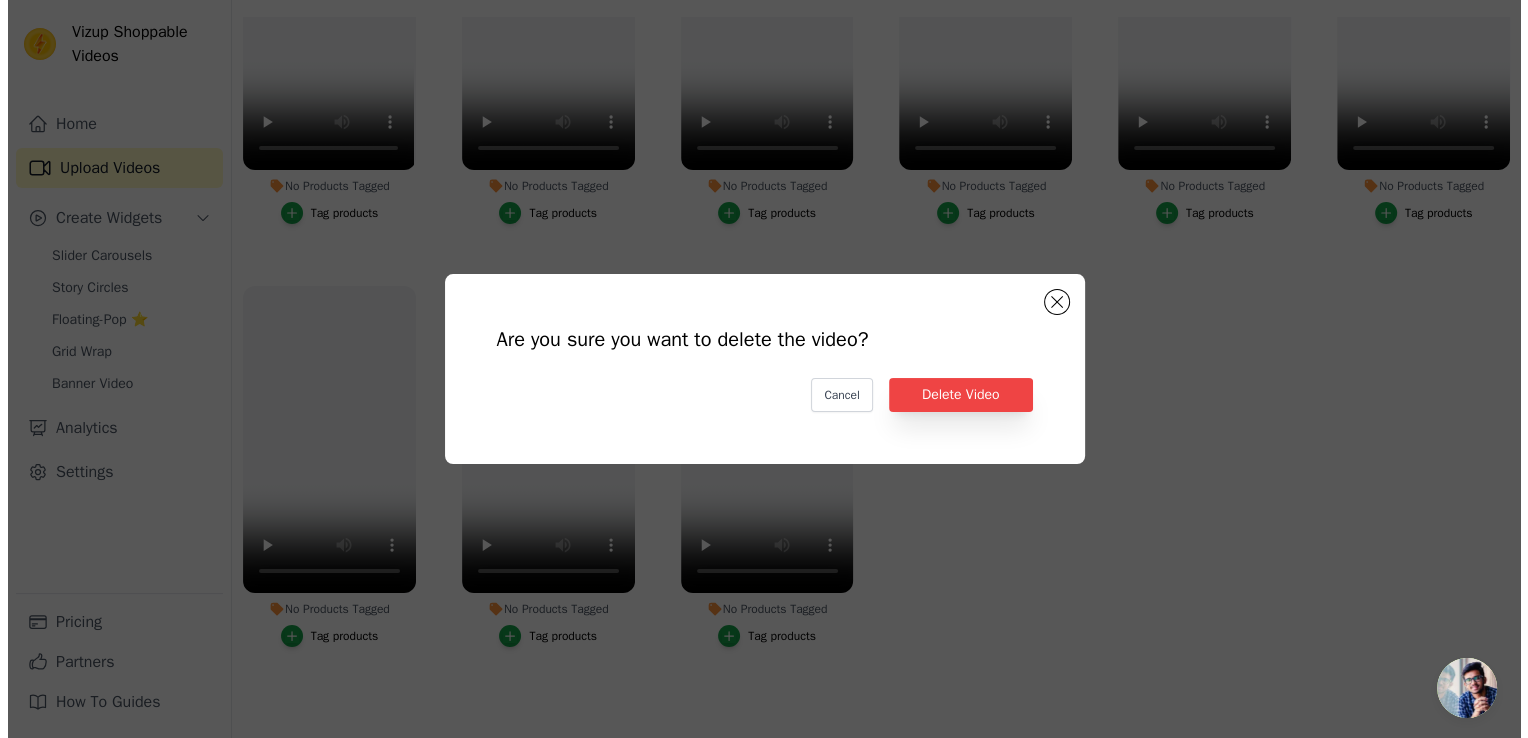 scroll, scrollTop: 0, scrollLeft: 0, axis: both 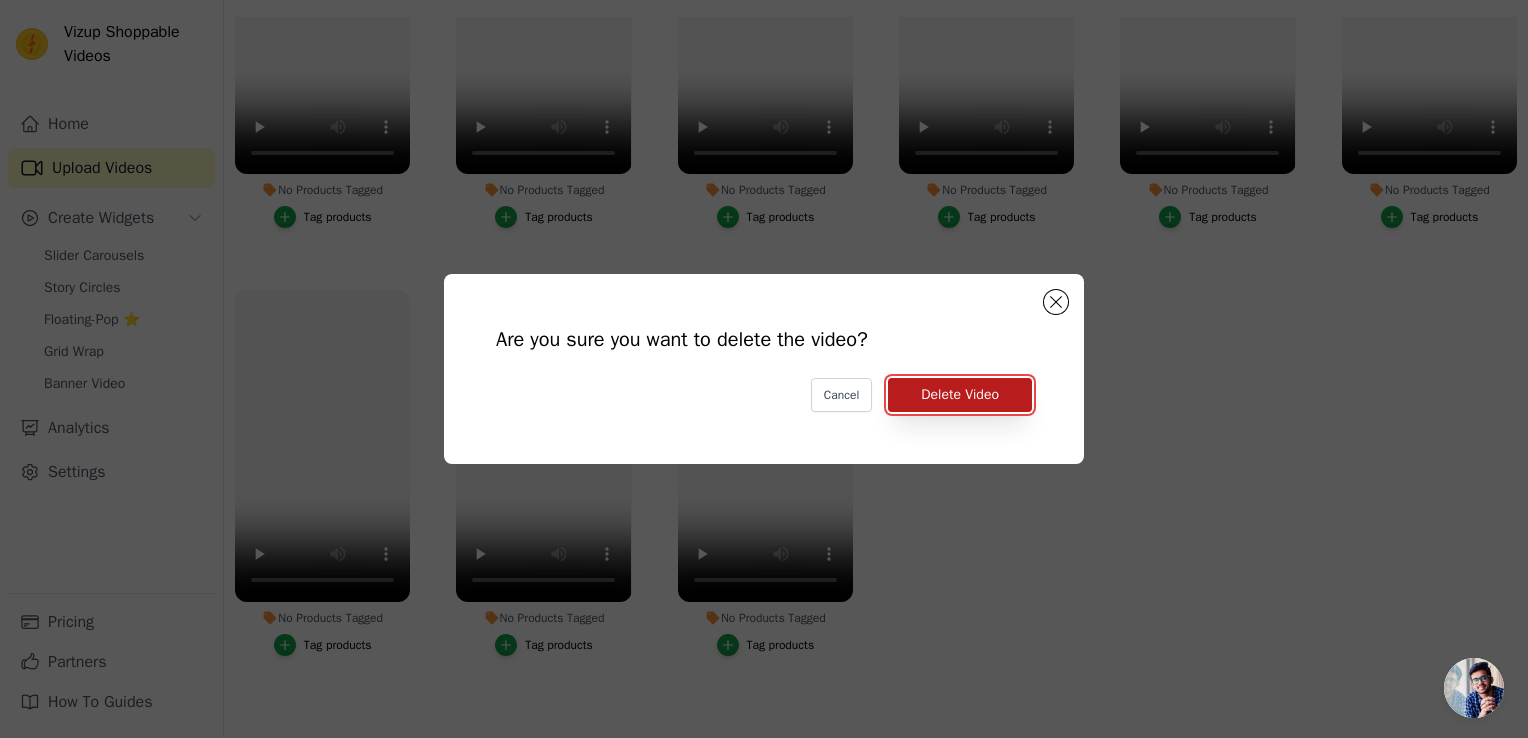 click on "Delete Video" at bounding box center [960, 395] 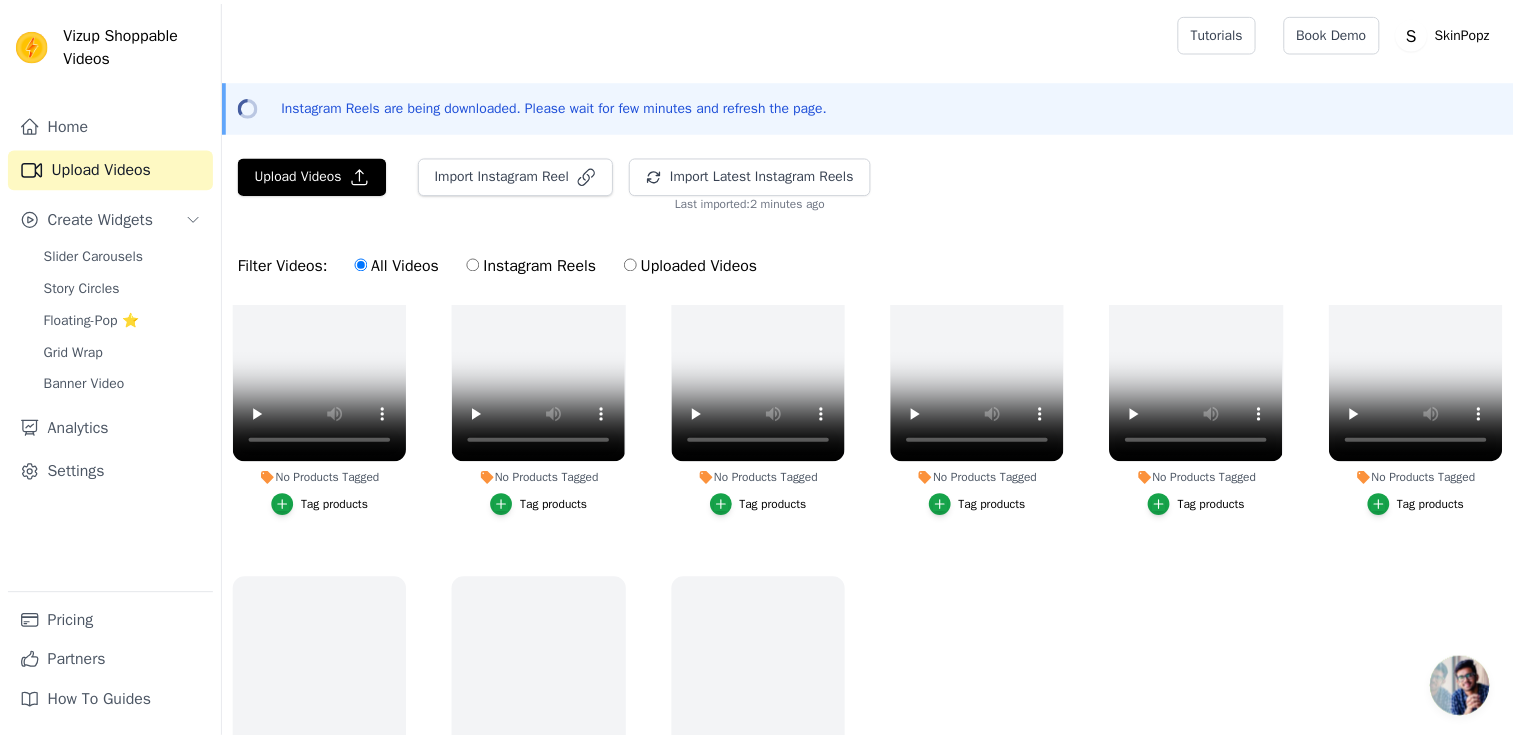 scroll, scrollTop: 287, scrollLeft: 0, axis: vertical 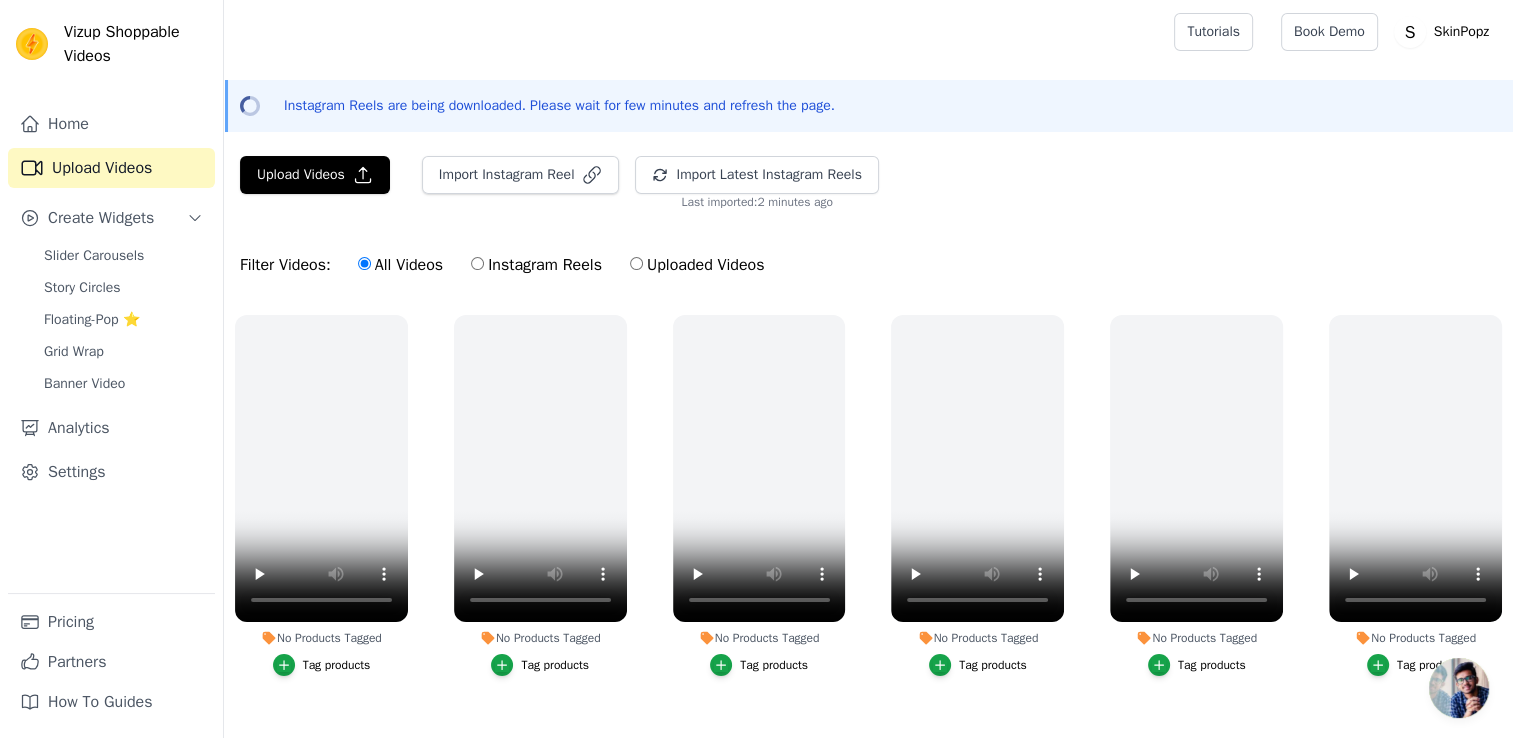 drag, startPoint x: 1476, startPoint y: 65, endPoint x: 1376, endPoint y: 61, distance: 100.07997 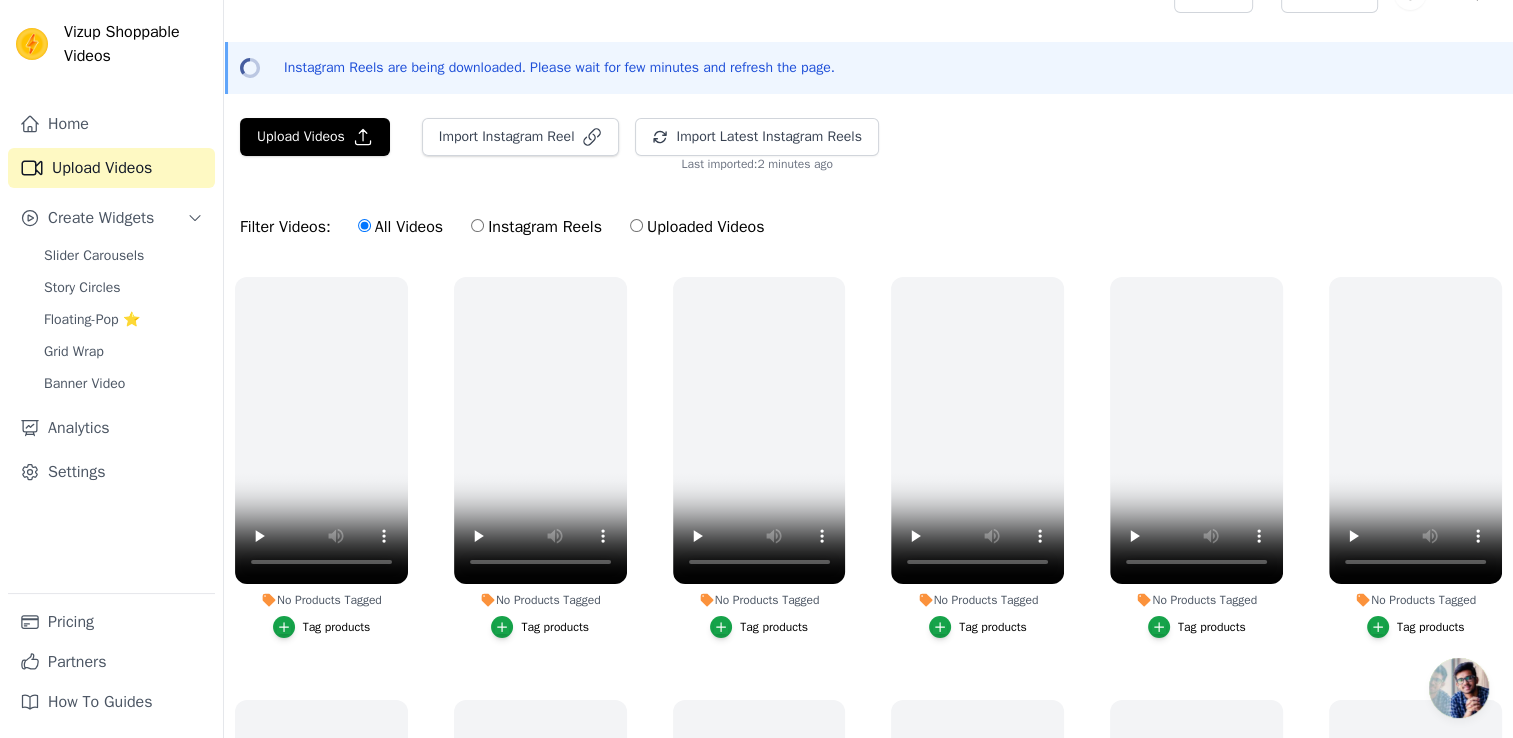 scroll, scrollTop: 287, scrollLeft: 0, axis: vertical 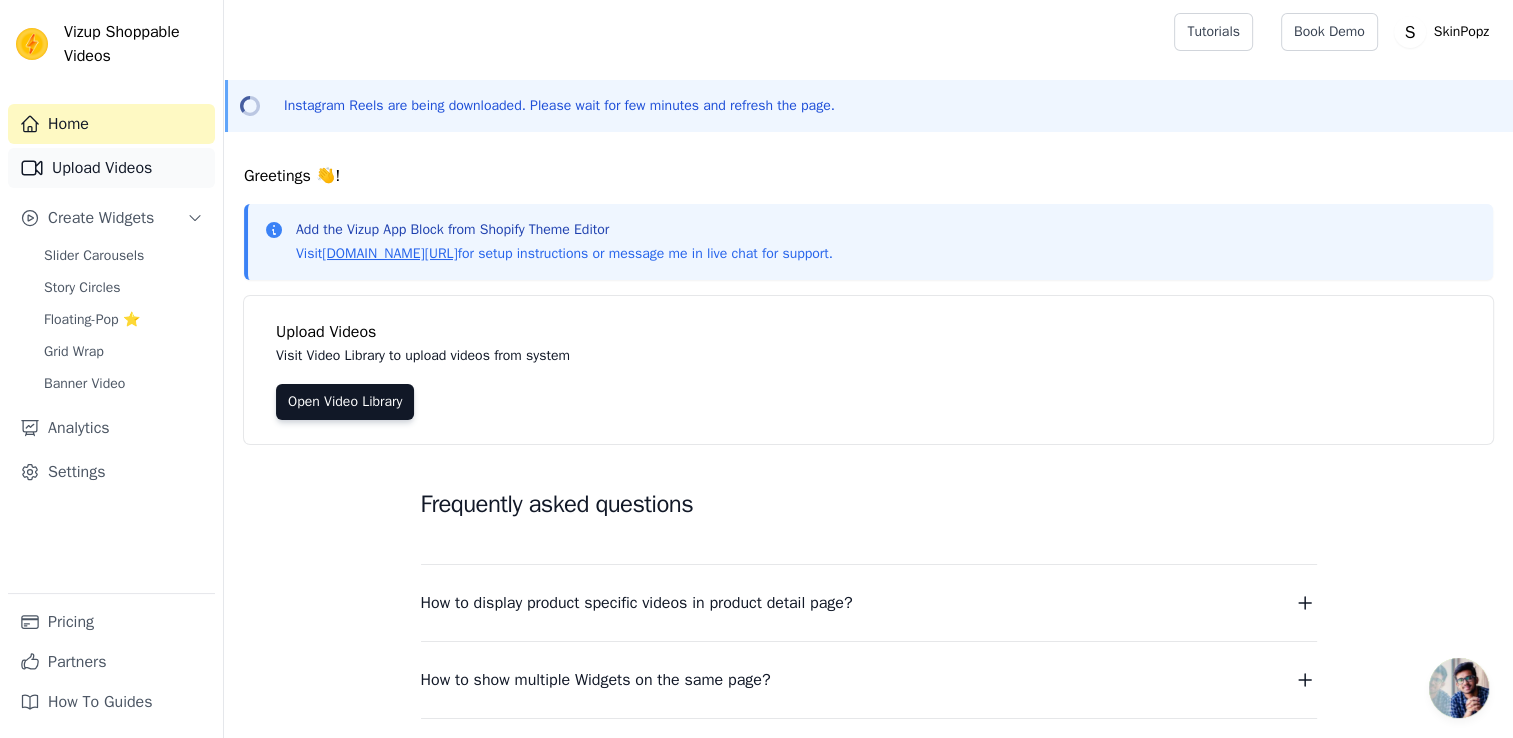 click on "Upload Videos" at bounding box center [111, 168] 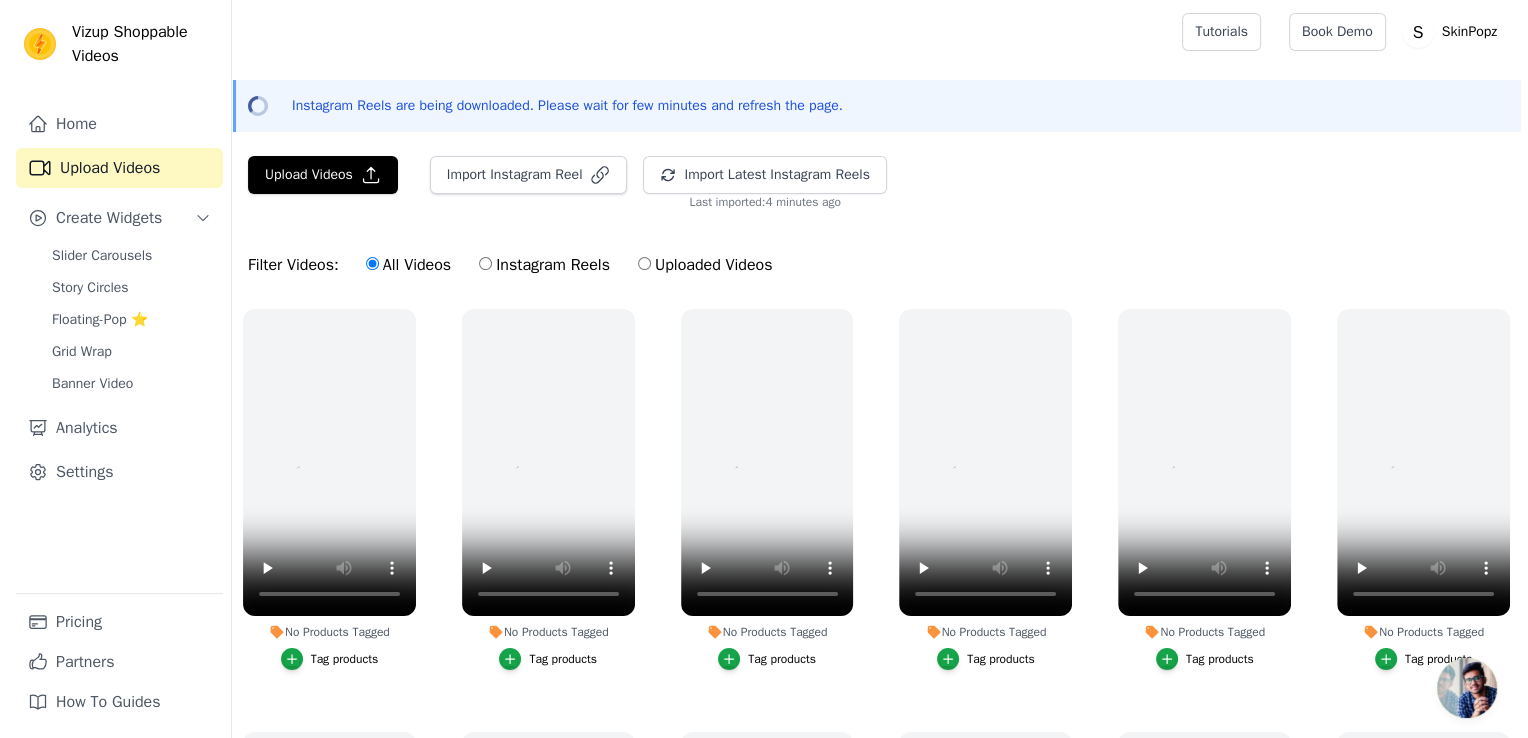 scroll, scrollTop: 0, scrollLeft: 0, axis: both 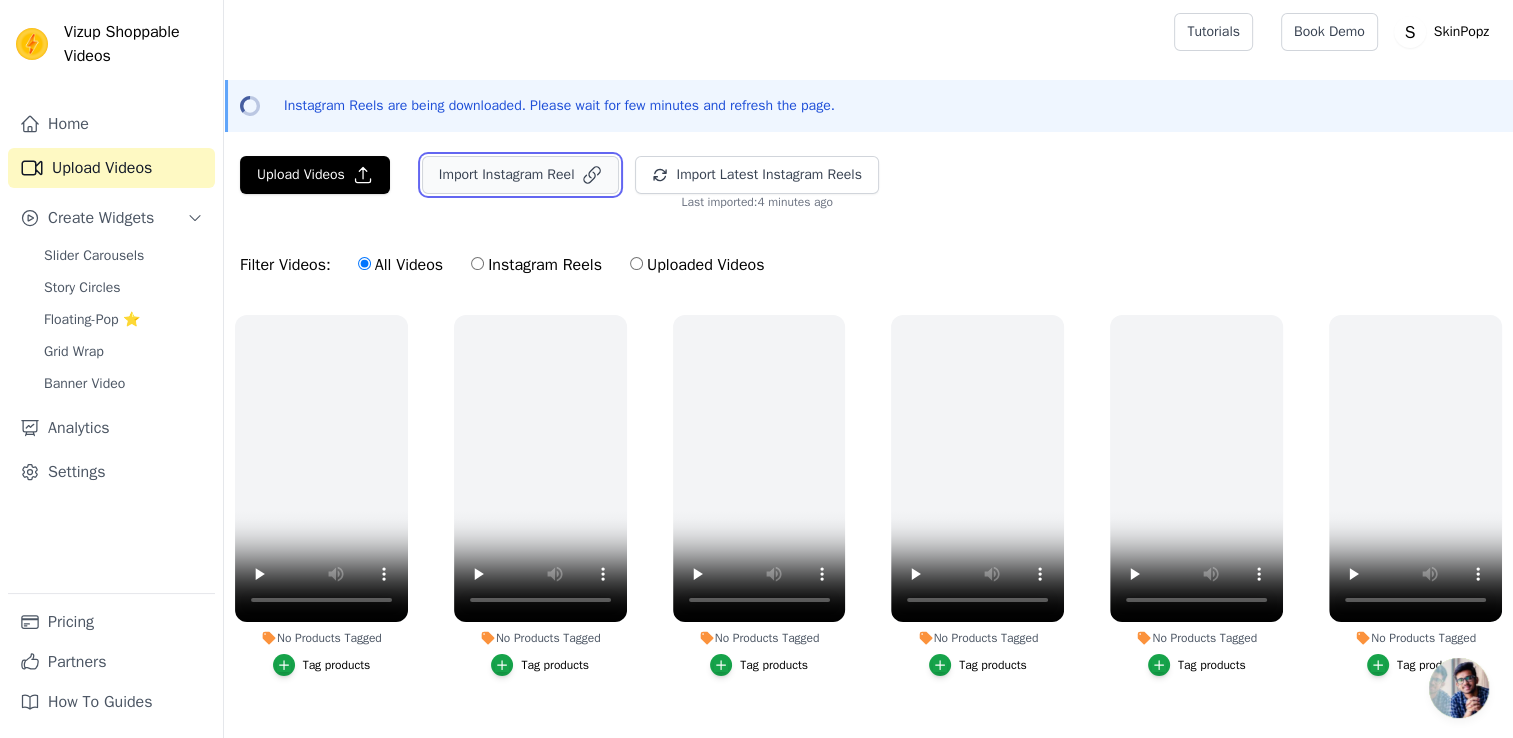 click on "Import Instagram Reel" at bounding box center (521, 175) 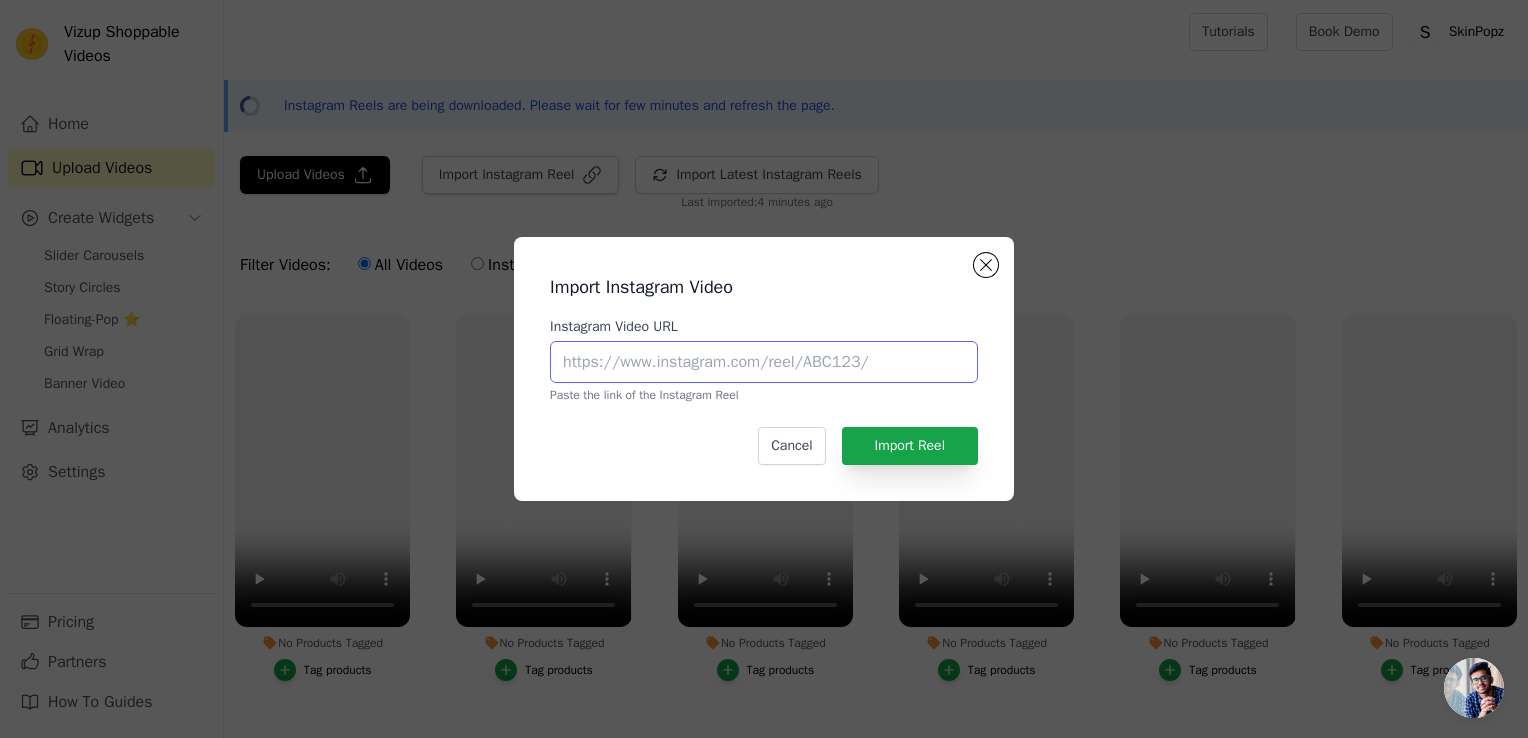 click on "Instagram Video URL" at bounding box center (764, 362) 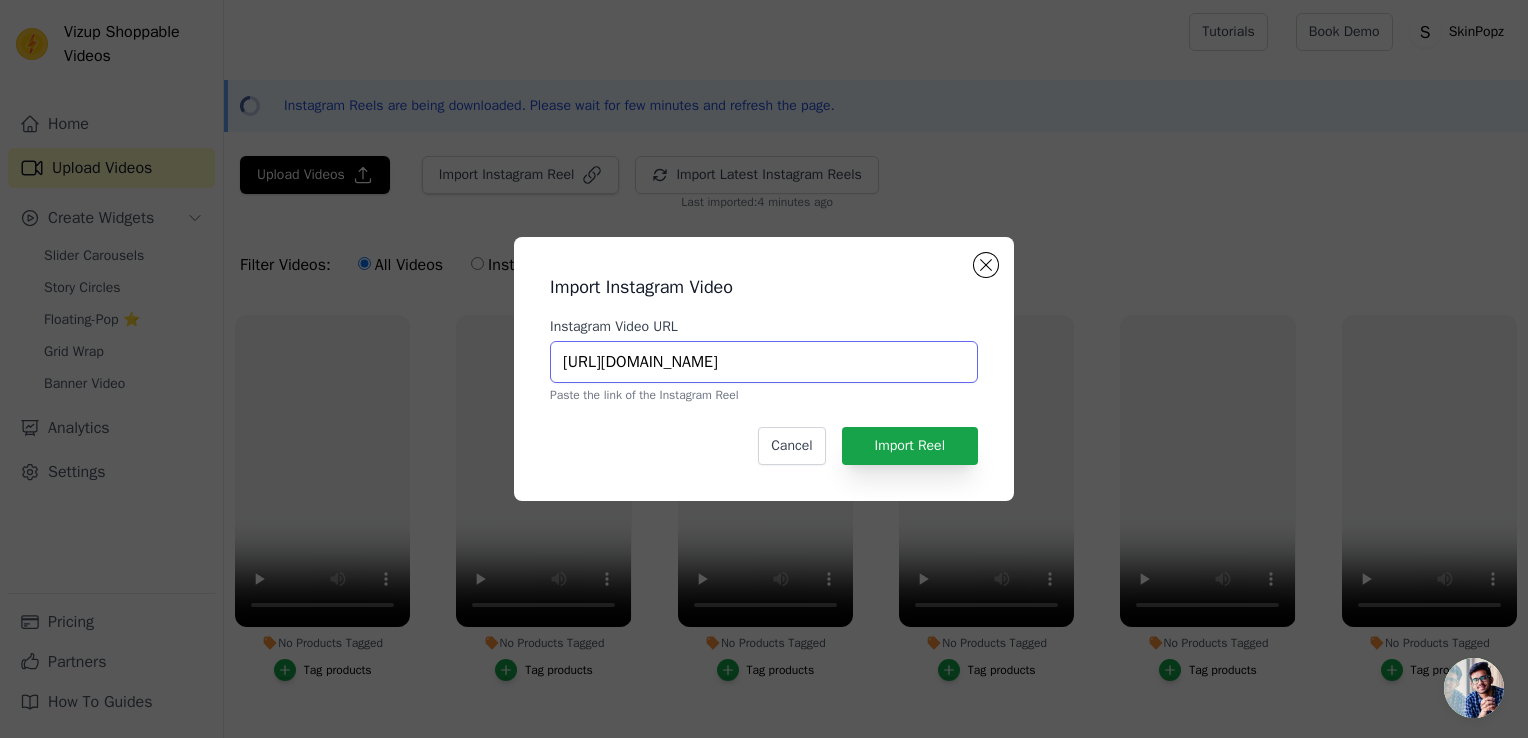 scroll, scrollTop: 0, scrollLeft: 146, axis: horizontal 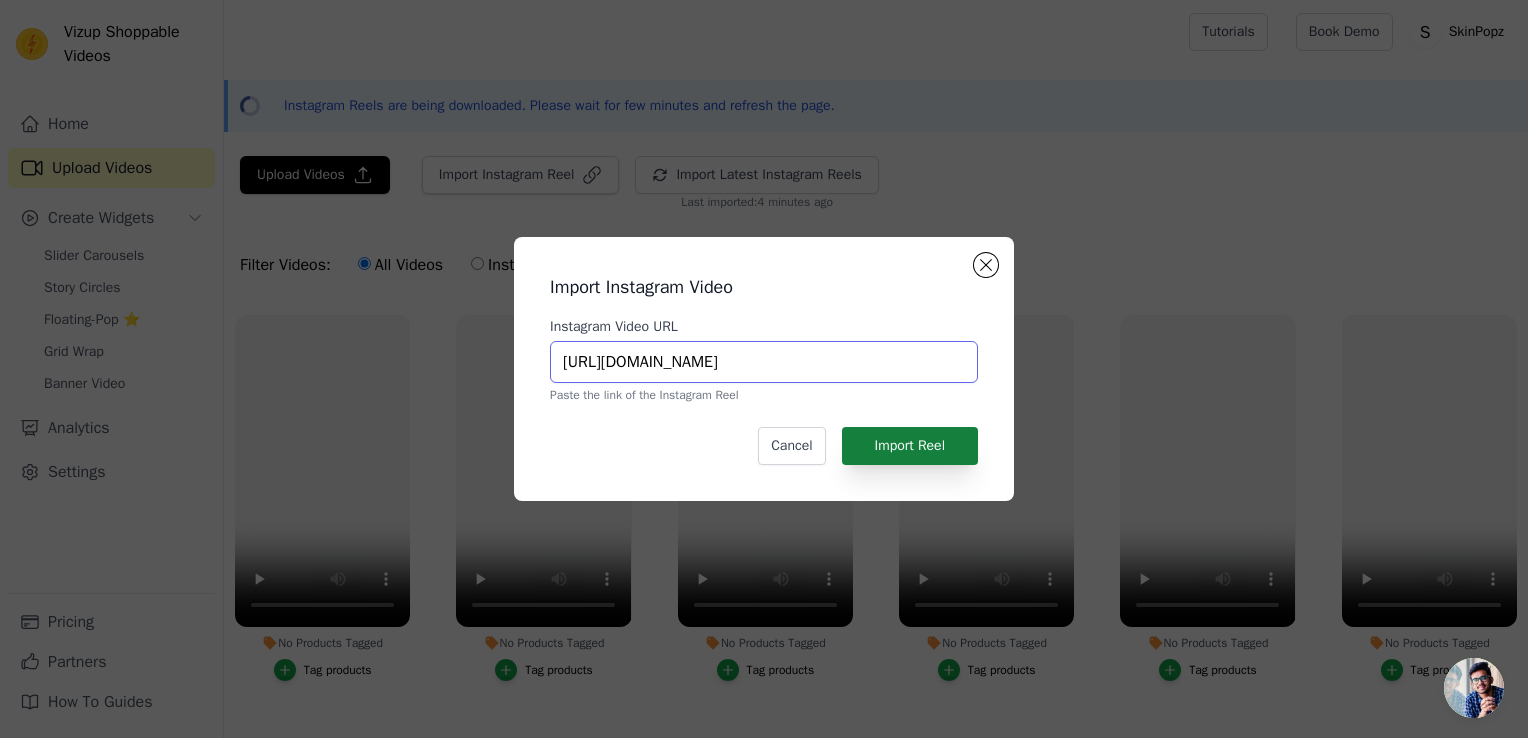 type on "https://www.instagram.com/reel/DKP8fP4MHVB/?igsh=ZmNqMHB4end1bTEx" 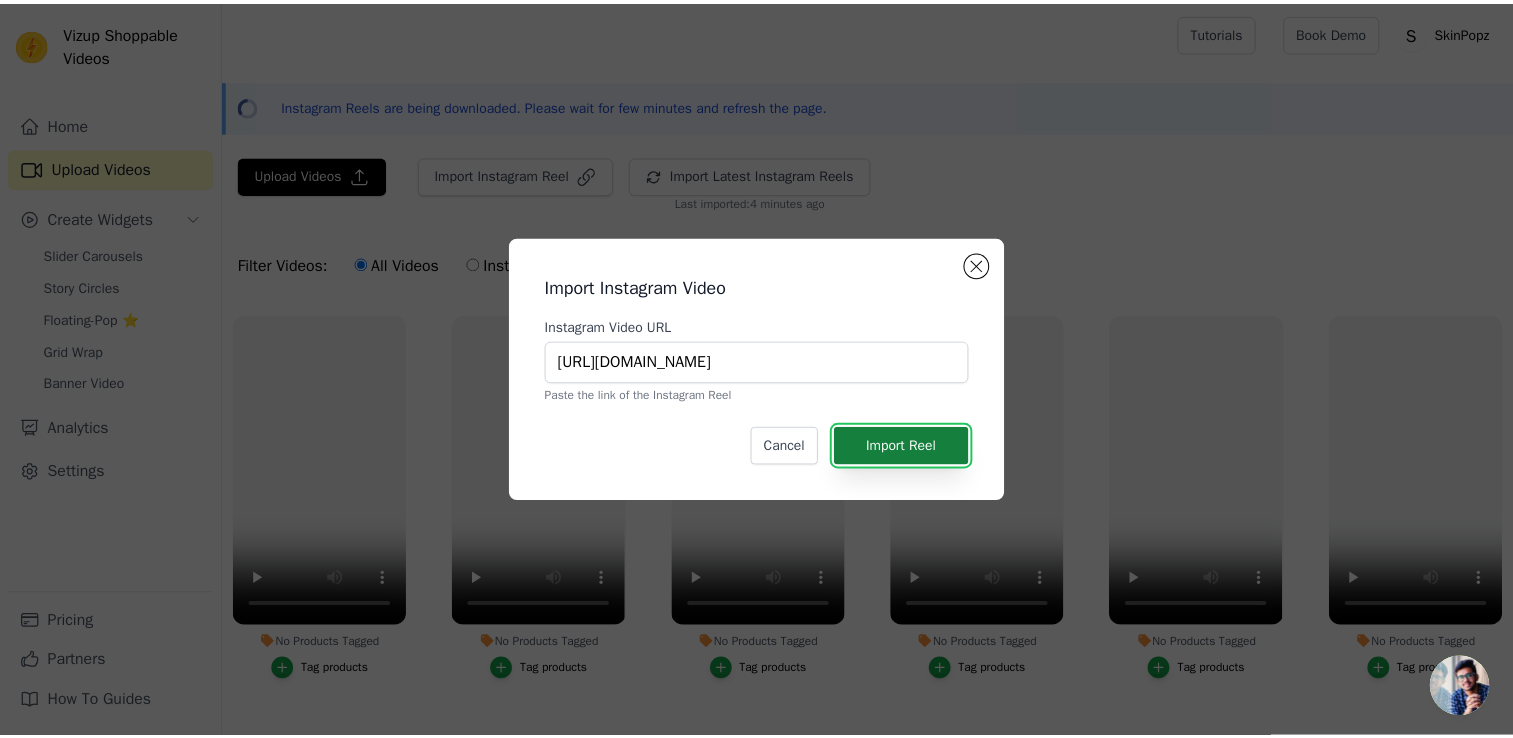 scroll, scrollTop: 0, scrollLeft: 0, axis: both 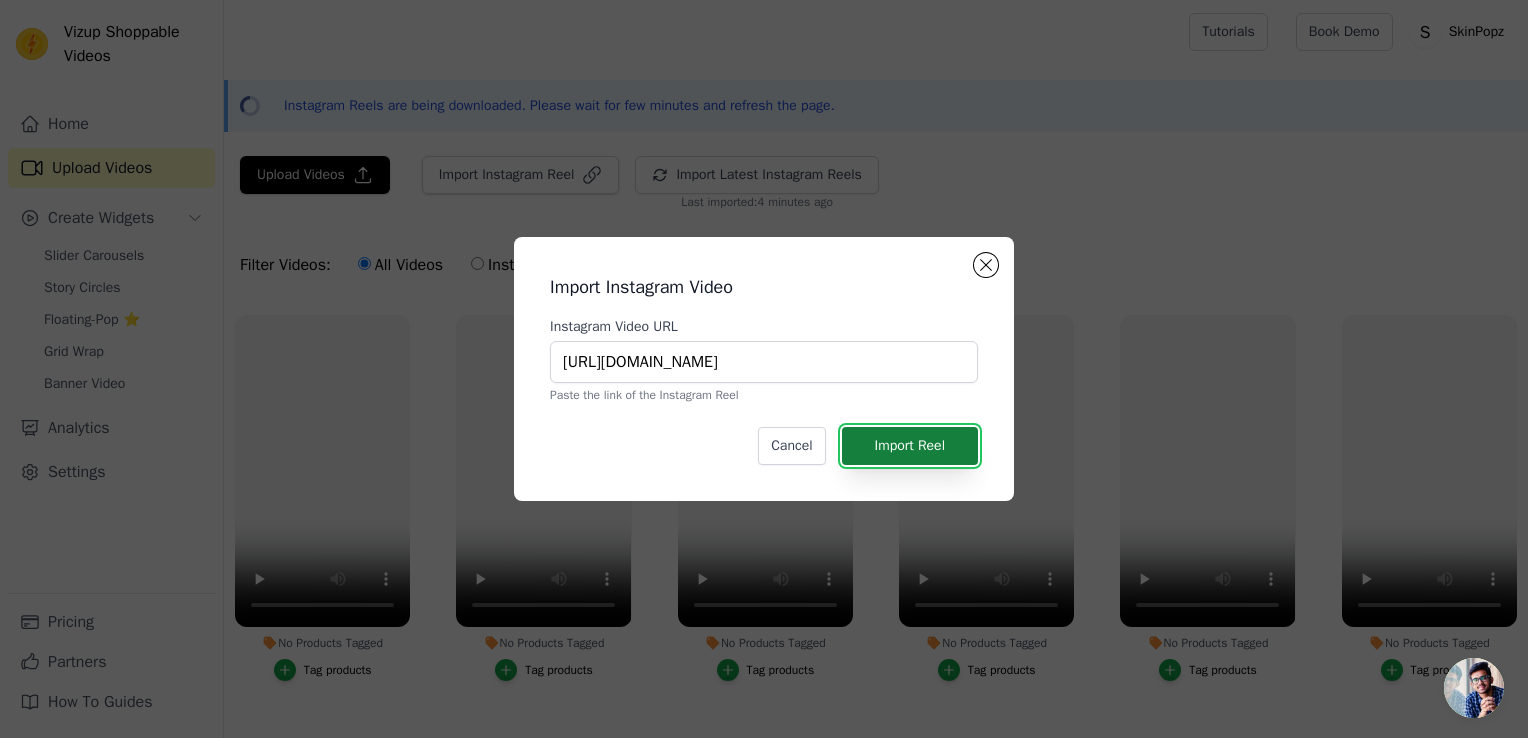 click on "Import Reel" at bounding box center (910, 446) 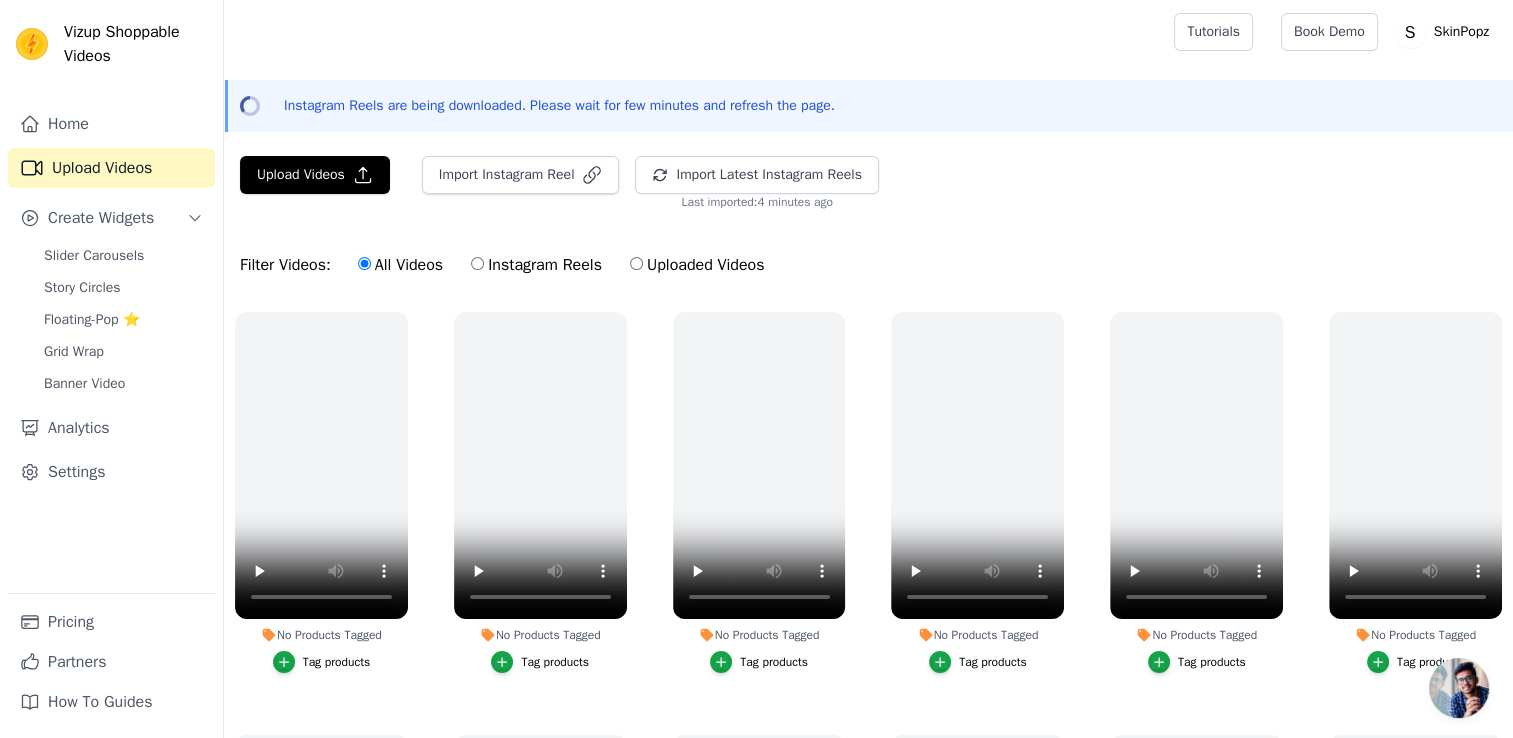 scroll, scrollTop: 0, scrollLeft: 0, axis: both 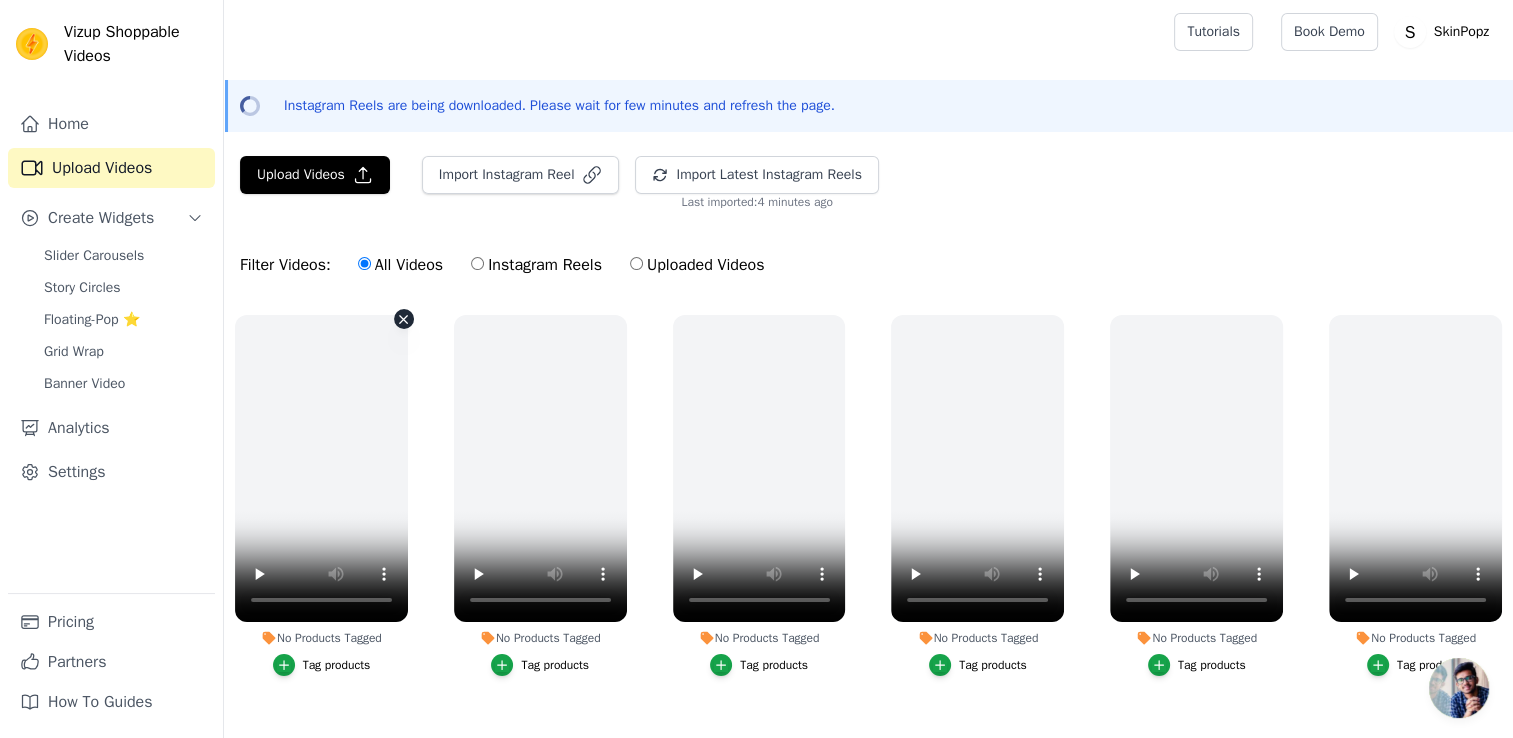 click 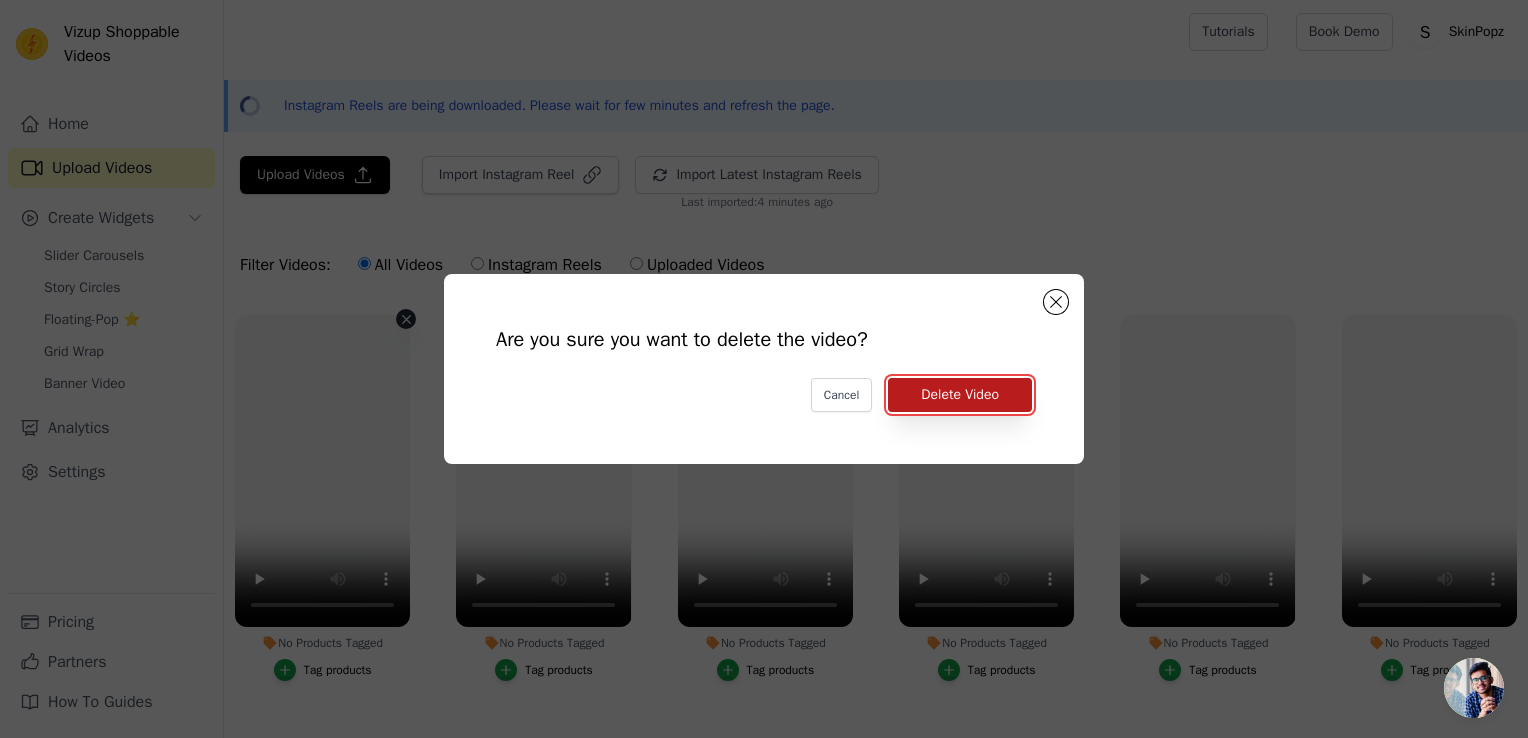 click on "Delete Video" at bounding box center (960, 395) 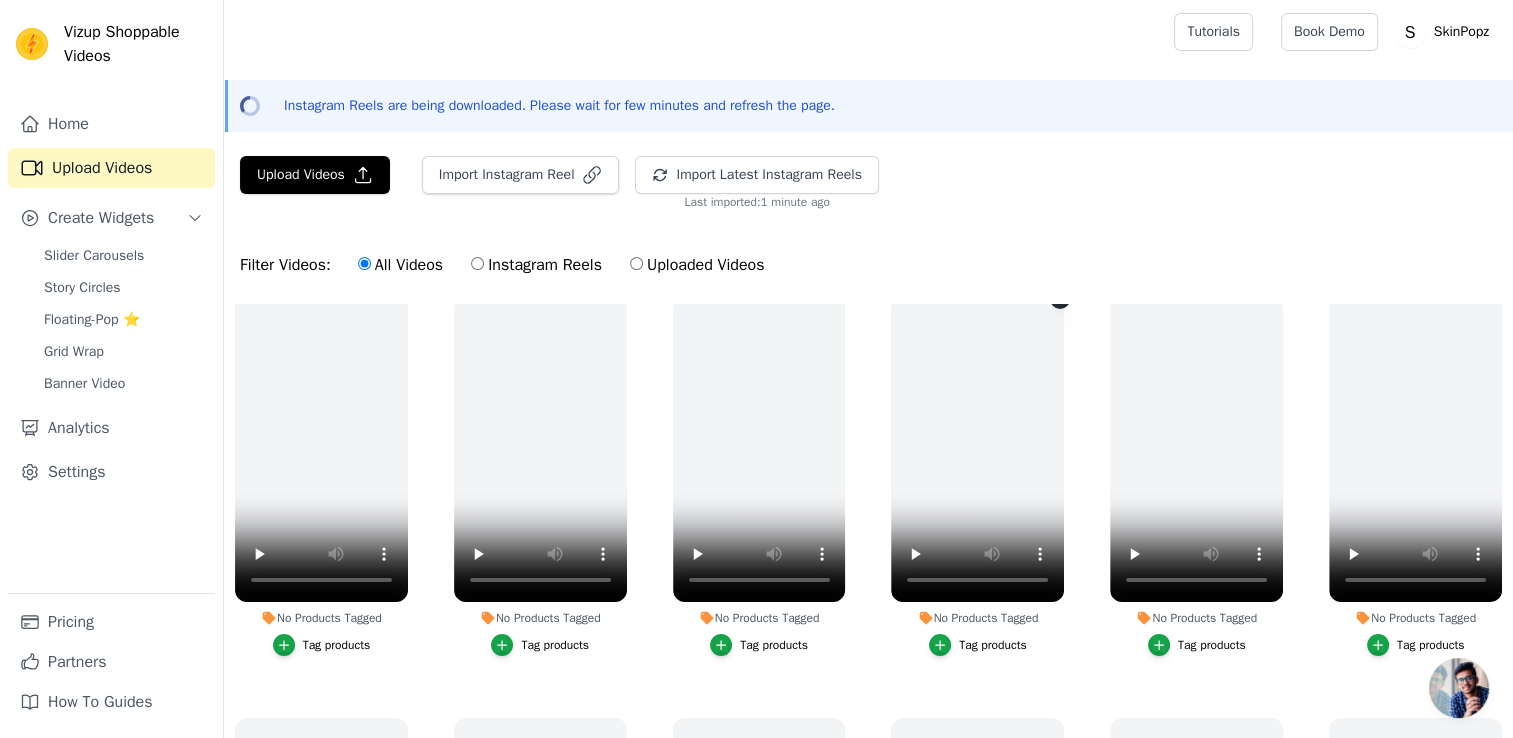 scroll, scrollTop: 0, scrollLeft: 0, axis: both 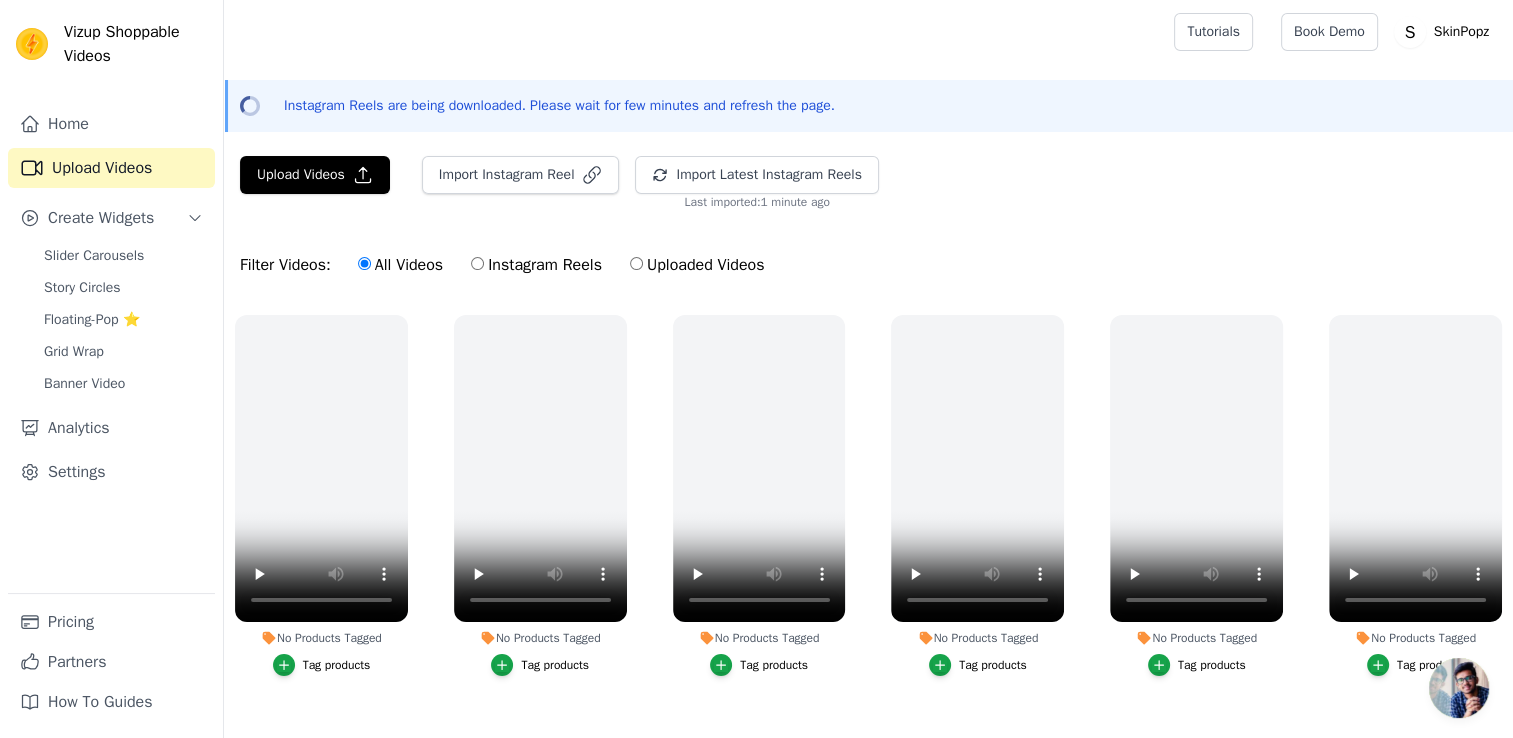 click on "Instagram Reels" at bounding box center [536, 265] 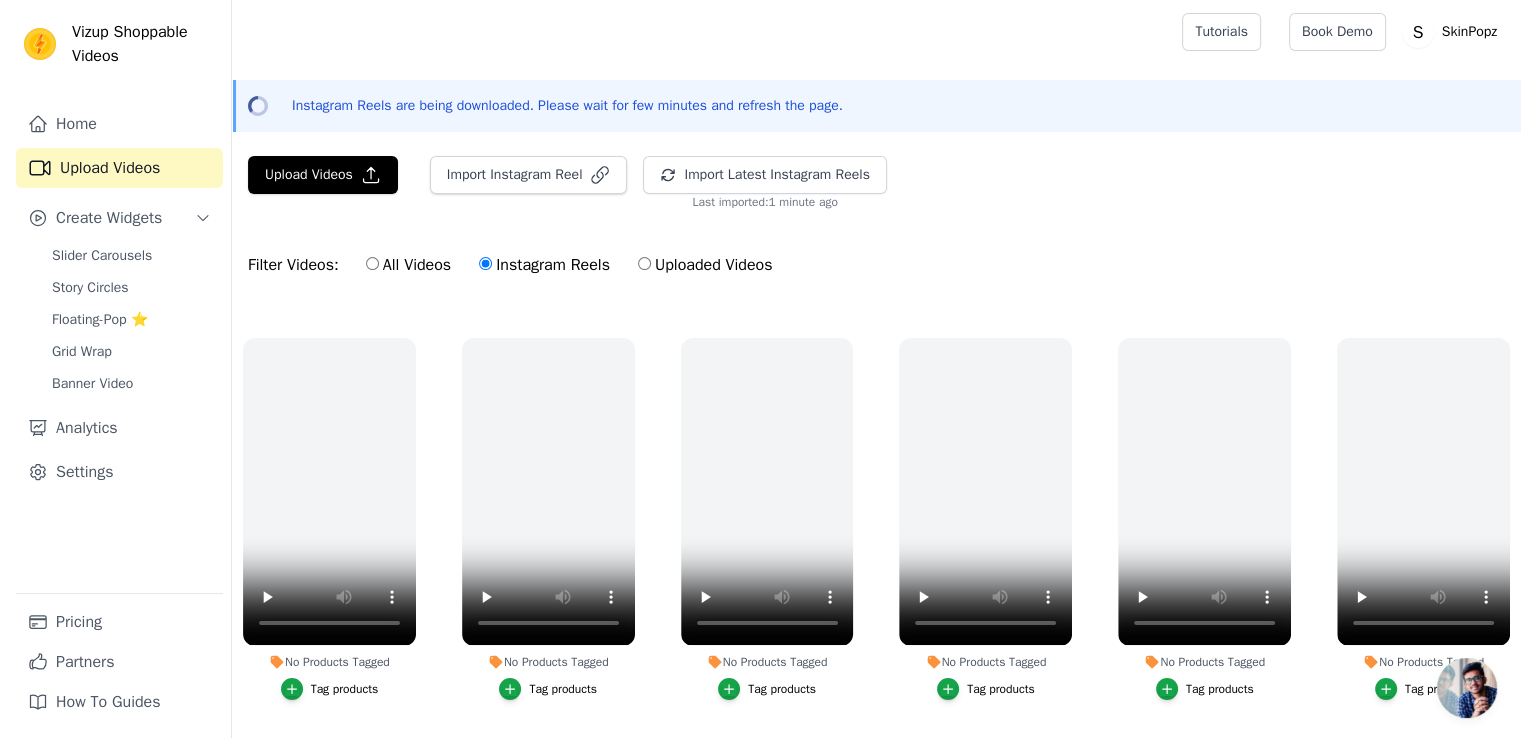 scroll, scrollTop: 0, scrollLeft: 0, axis: both 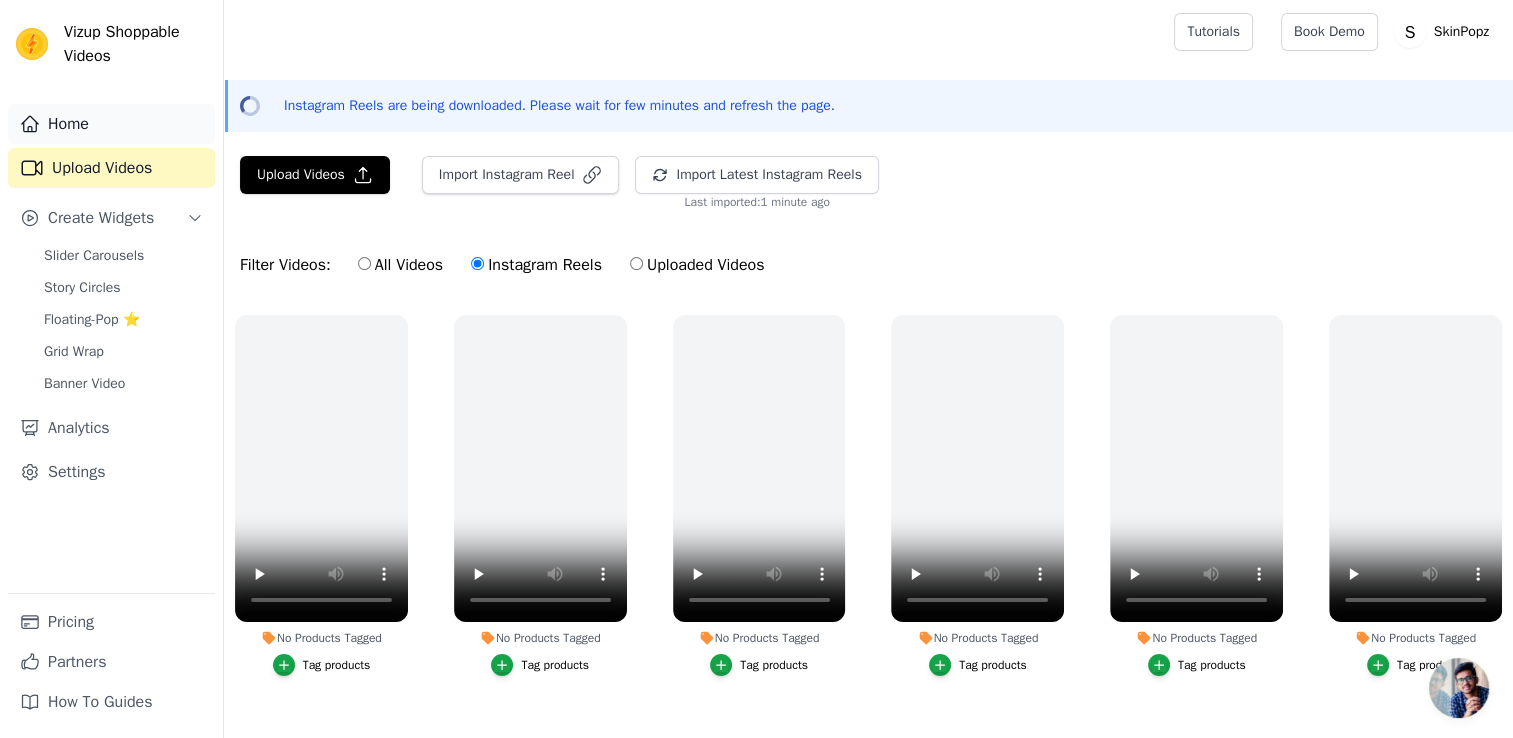 click on "Home" at bounding box center (111, 124) 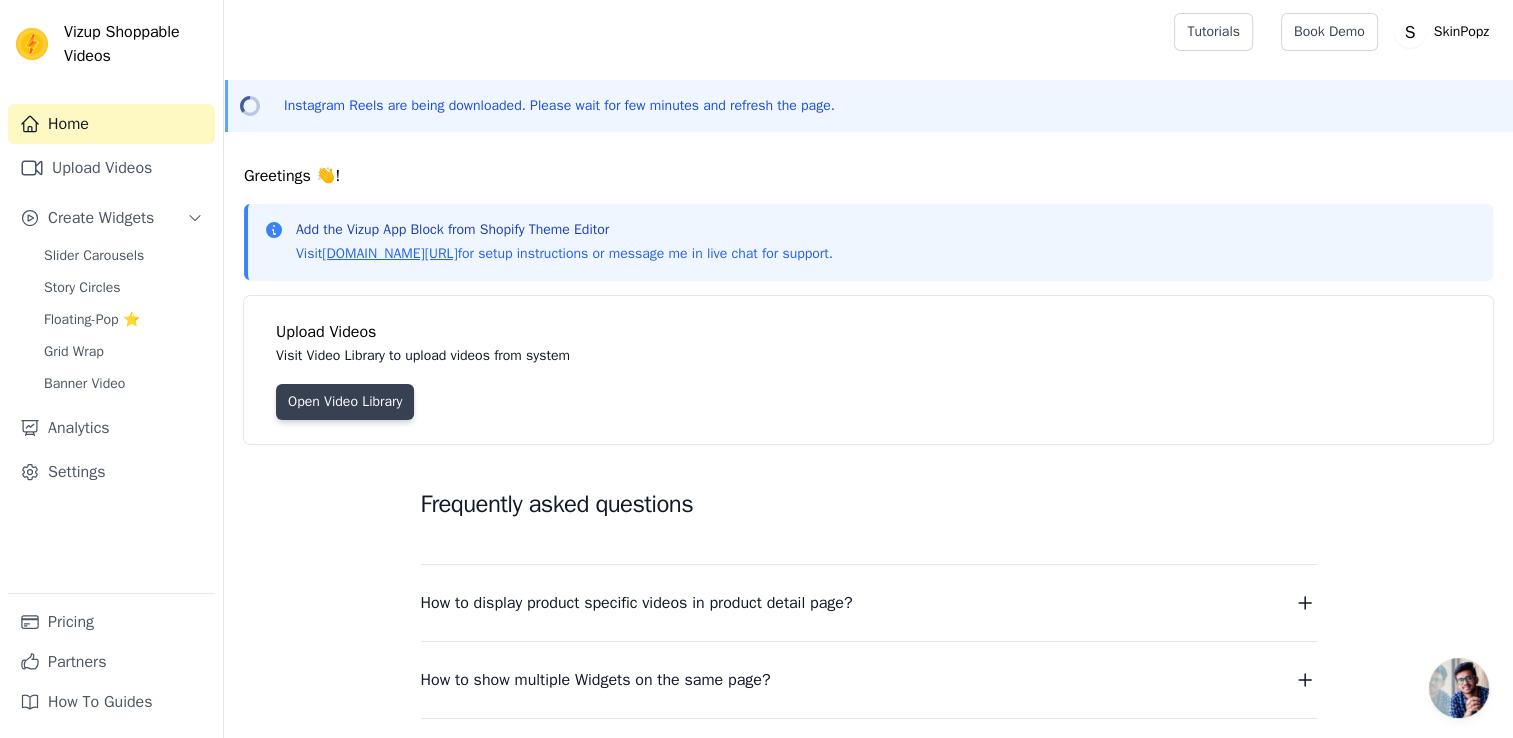 click on "Open Video Library" at bounding box center [345, 402] 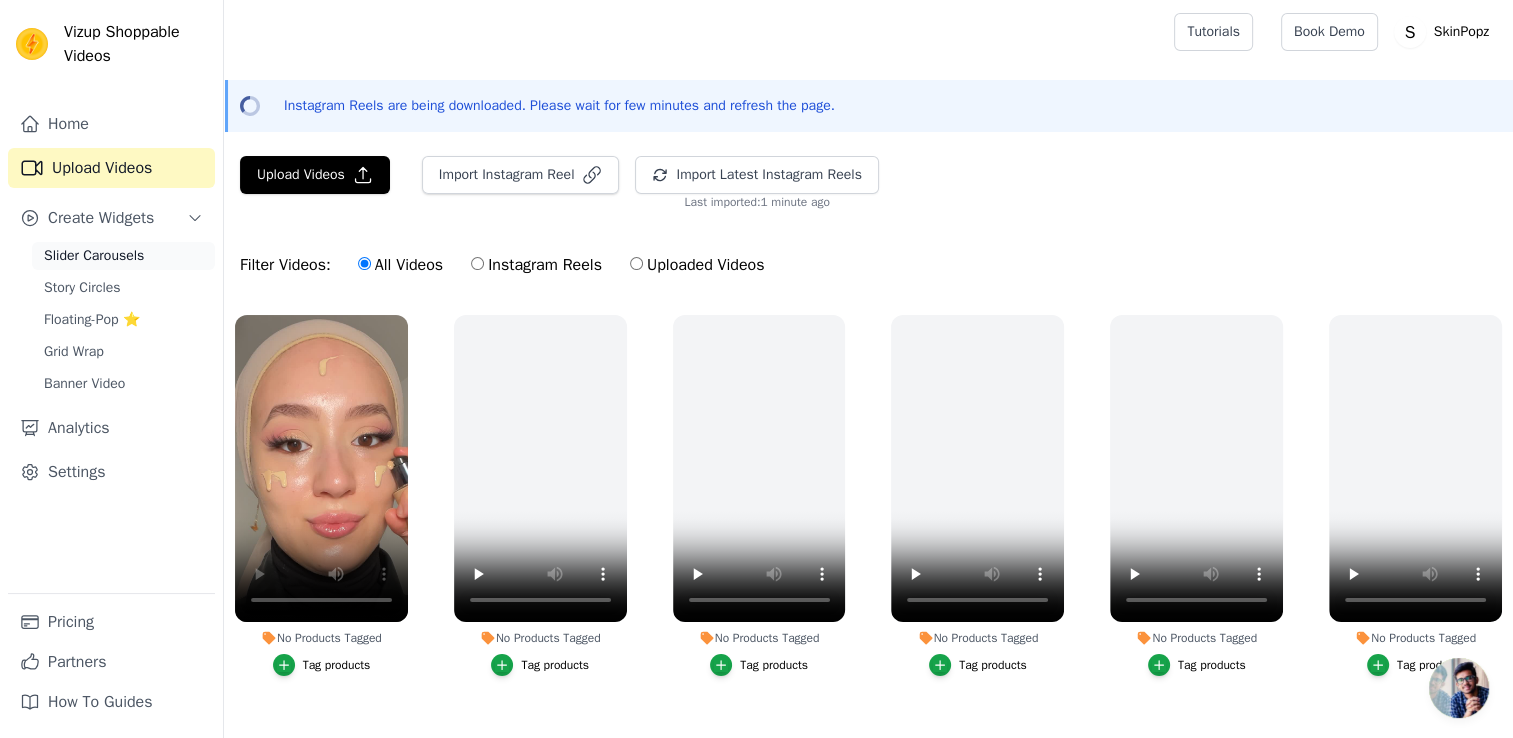 click on "Slider Carousels" at bounding box center (94, 256) 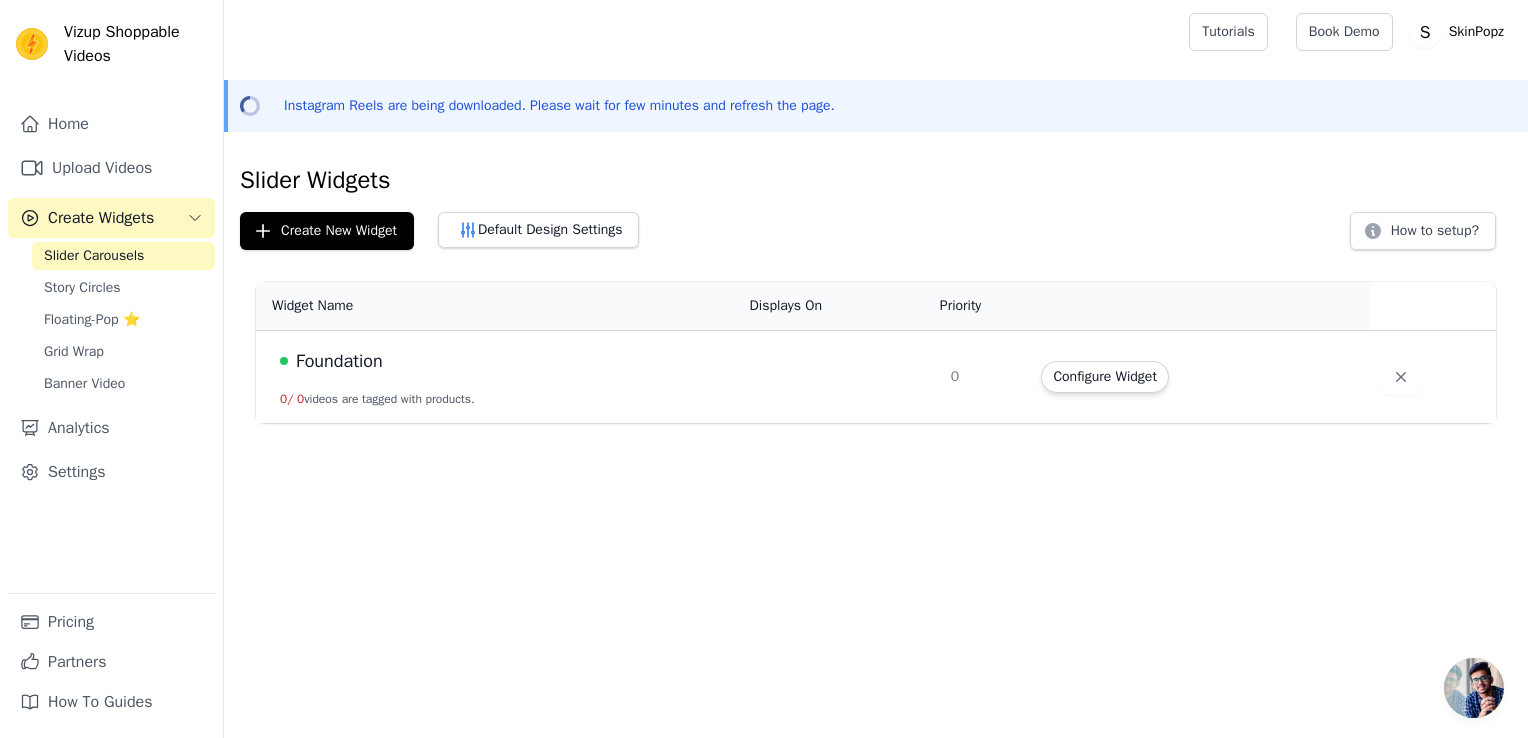 click at bounding box center (838, 377) 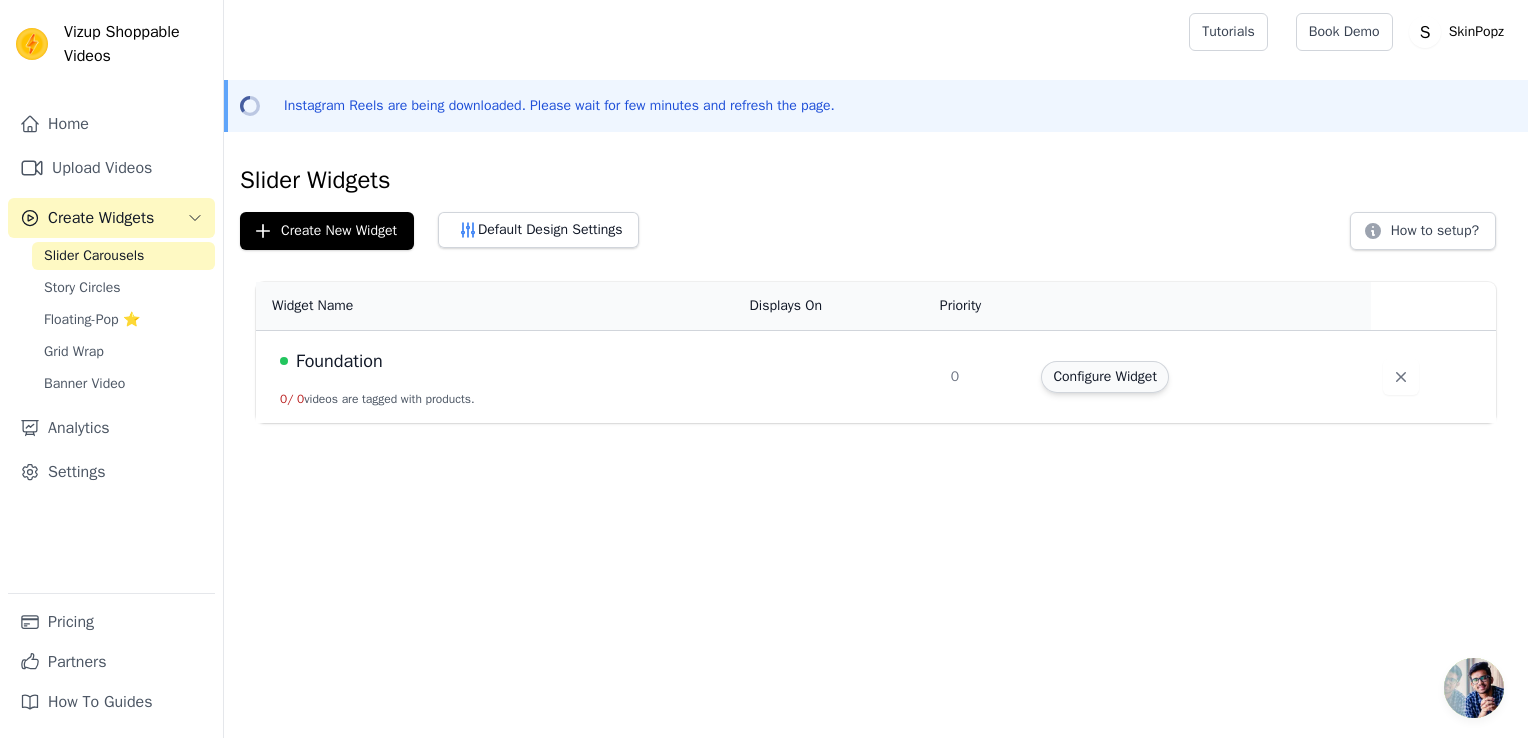 click on "Configure Widget" at bounding box center (1104, 377) 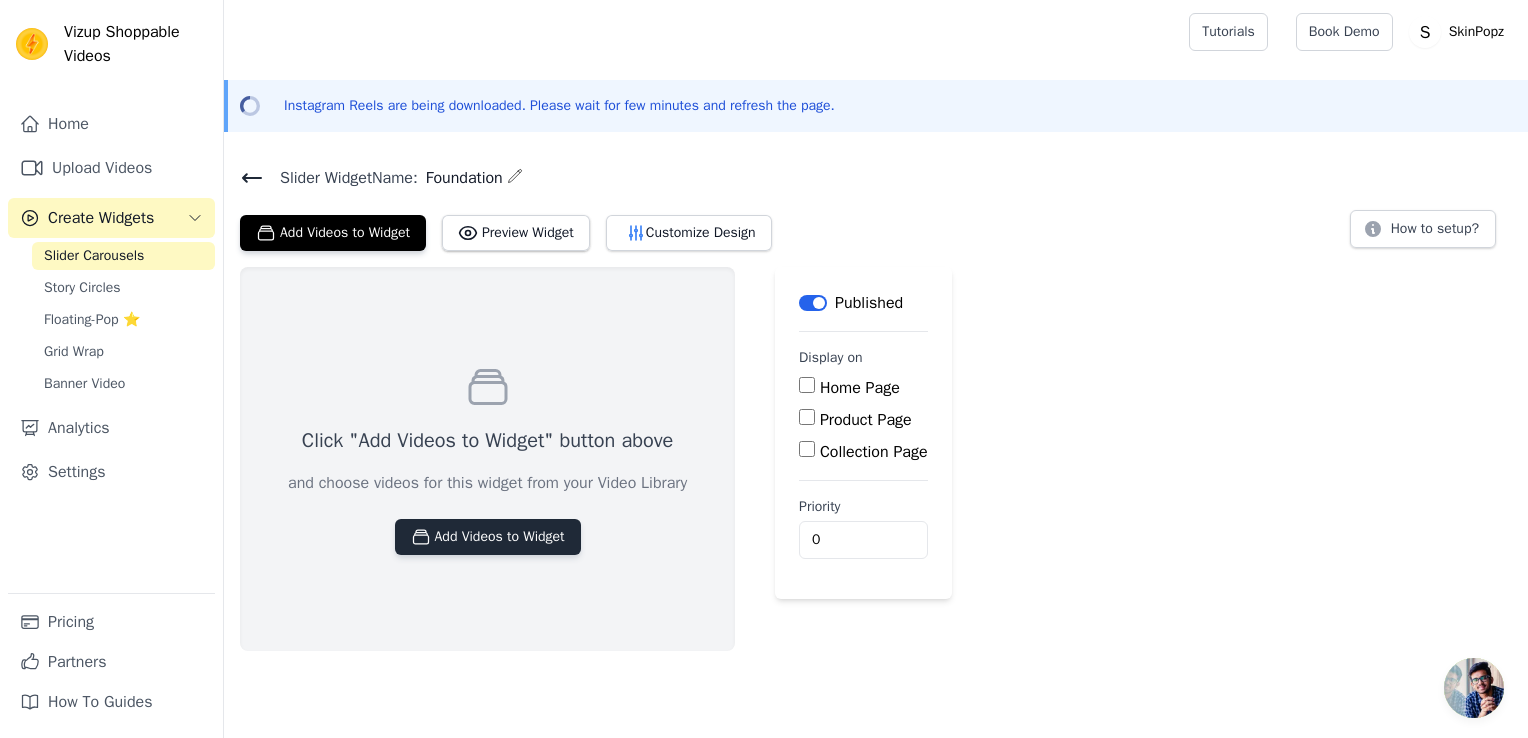 click on "Add Videos to Widget" at bounding box center (488, 537) 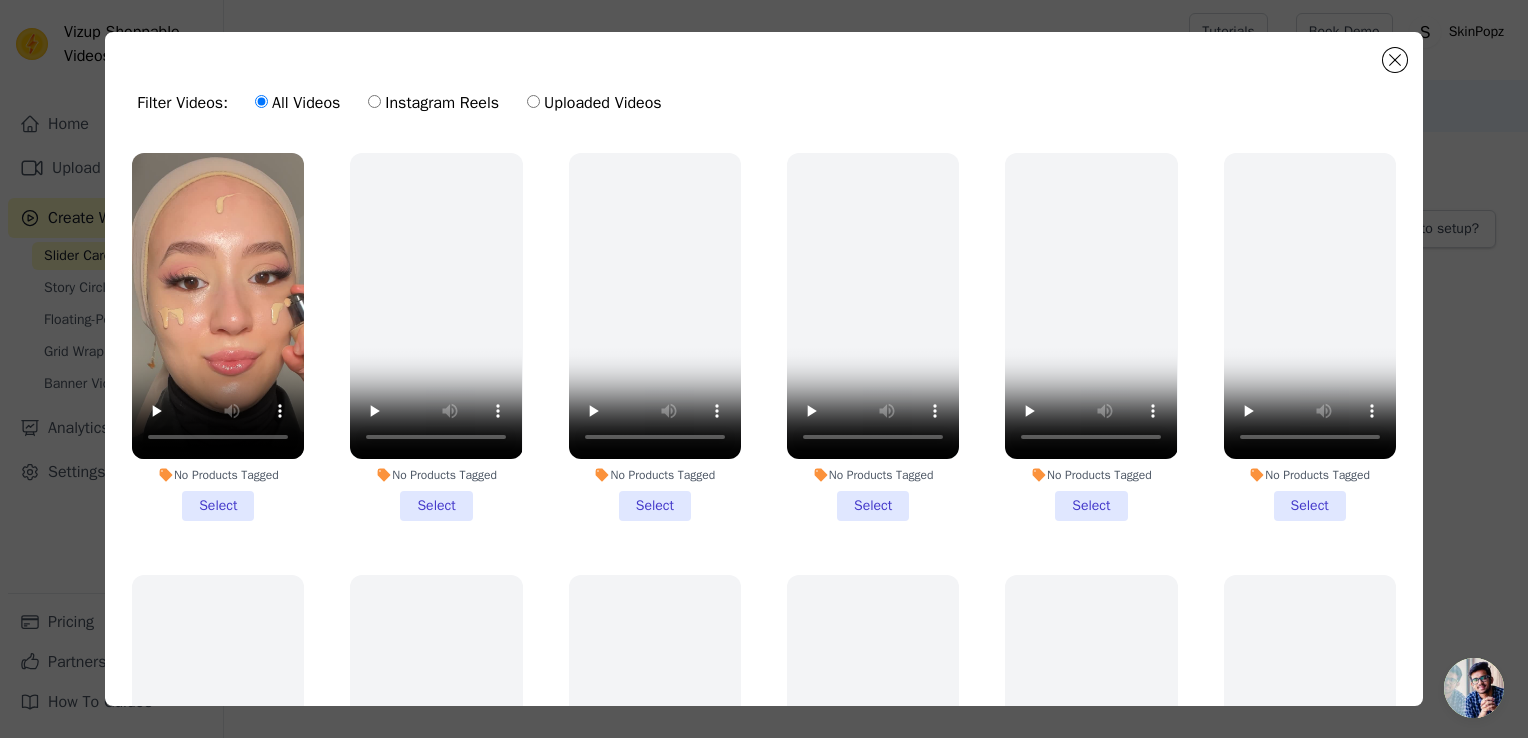 click on "No Products Tagged     Select" at bounding box center [218, 337] 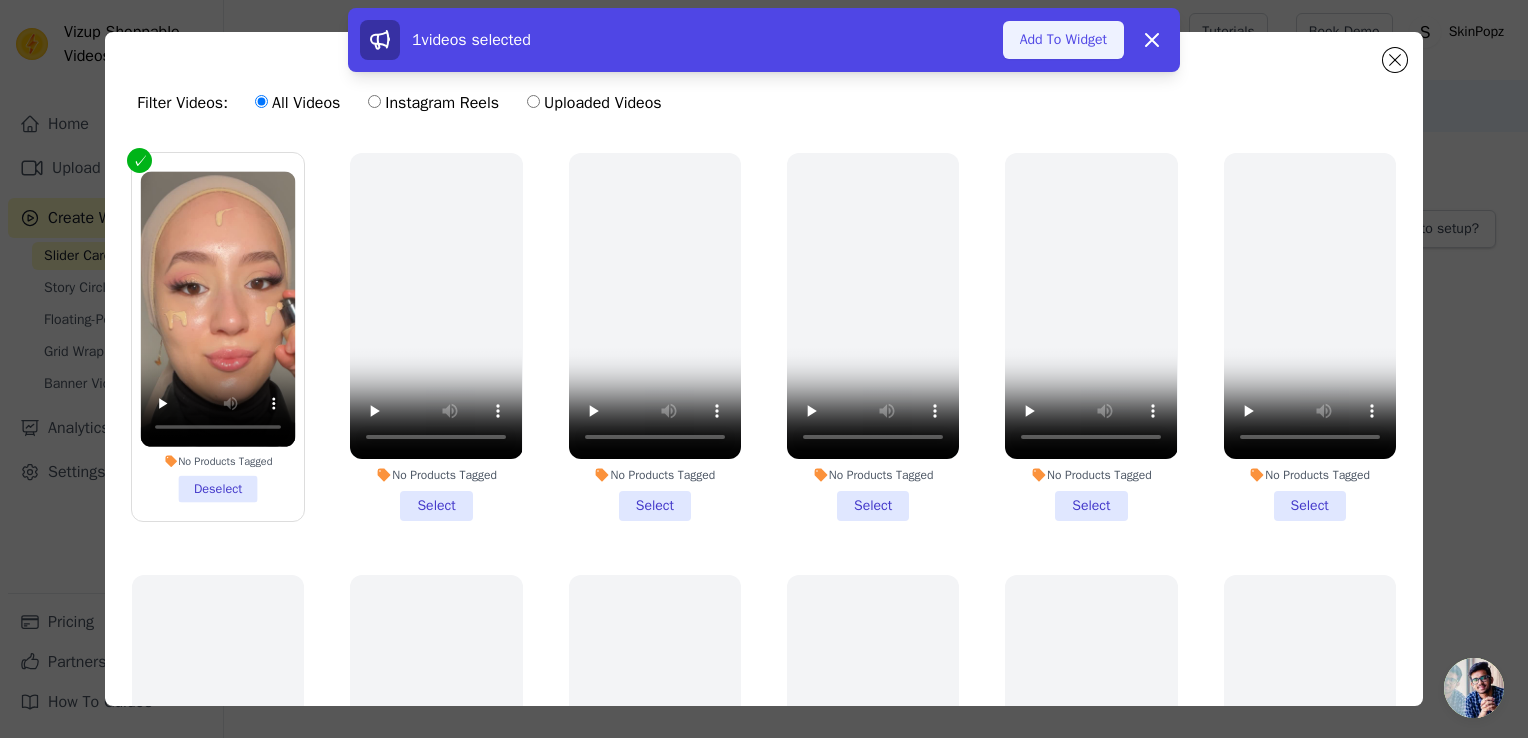 click on "Add To Widget" at bounding box center [1063, 40] 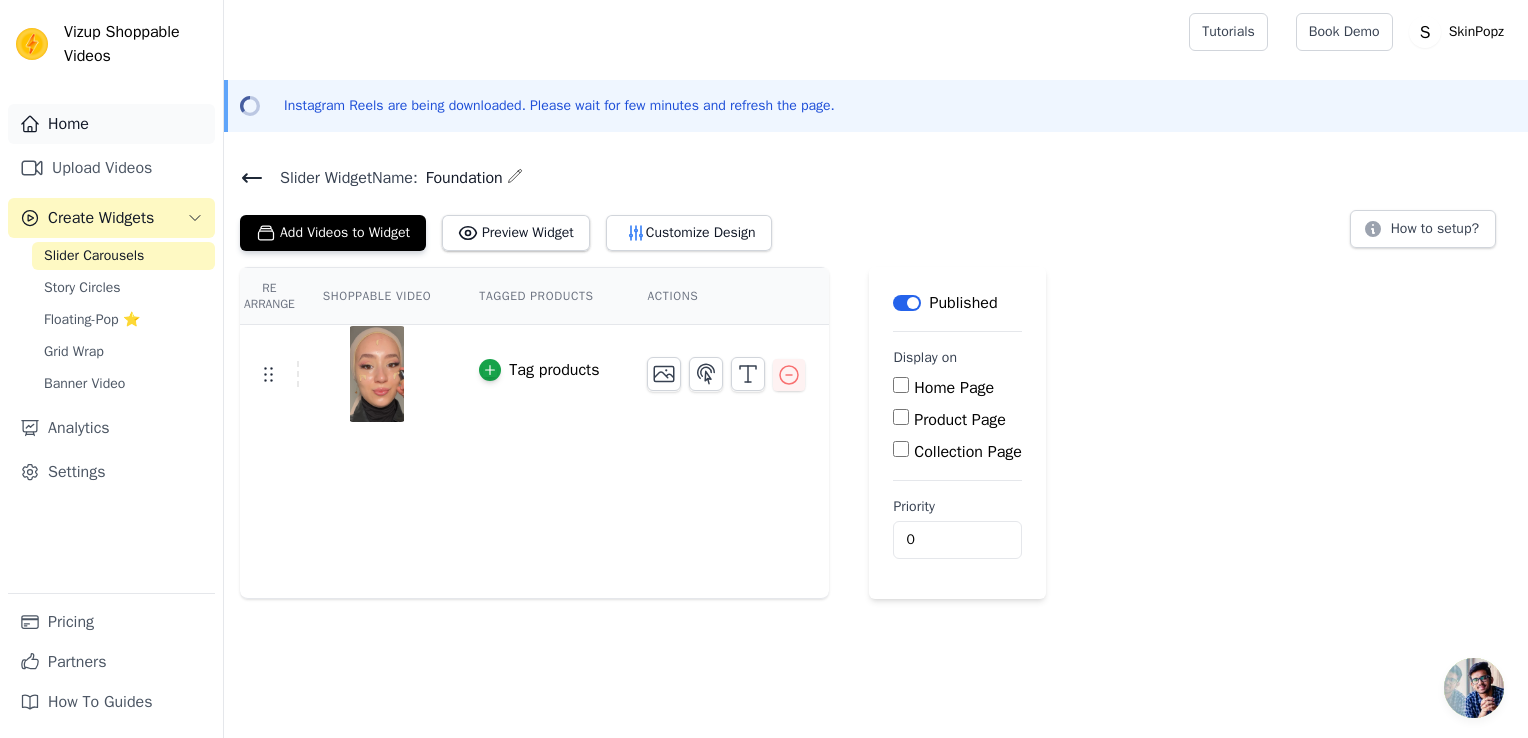 click on "Home" at bounding box center [111, 124] 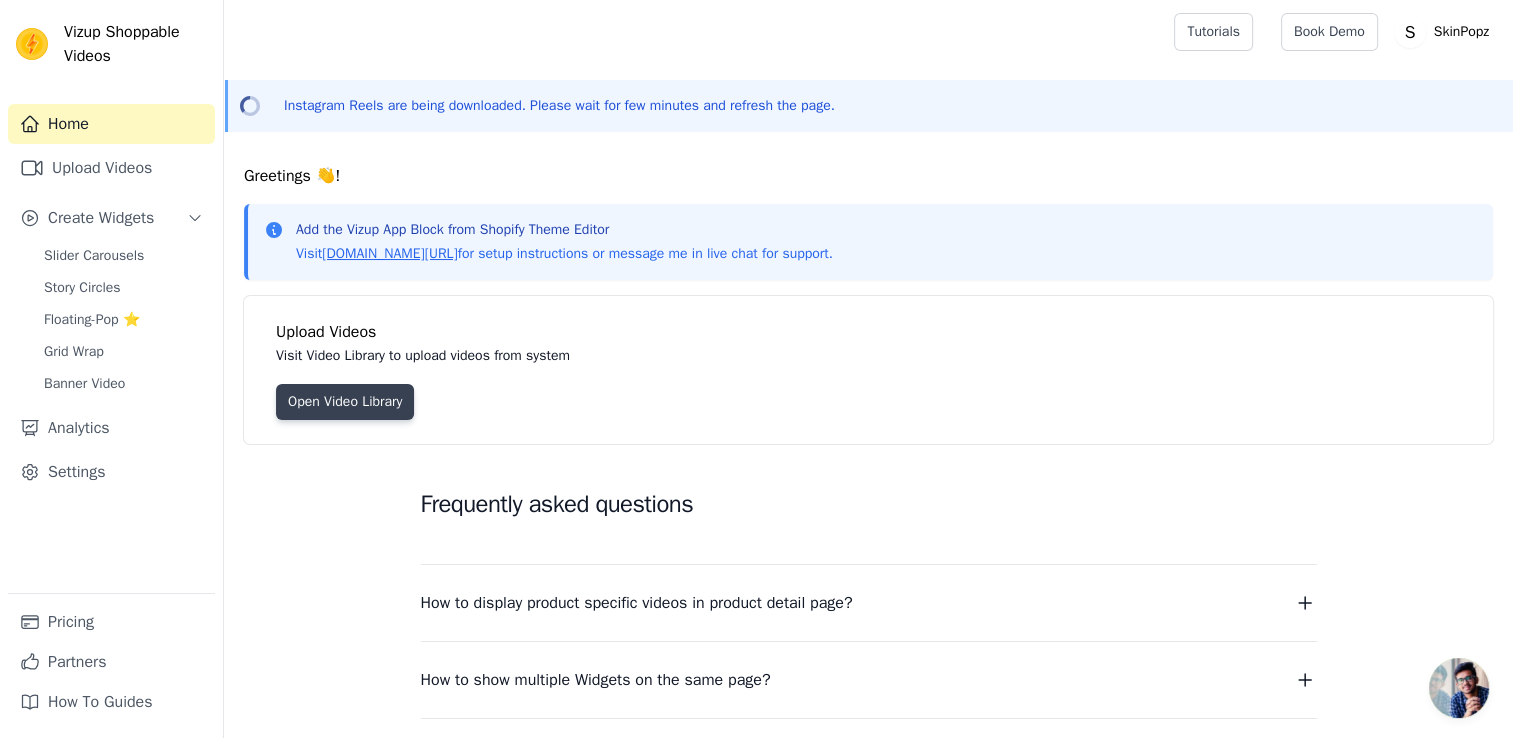 click on "Open Video Library" at bounding box center (345, 402) 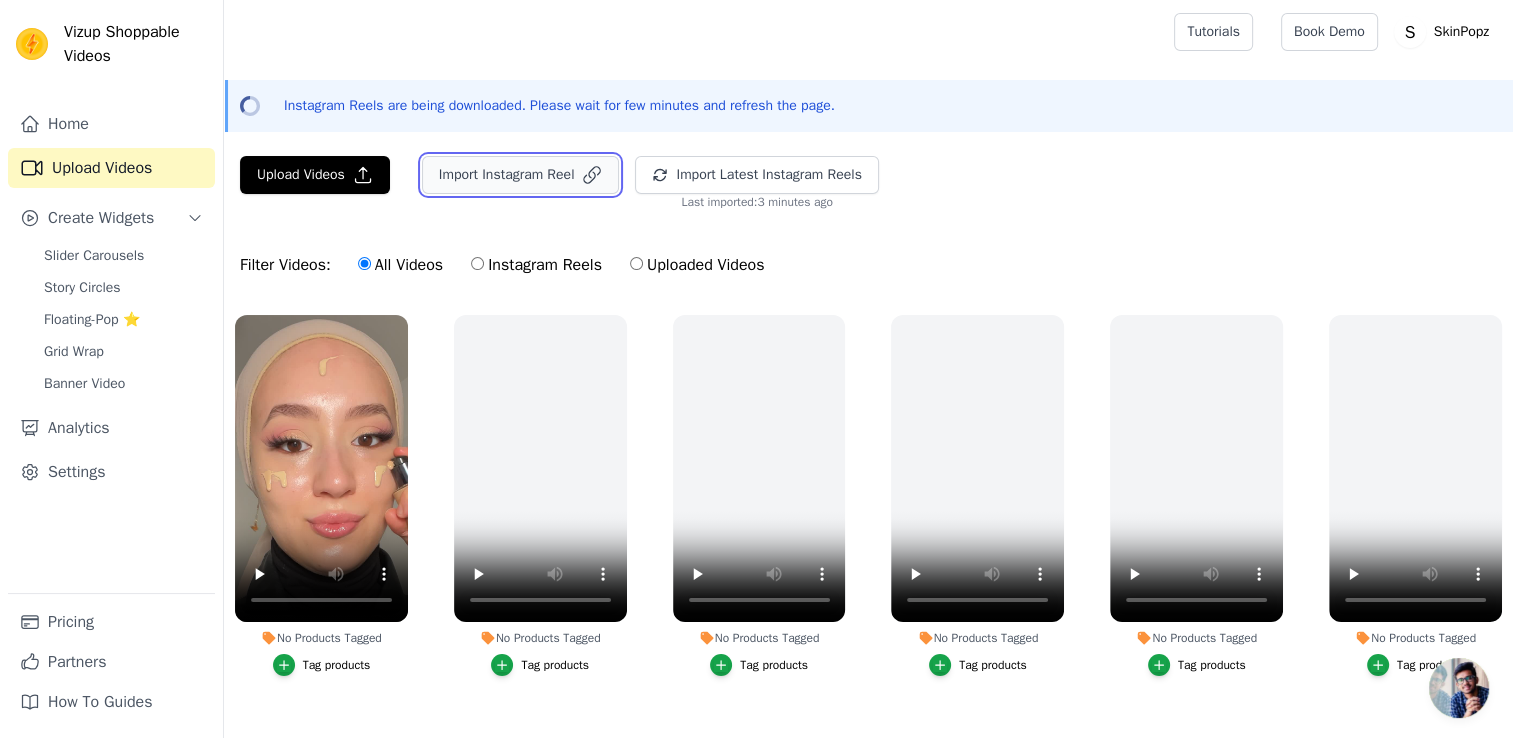 click on "Import Instagram Reel" at bounding box center [521, 175] 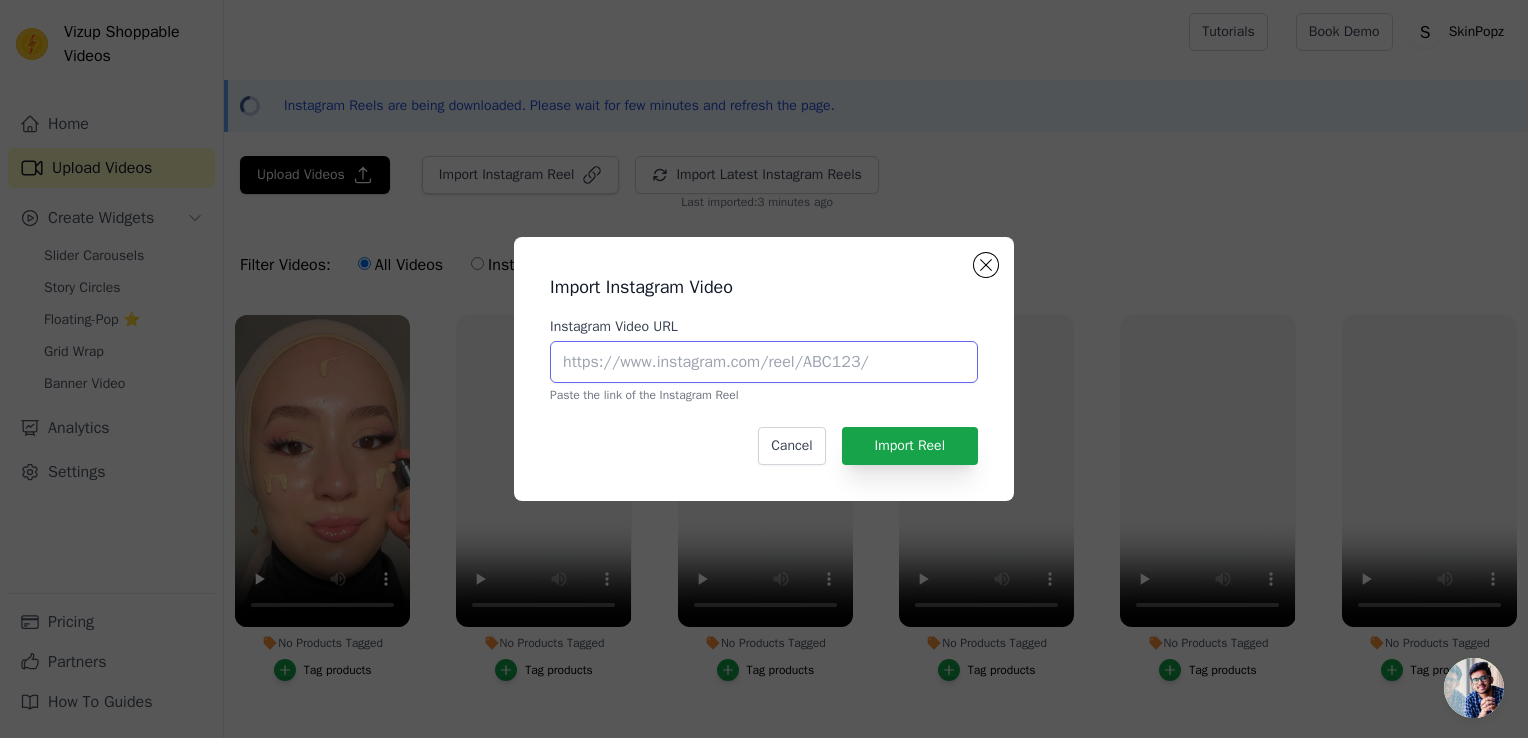 click on "Instagram Video URL" at bounding box center [764, 362] 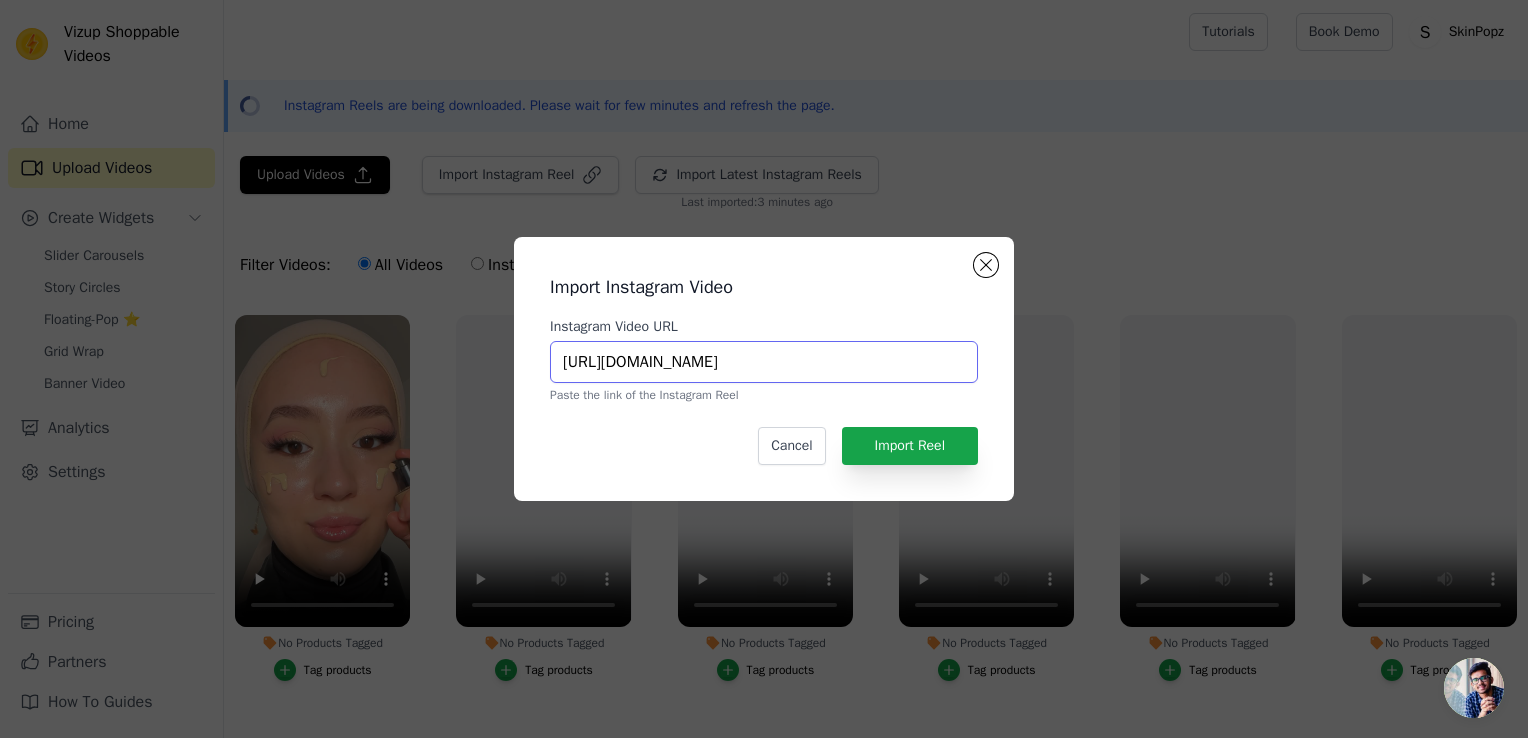 scroll, scrollTop: 0, scrollLeft: 111, axis: horizontal 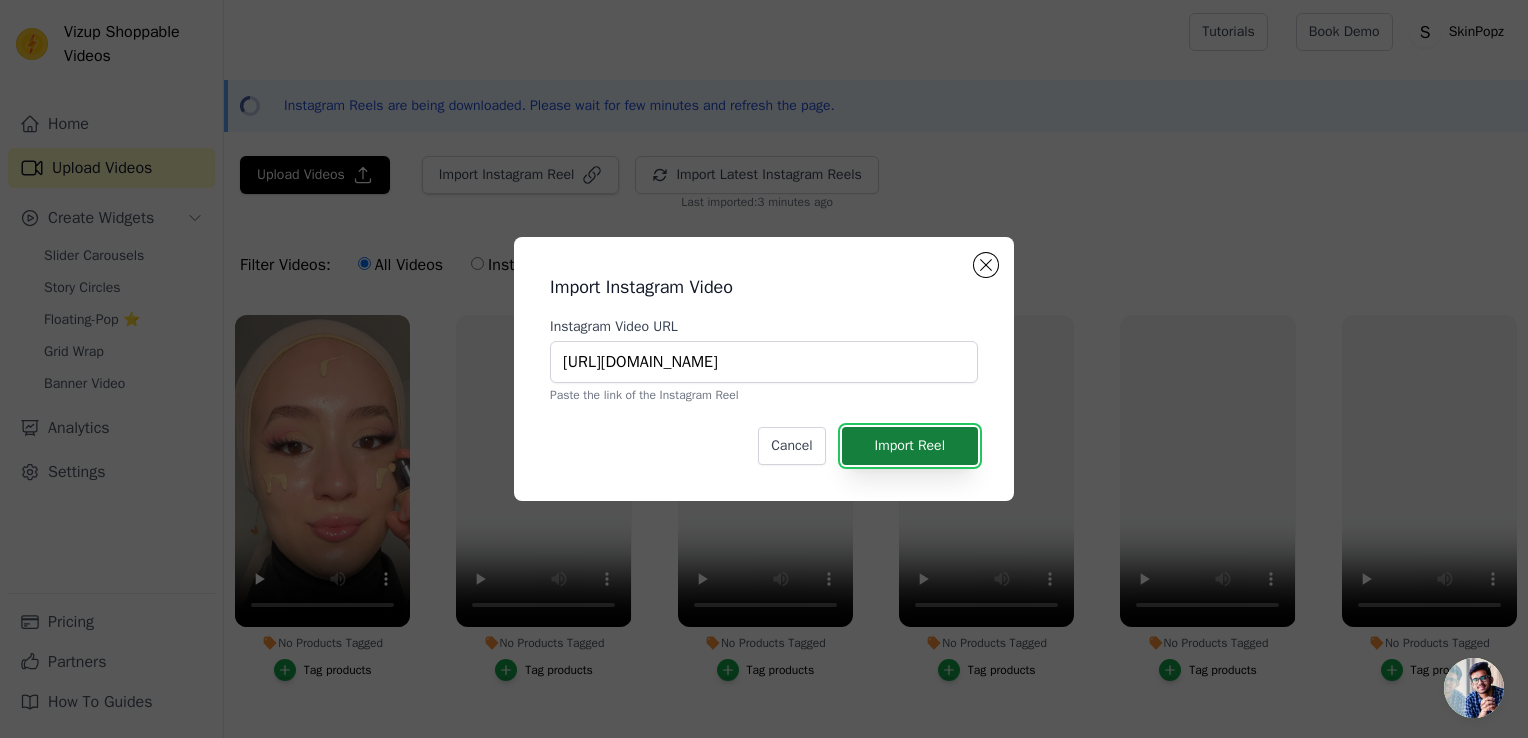 click on "Import Reel" at bounding box center (910, 446) 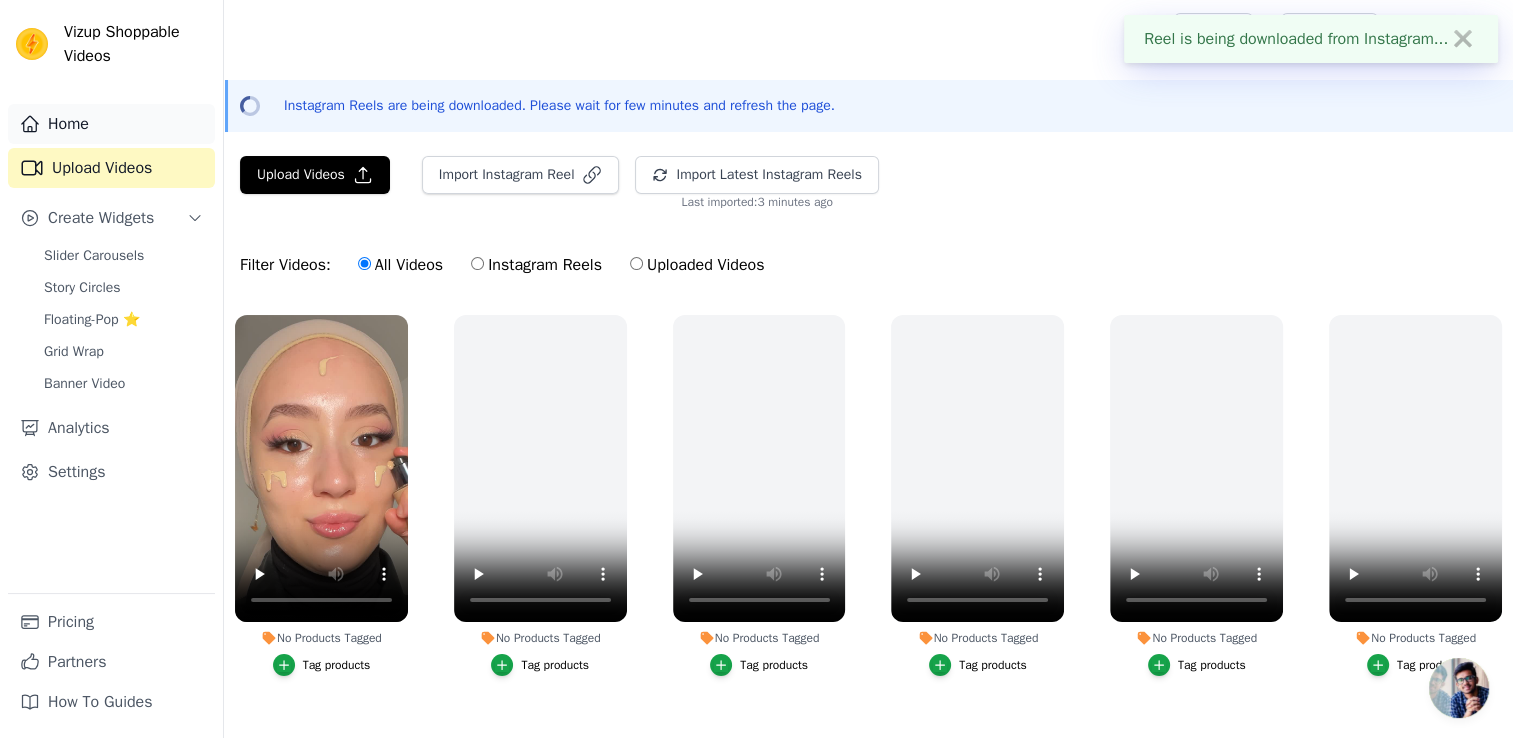 click on "Home" at bounding box center [111, 124] 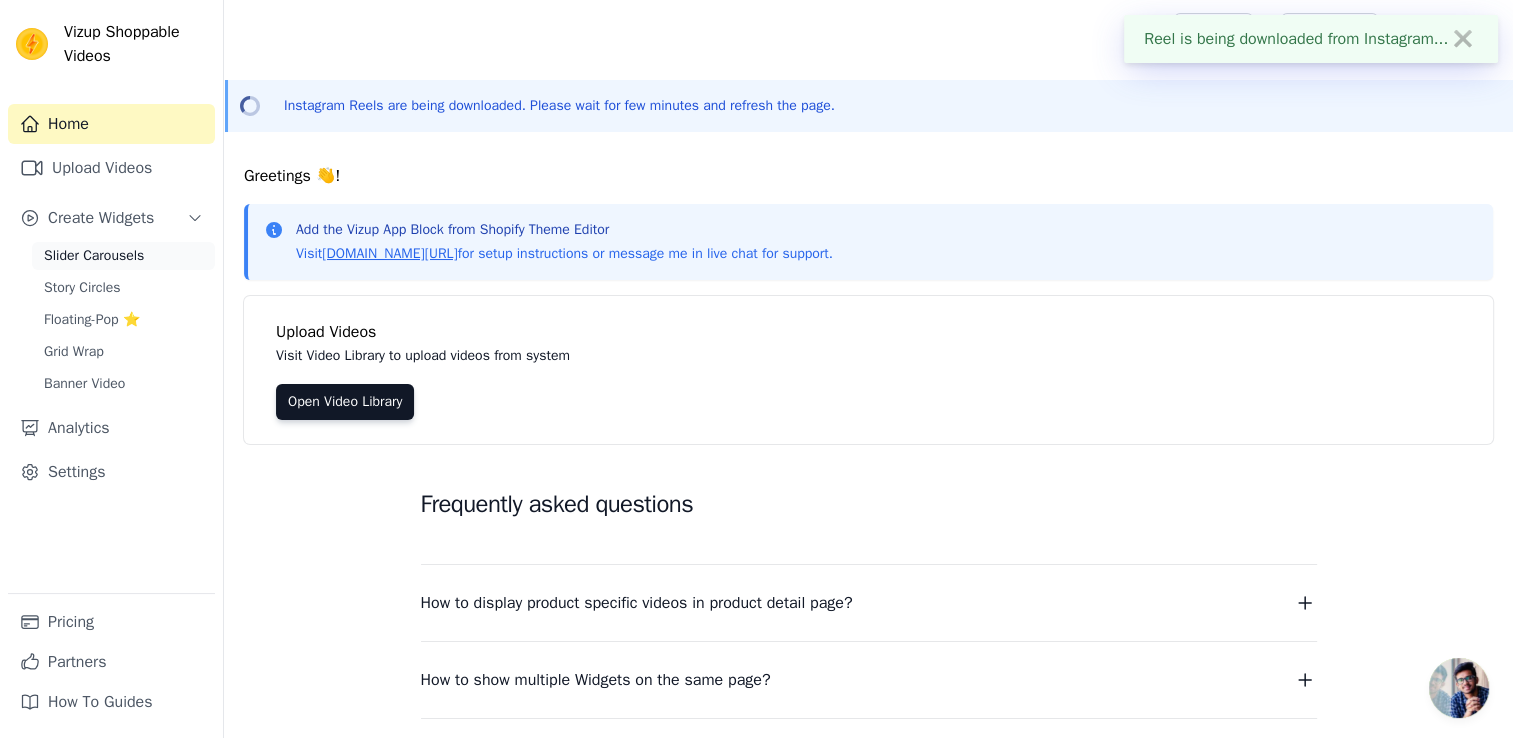 click on "Slider Carousels" at bounding box center [94, 256] 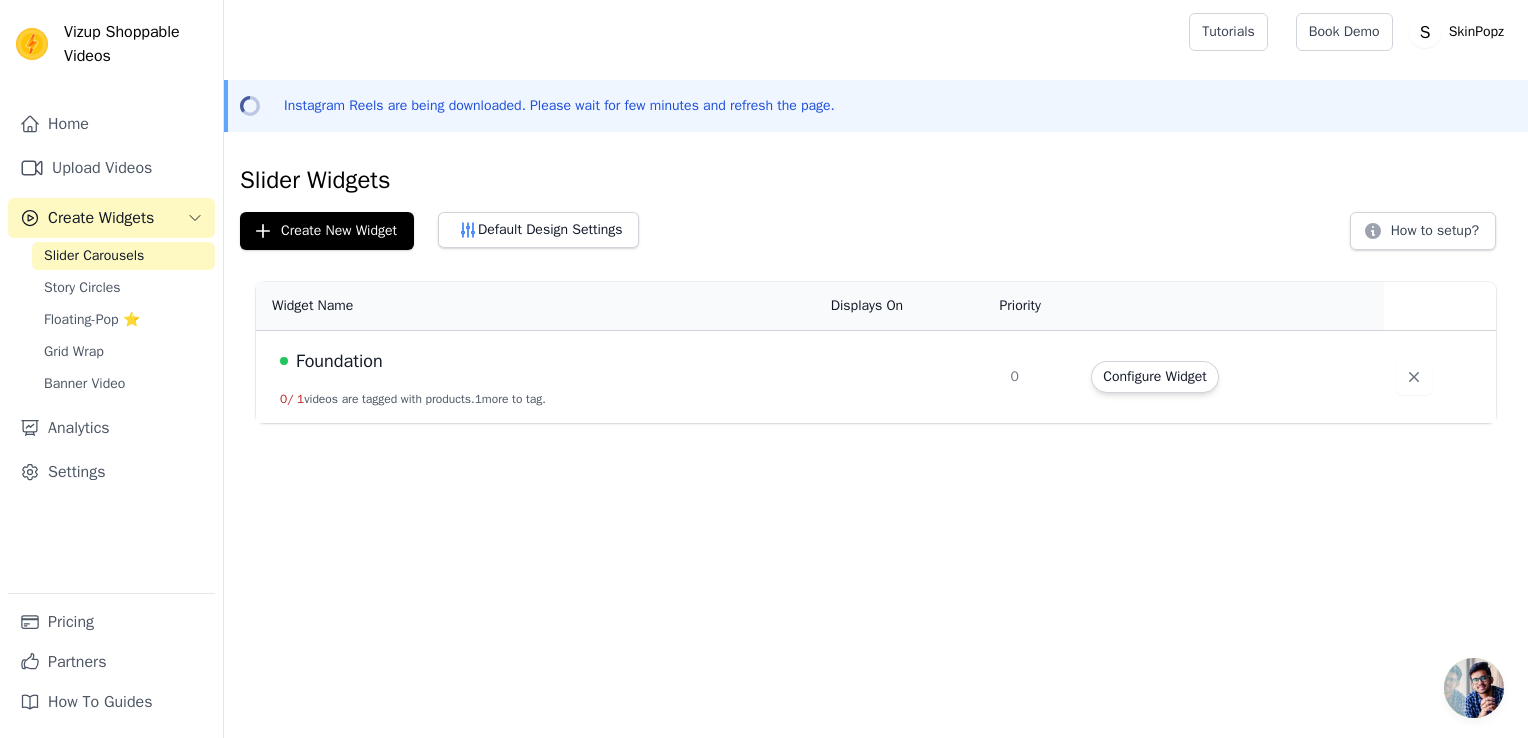click on "Foundation   0  /   1  videos are tagged with products.
1  more to tag." at bounding box center [537, 377] 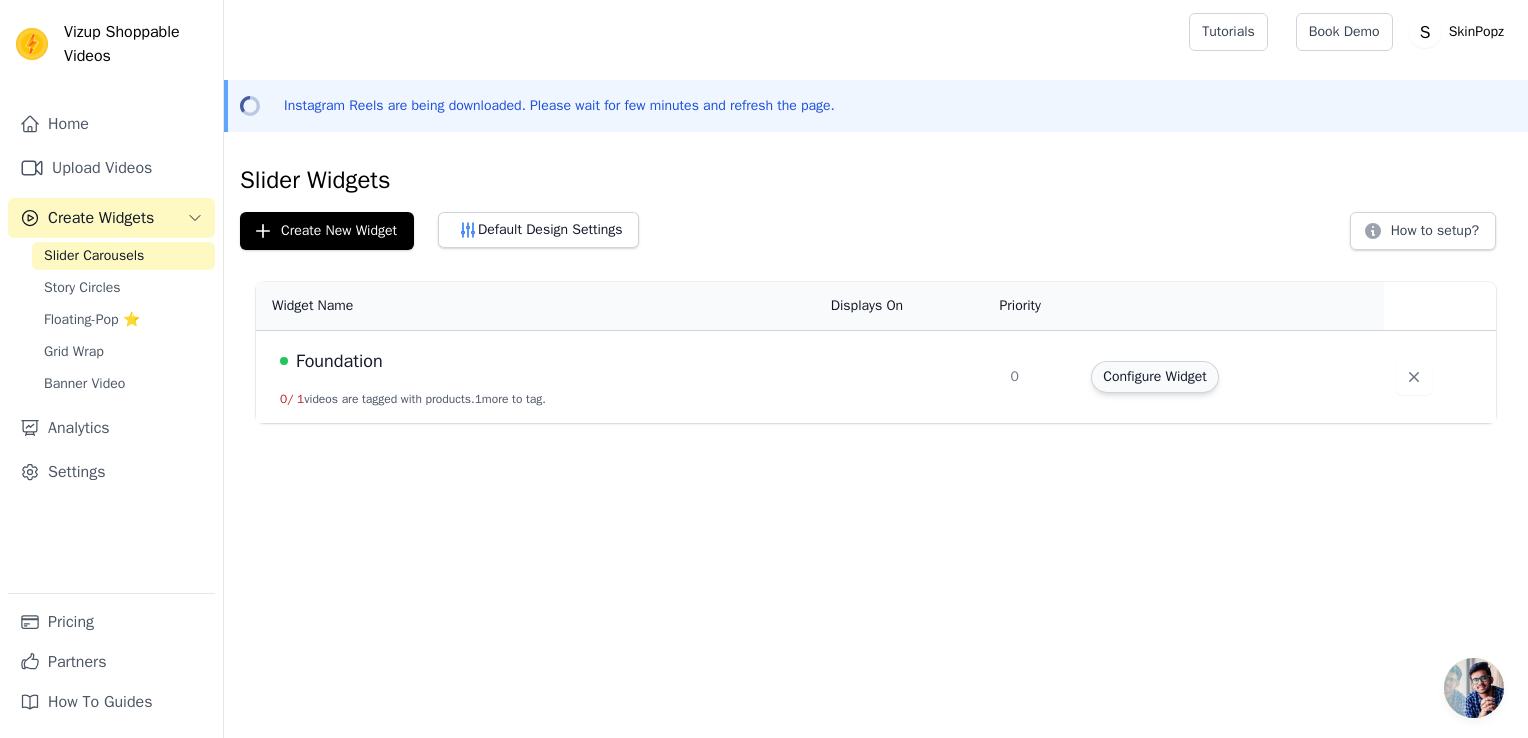 click on "Configure Widget" at bounding box center [1154, 377] 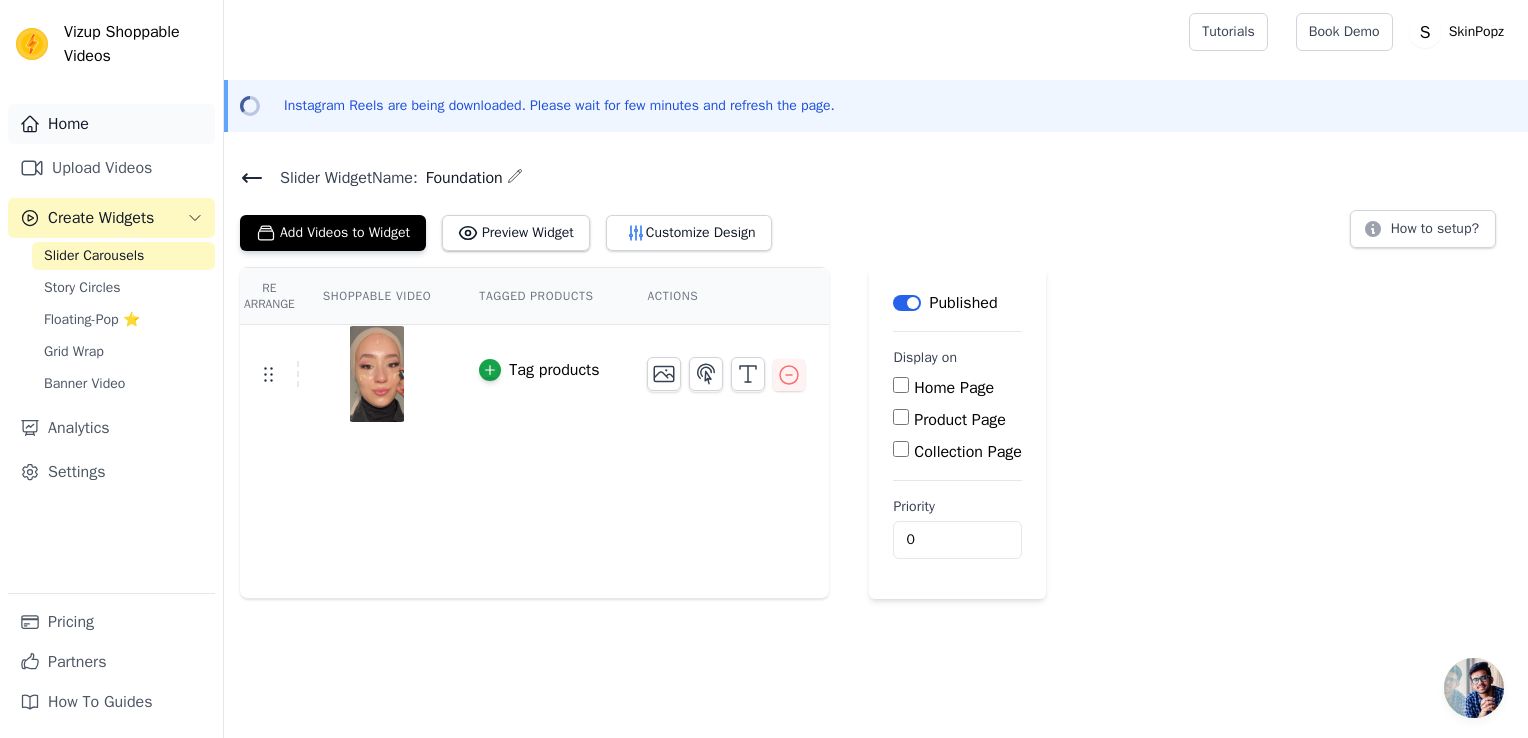 click on "Home" at bounding box center (111, 124) 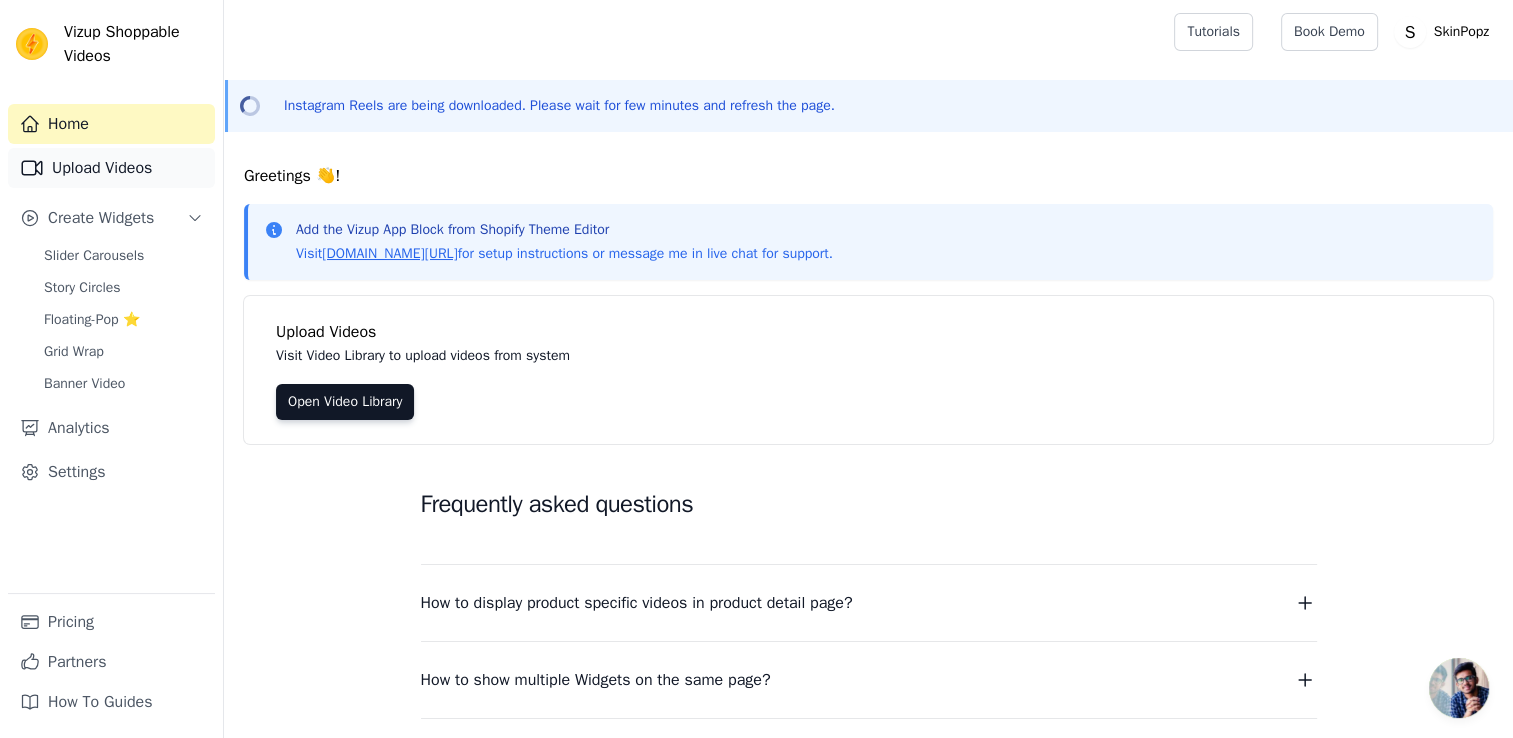 click on "Upload Videos" at bounding box center (111, 168) 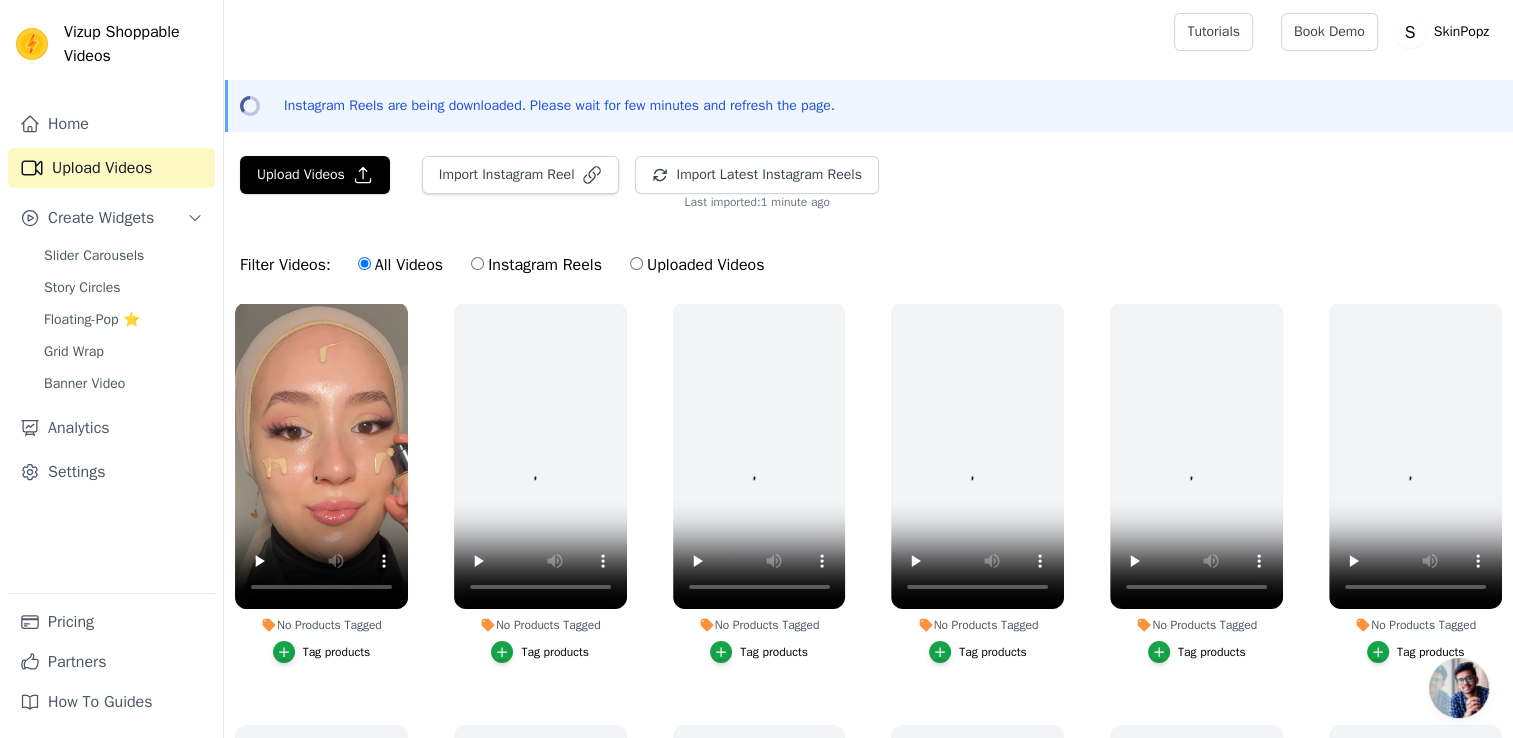 scroll, scrollTop: 0, scrollLeft: 0, axis: both 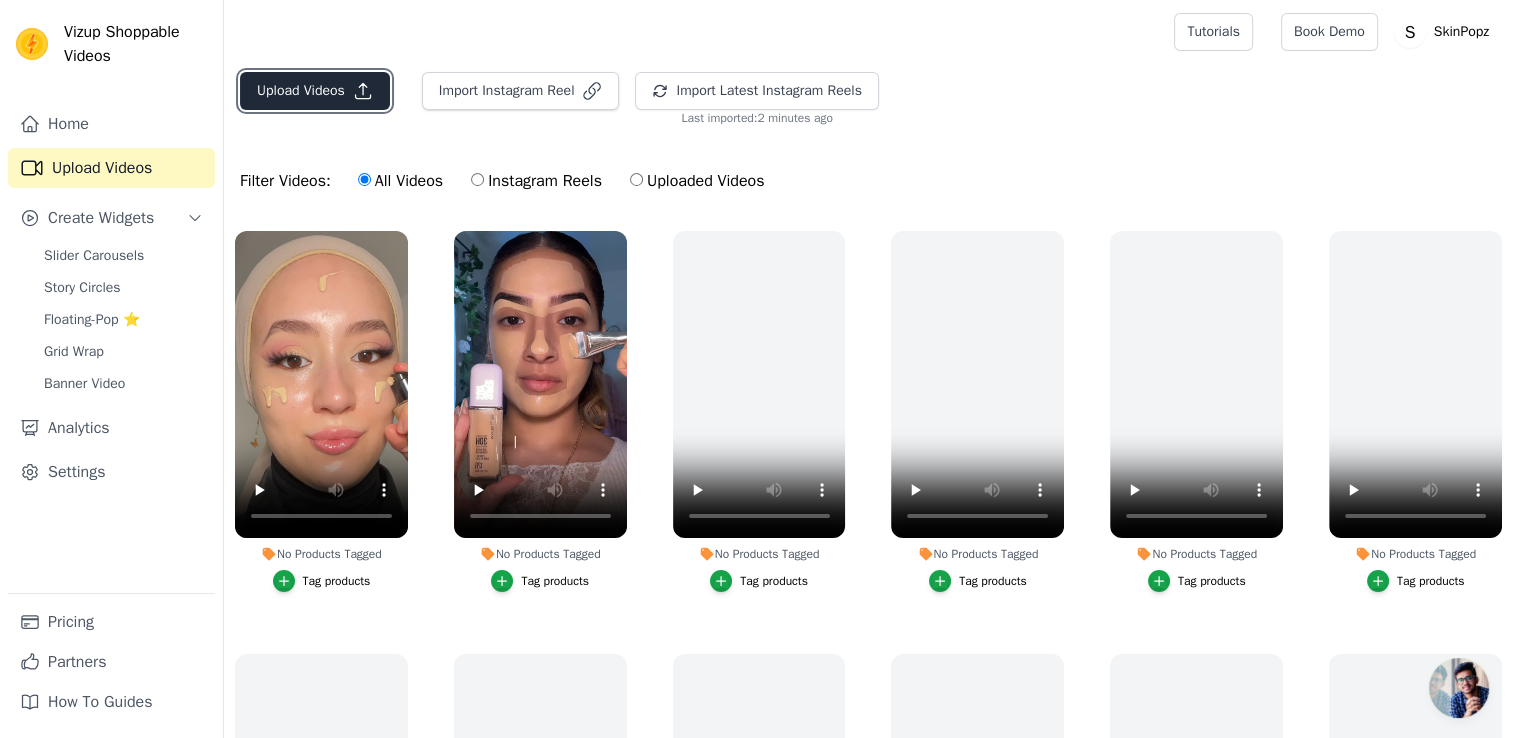 click on "Upload Videos" at bounding box center (315, 91) 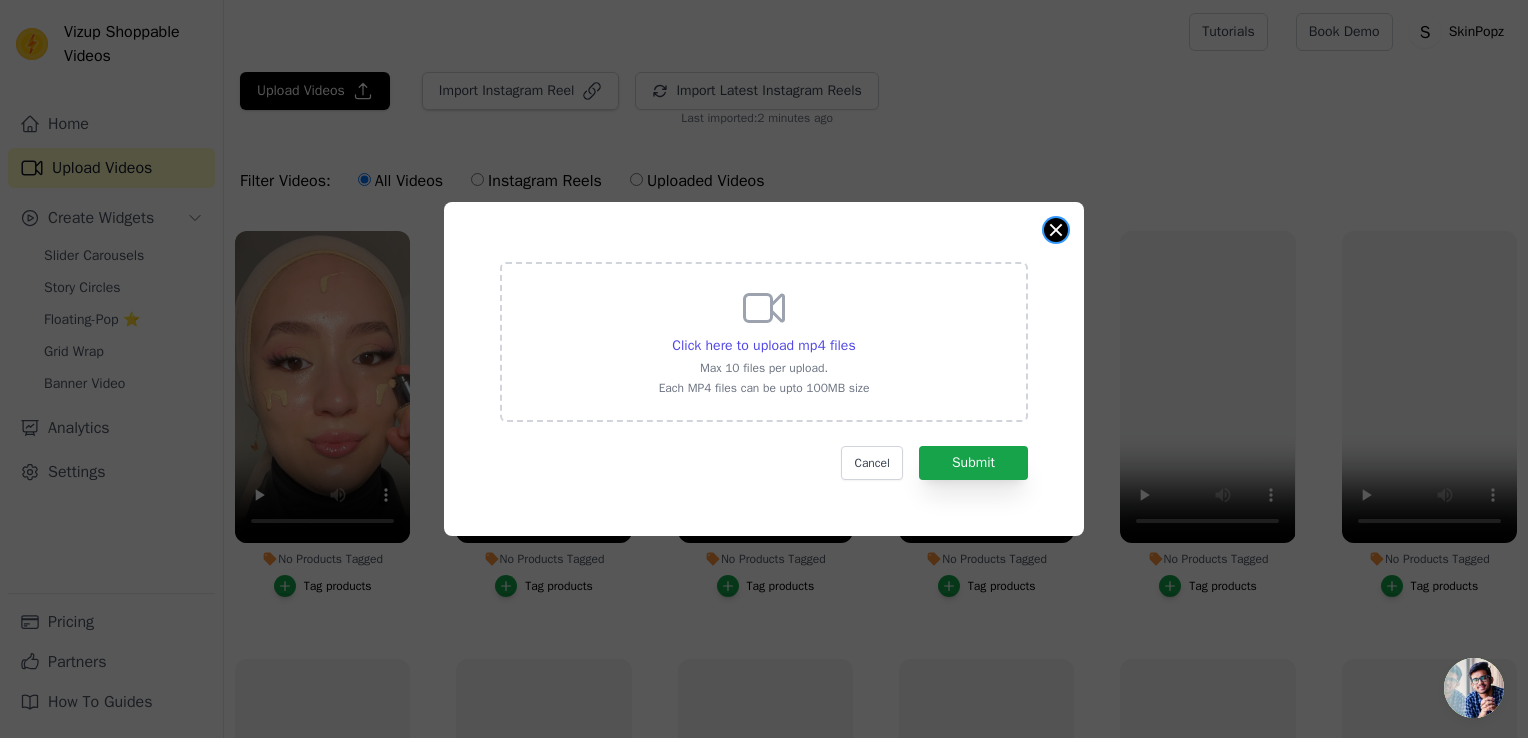 click at bounding box center (1056, 230) 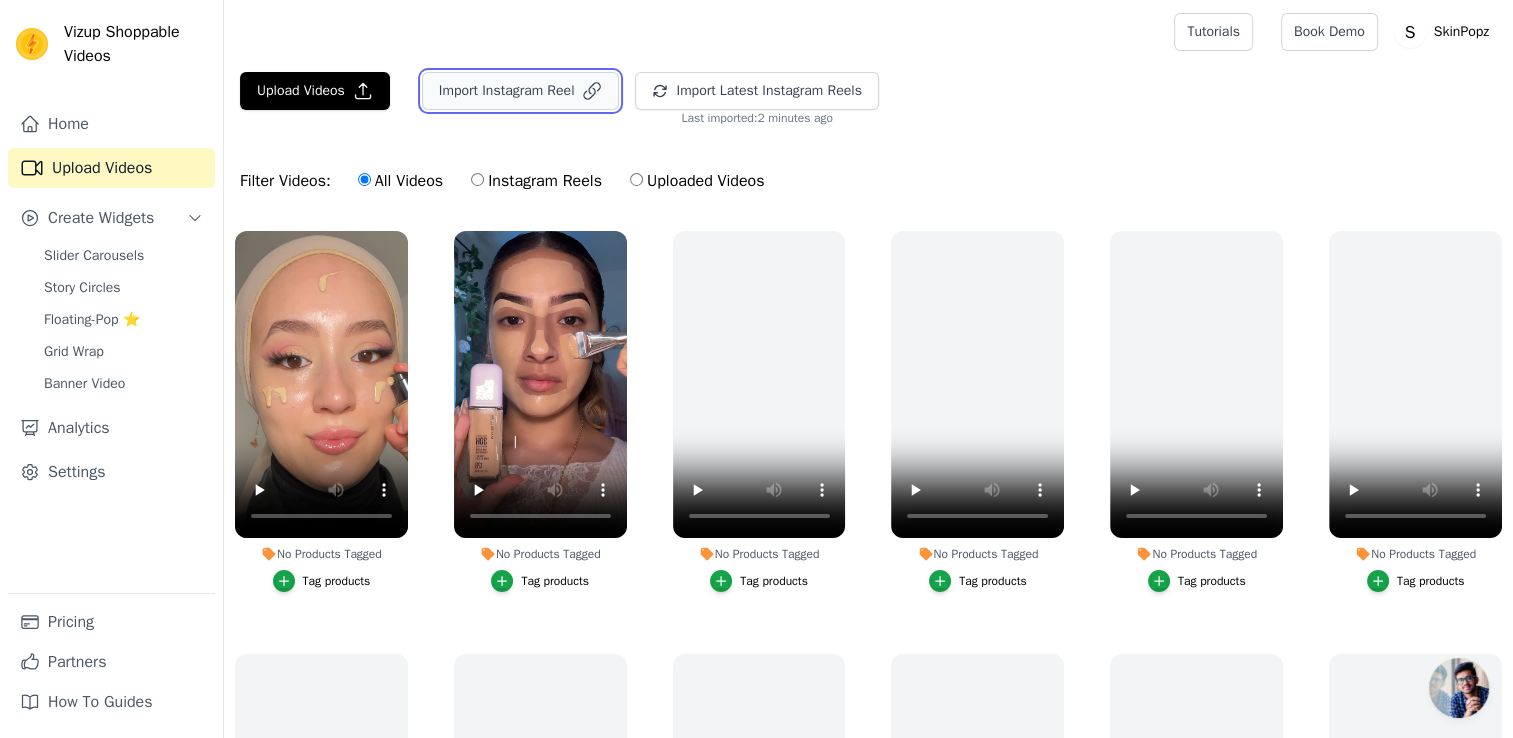 click on "Import Instagram Reel" at bounding box center (521, 91) 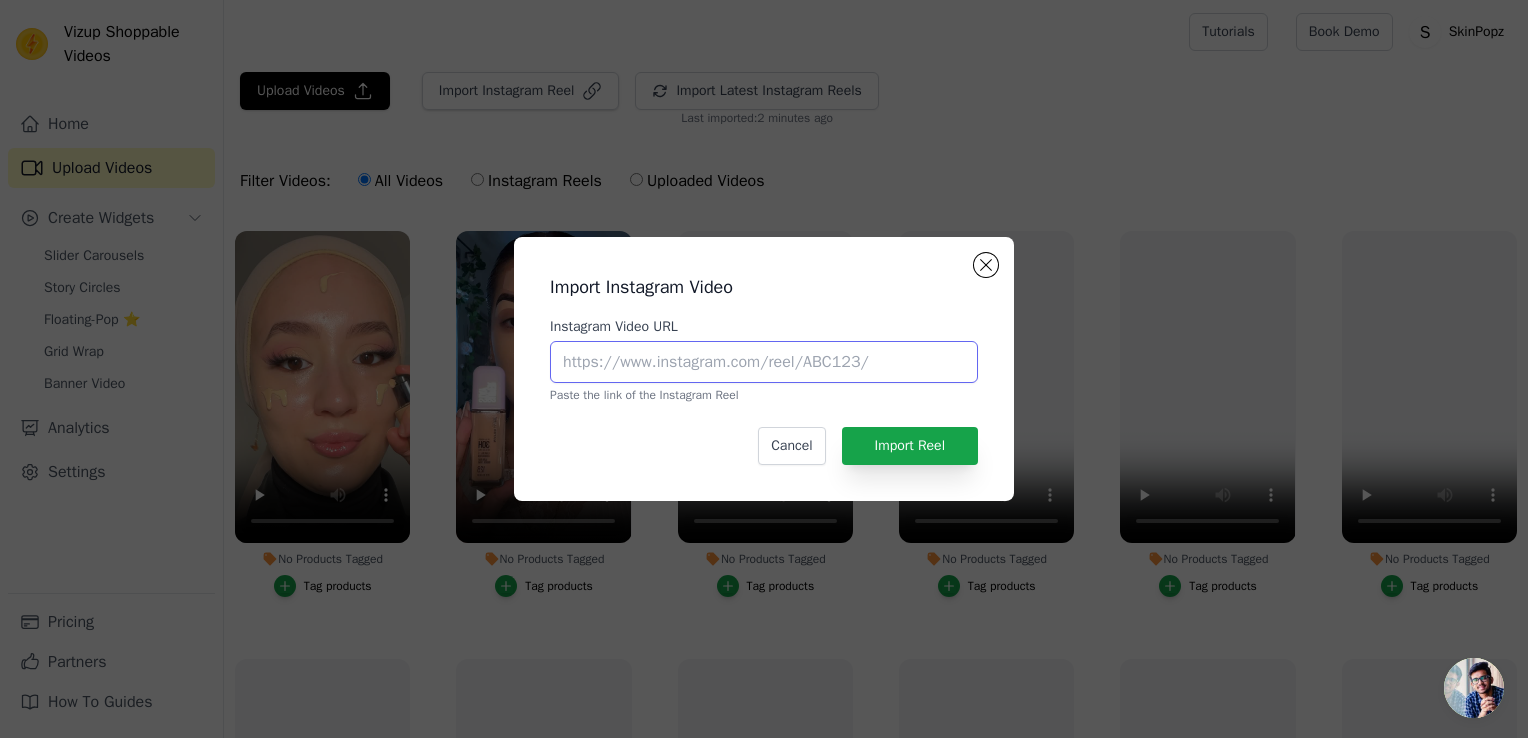click on "Instagram Video URL" at bounding box center (764, 362) 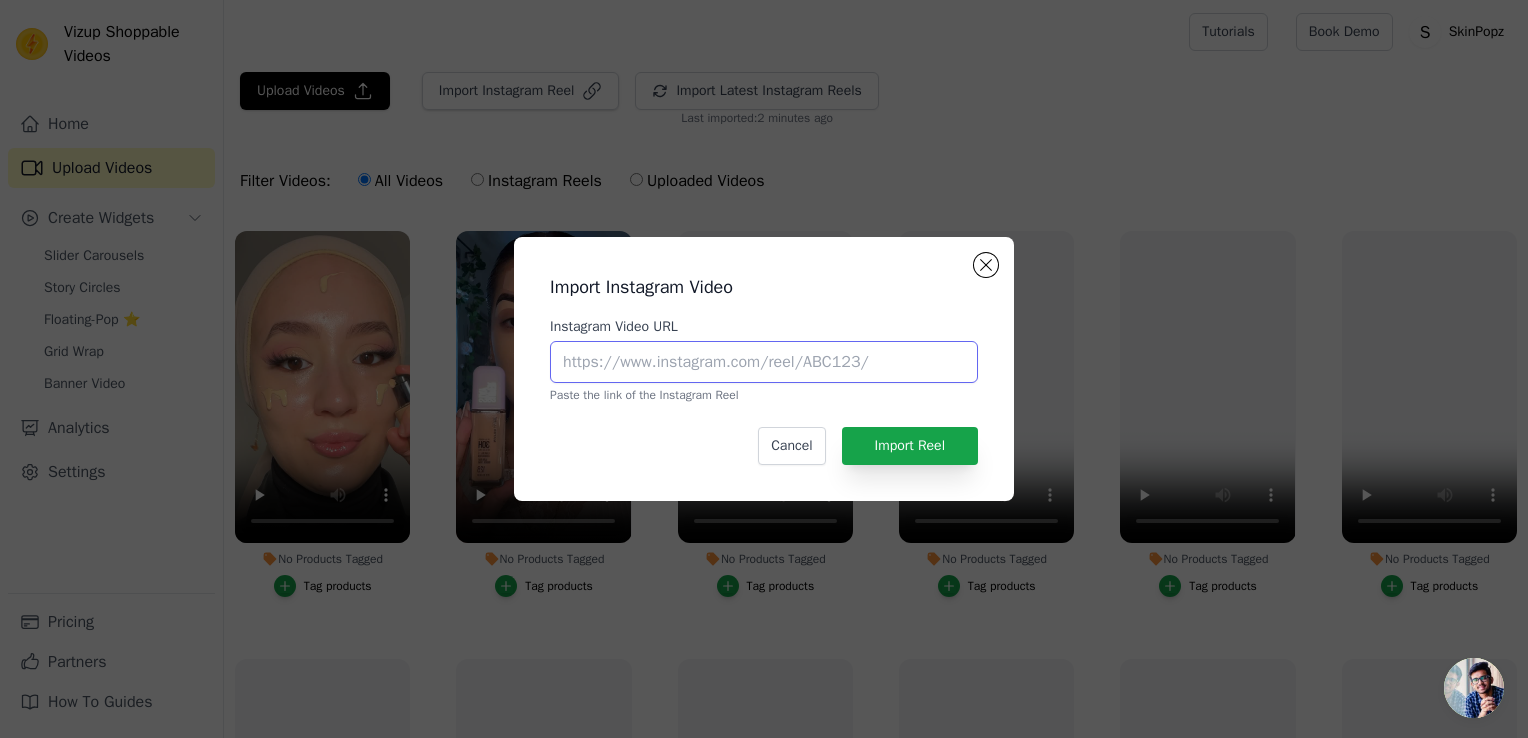 paste on "[URL][DOMAIN_NAME]" 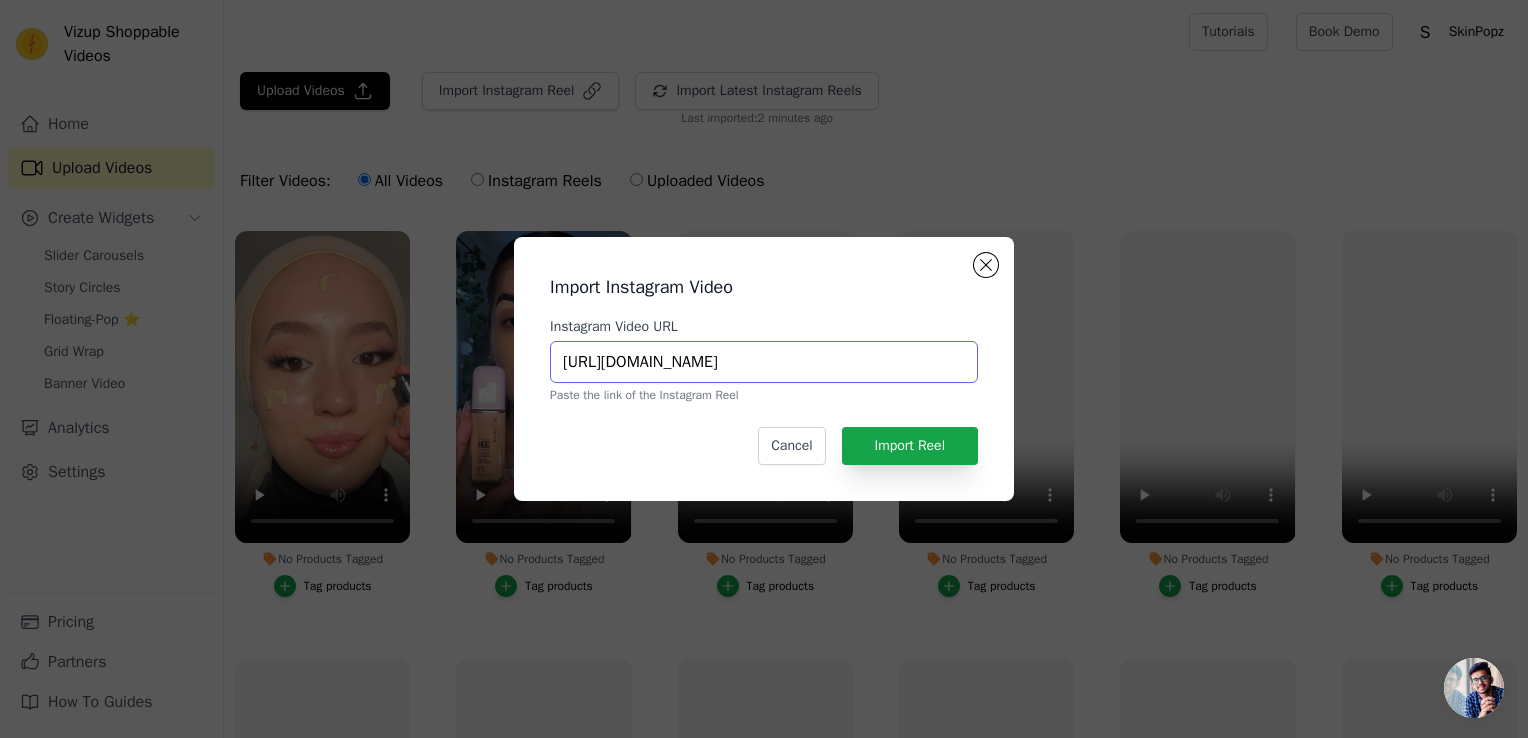 scroll, scrollTop: 0, scrollLeft: 136, axis: horizontal 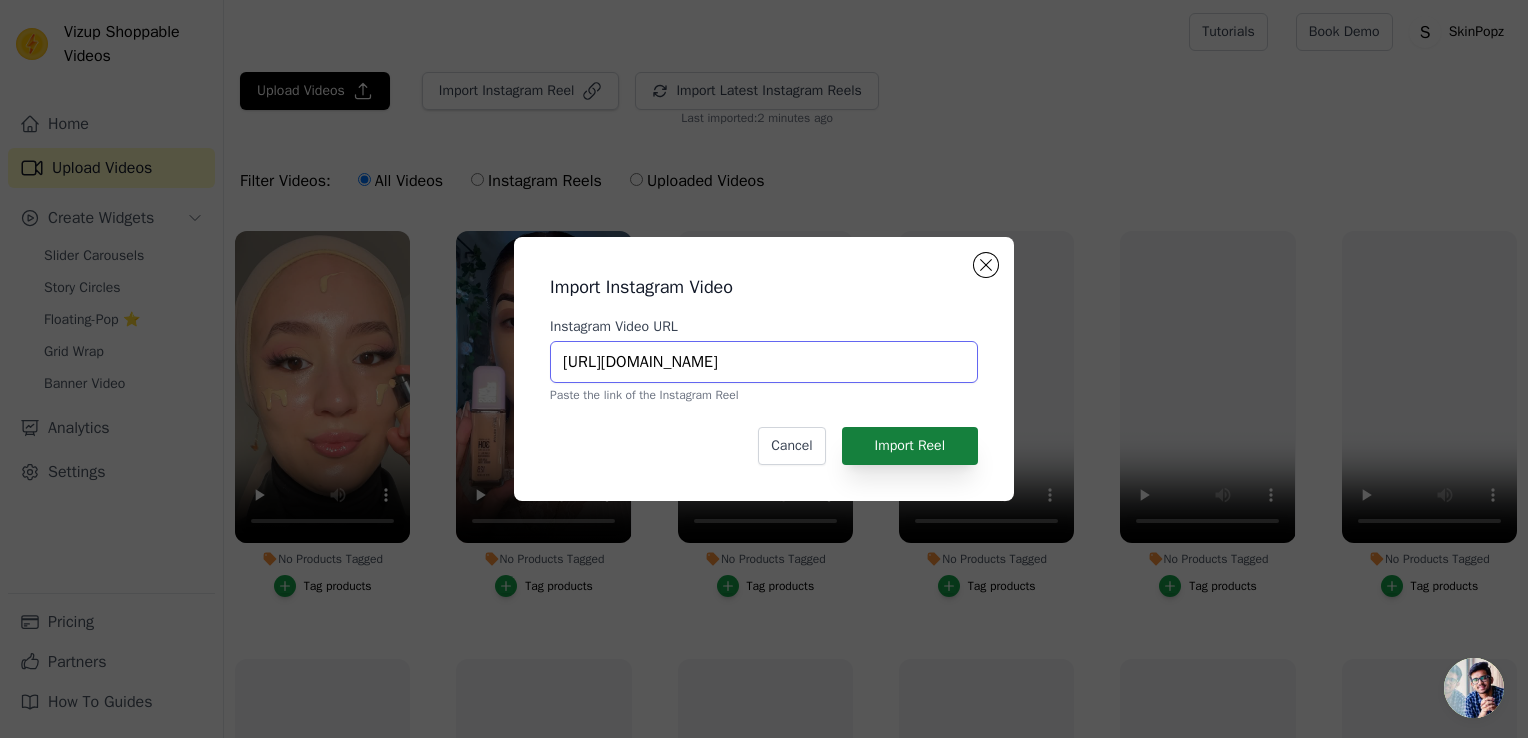 type on "https://www.instagram.com/reel/DHTW9jIs26F/?igsh=OTN6OGptNng3ODk5" 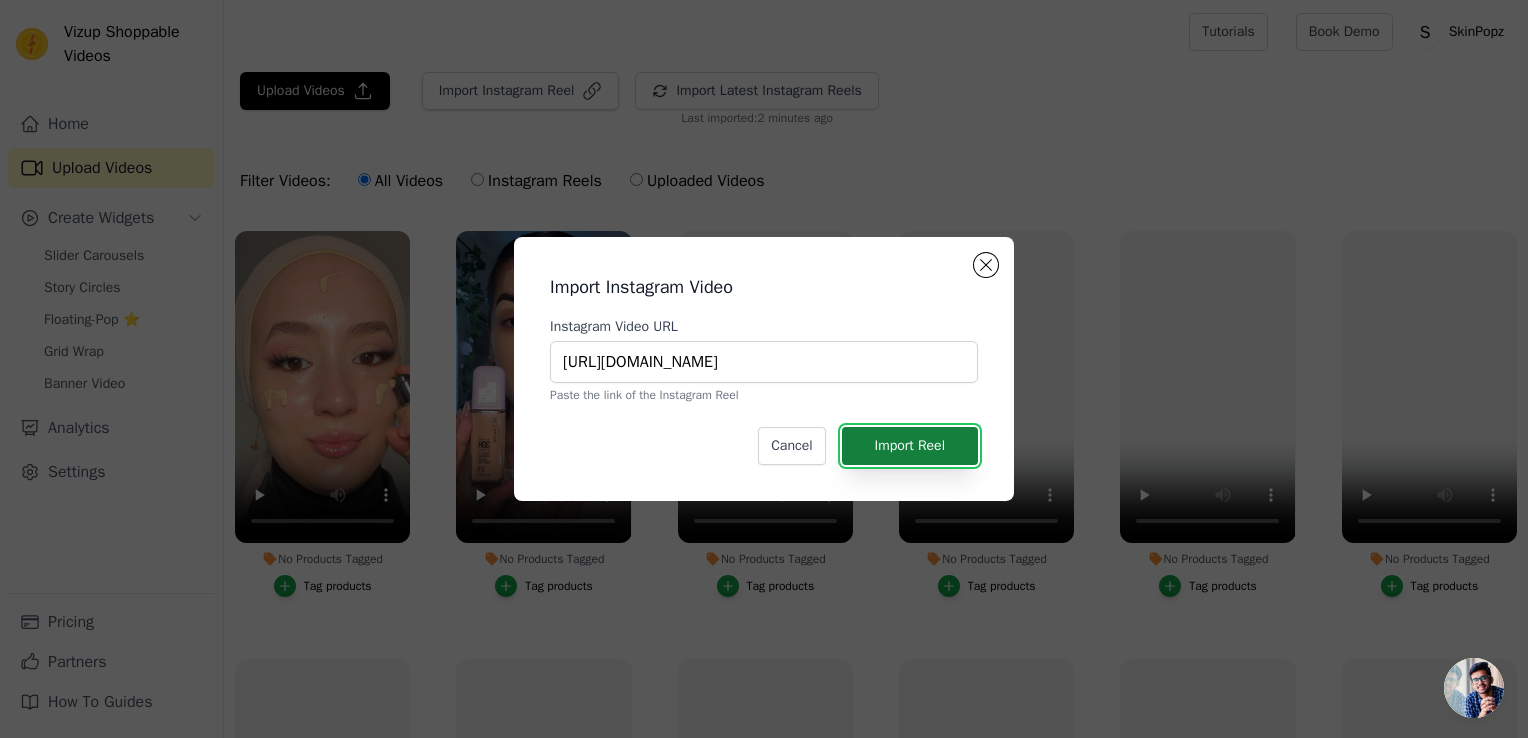 scroll, scrollTop: 0, scrollLeft: 0, axis: both 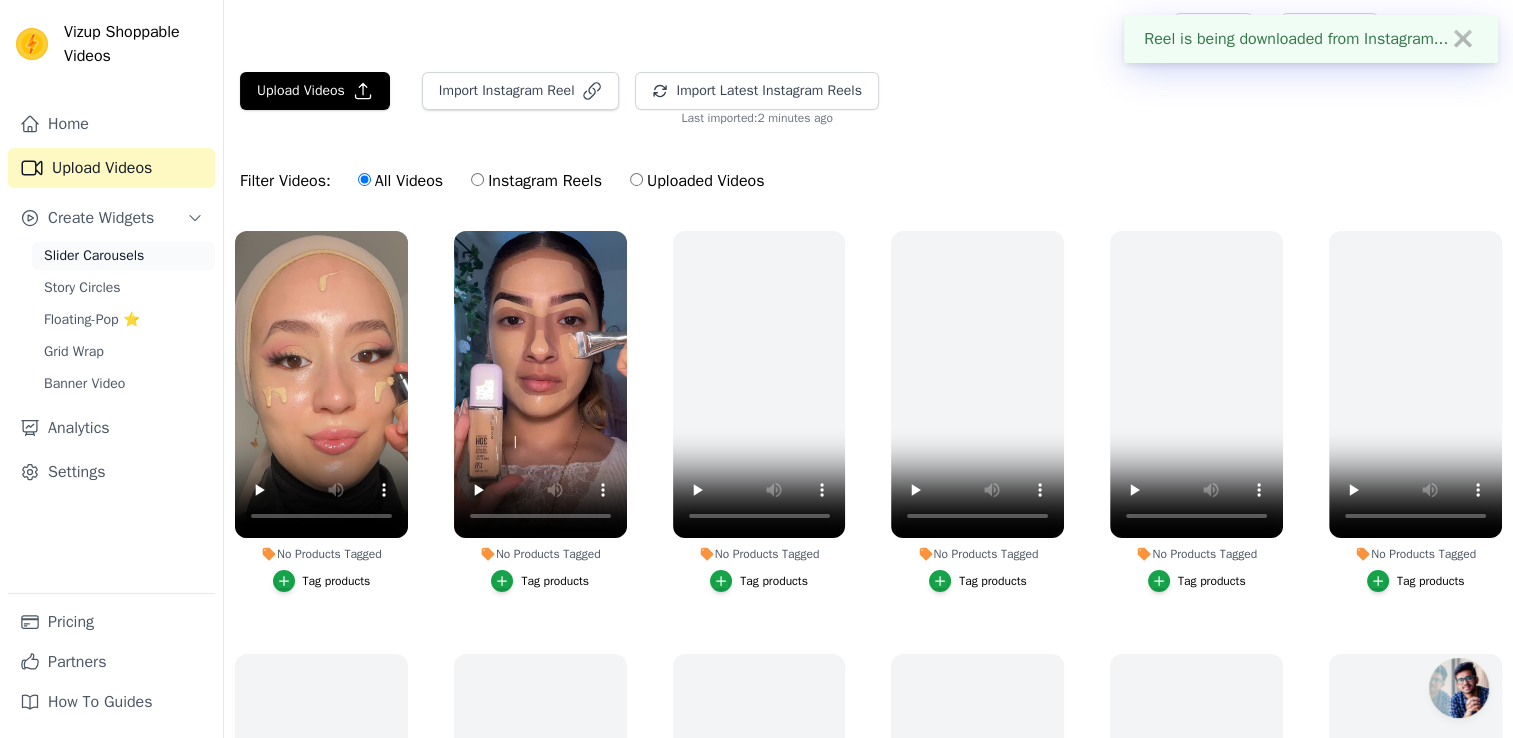 click on "Slider Carousels" at bounding box center [123, 256] 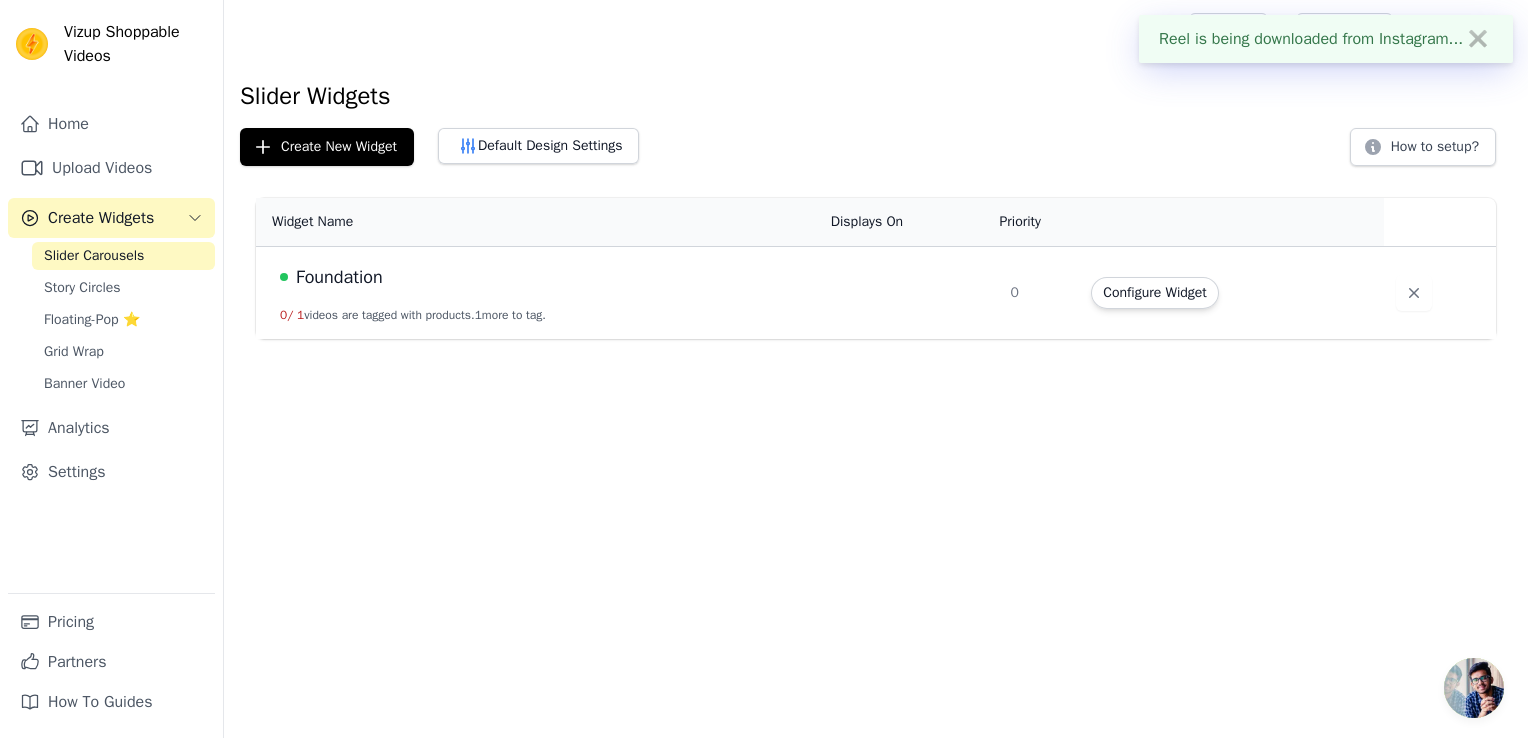 click on "Foundation" at bounding box center (543, 277) 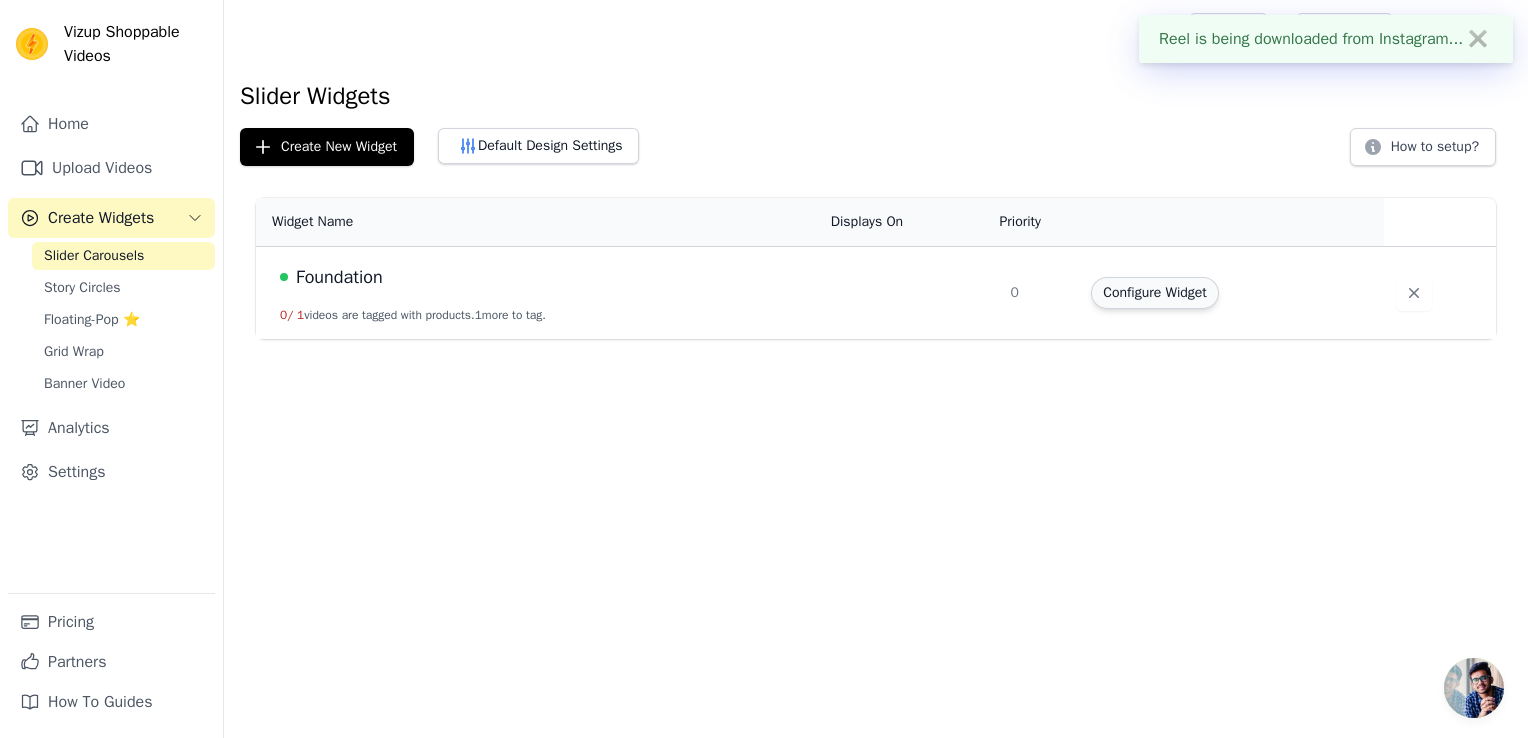 click on "Configure Widget" at bounding box center [1154, 293] 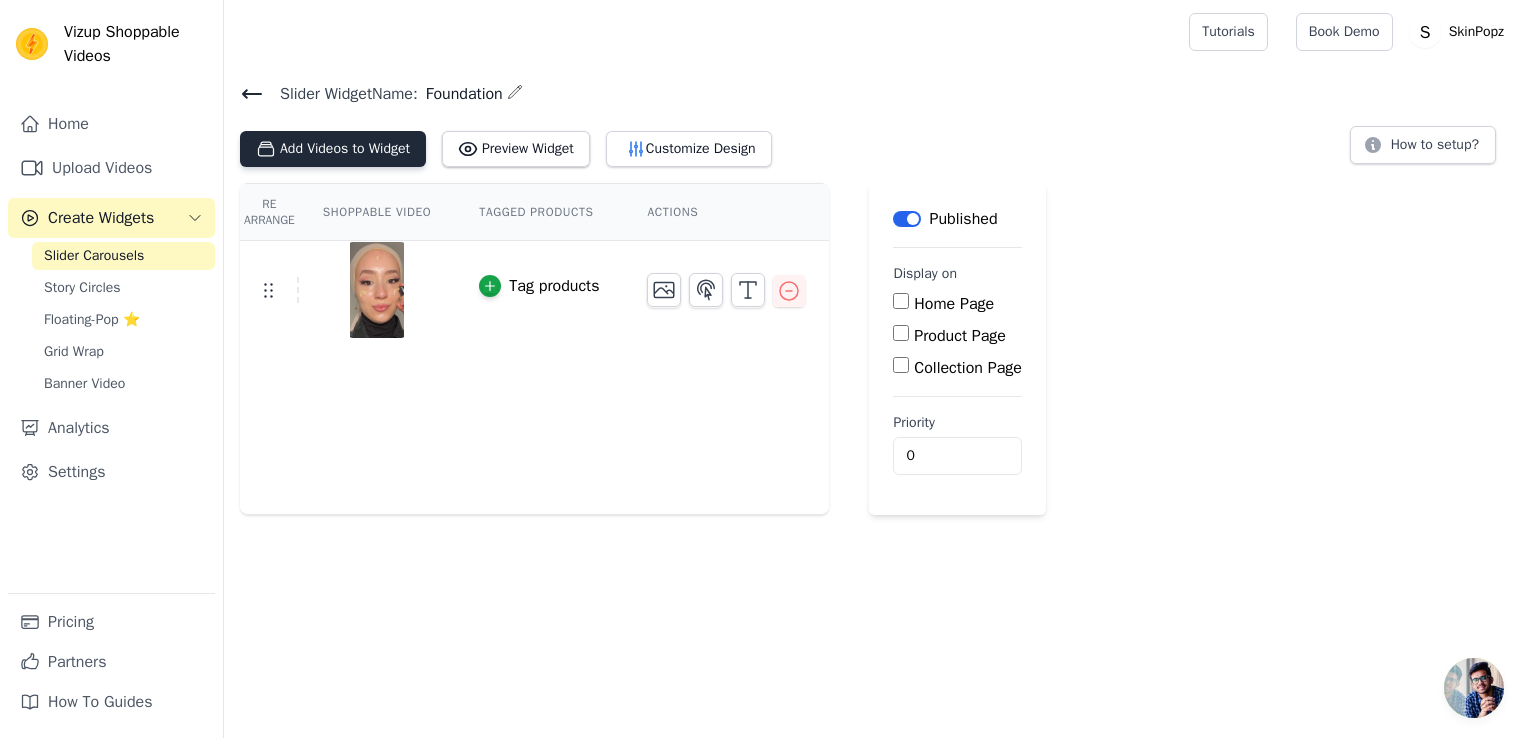 click on "Add Videos to Widget" at bounding box center (333, 149) 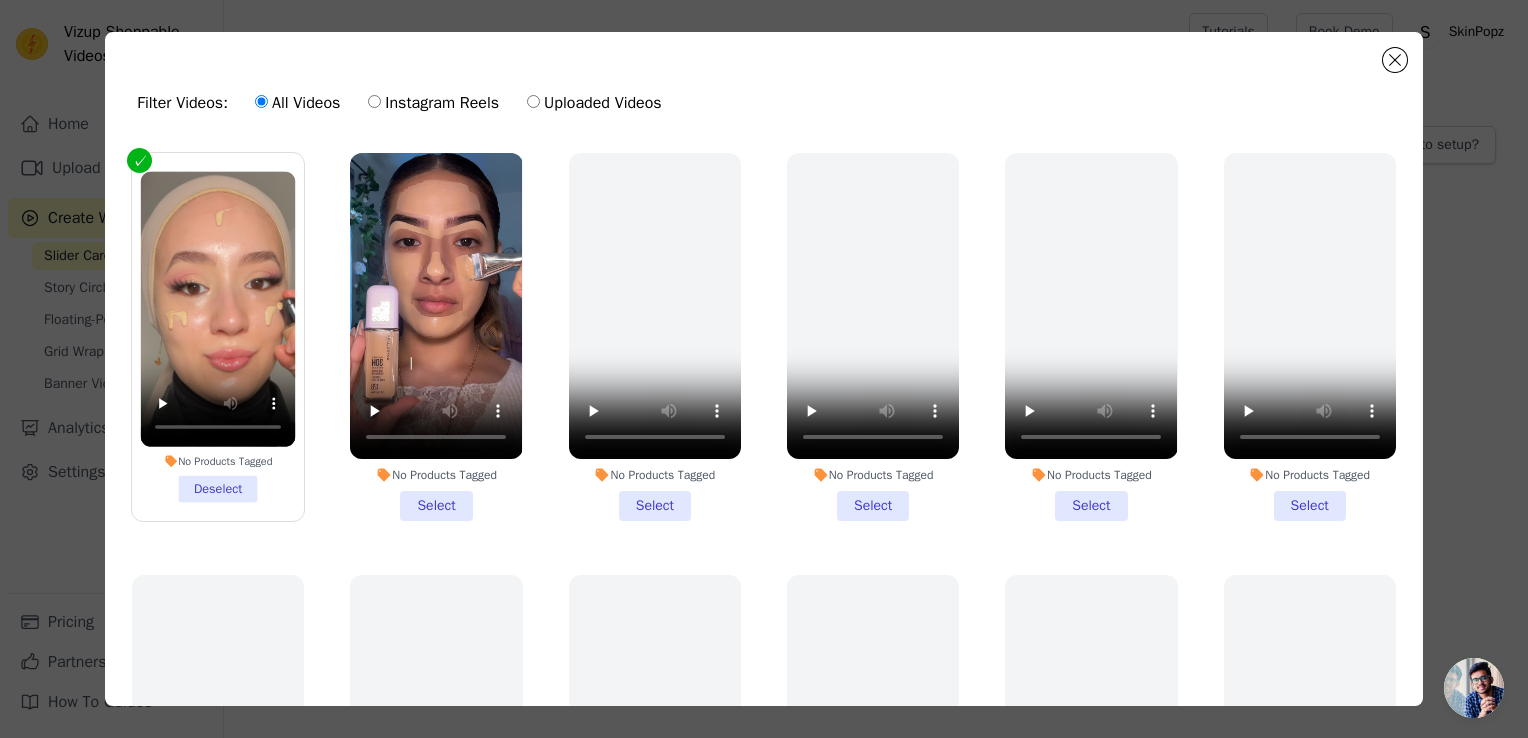 click on "No Products Tagged     Select" at bounding box center (436, 337) 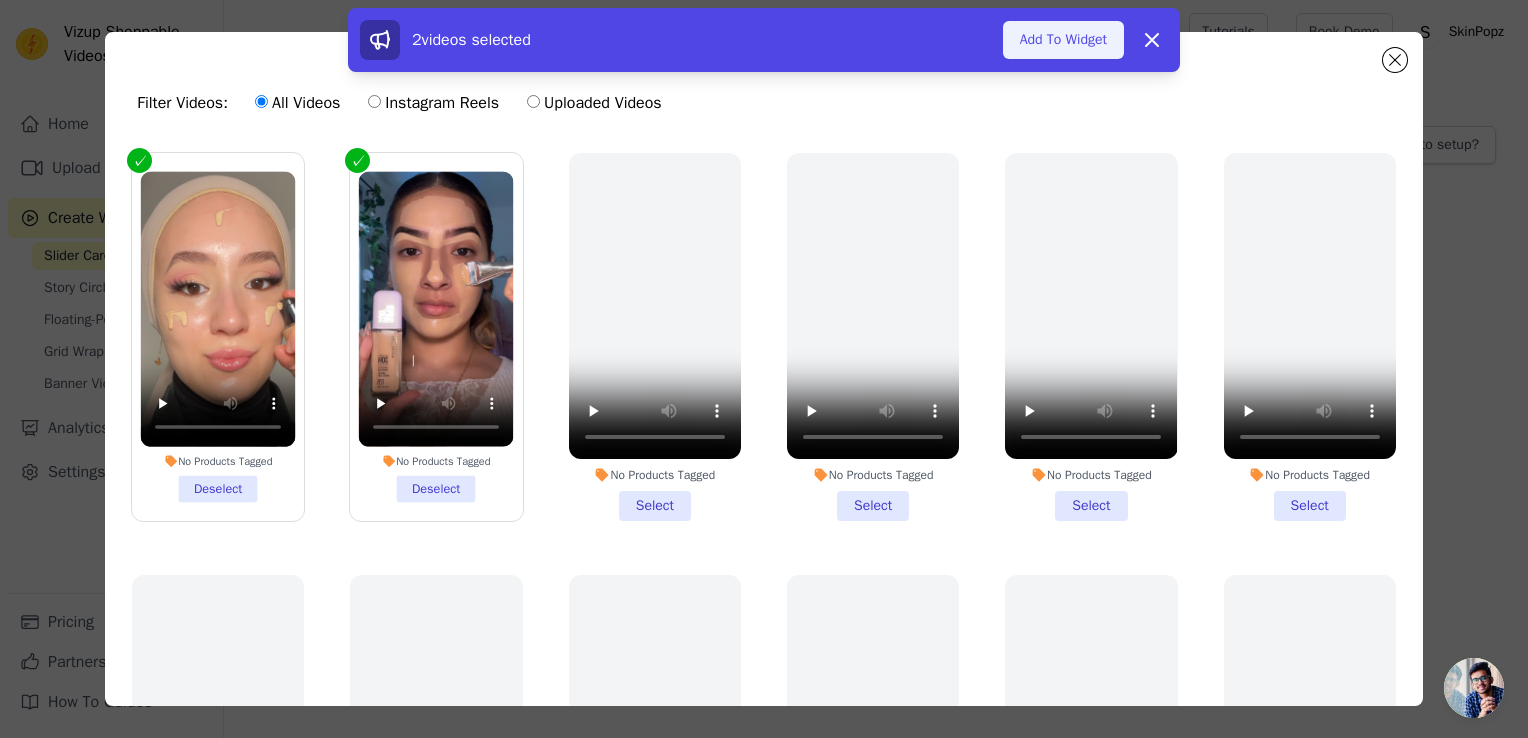 click on "Add To Widget" at bounding box center (1063, 40) 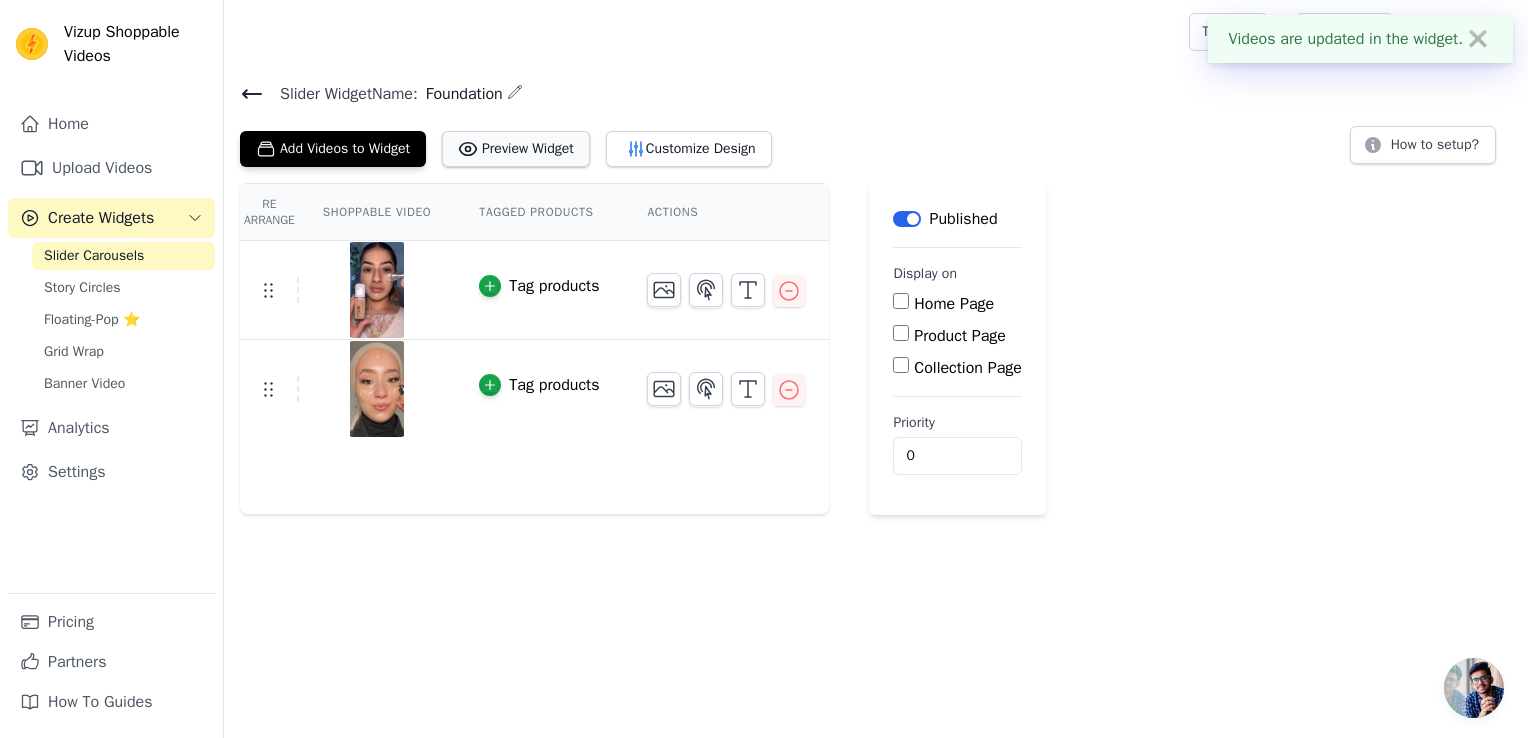 click on "Preview Widget" at bounding box center [516, 149] 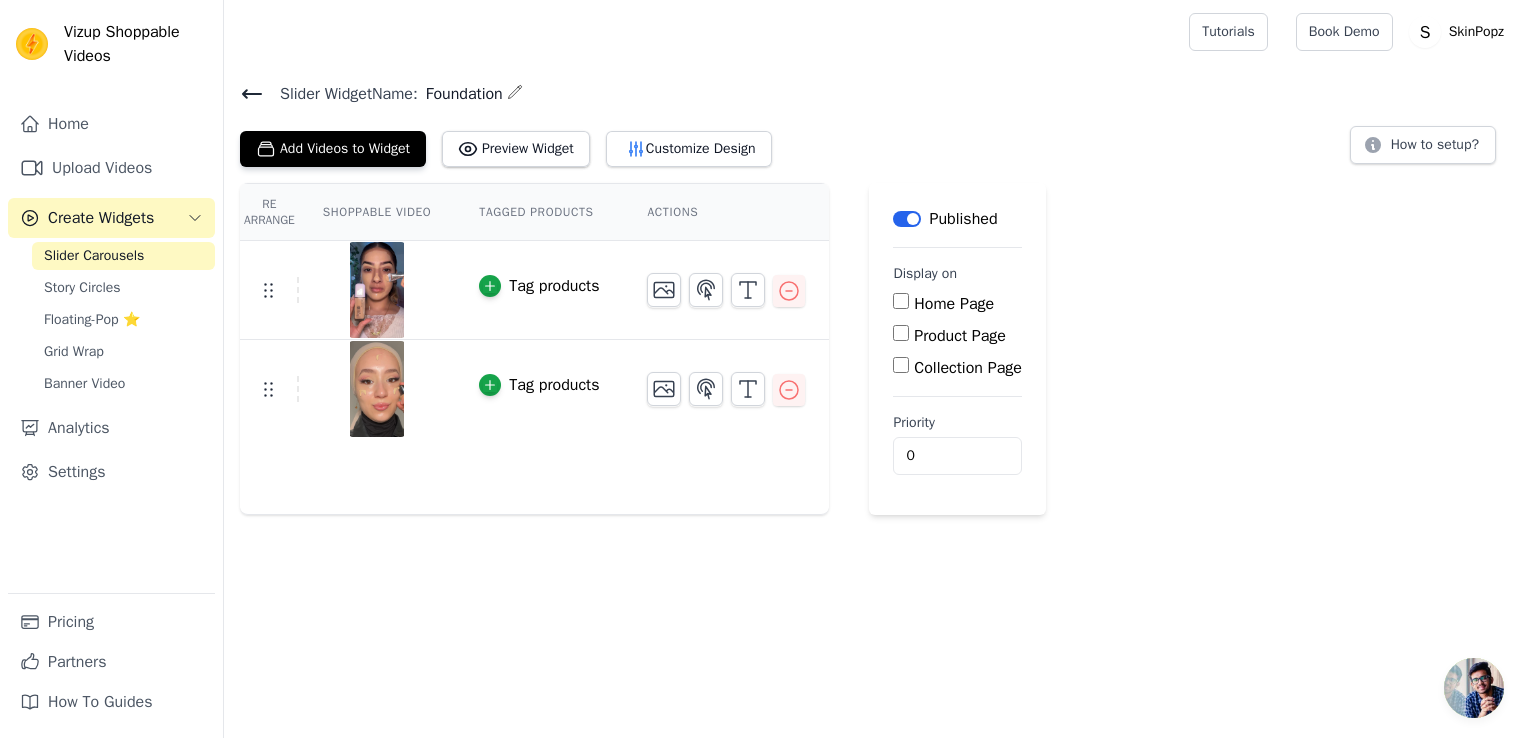 click on "Product Page" at bounding box center (901, 333) 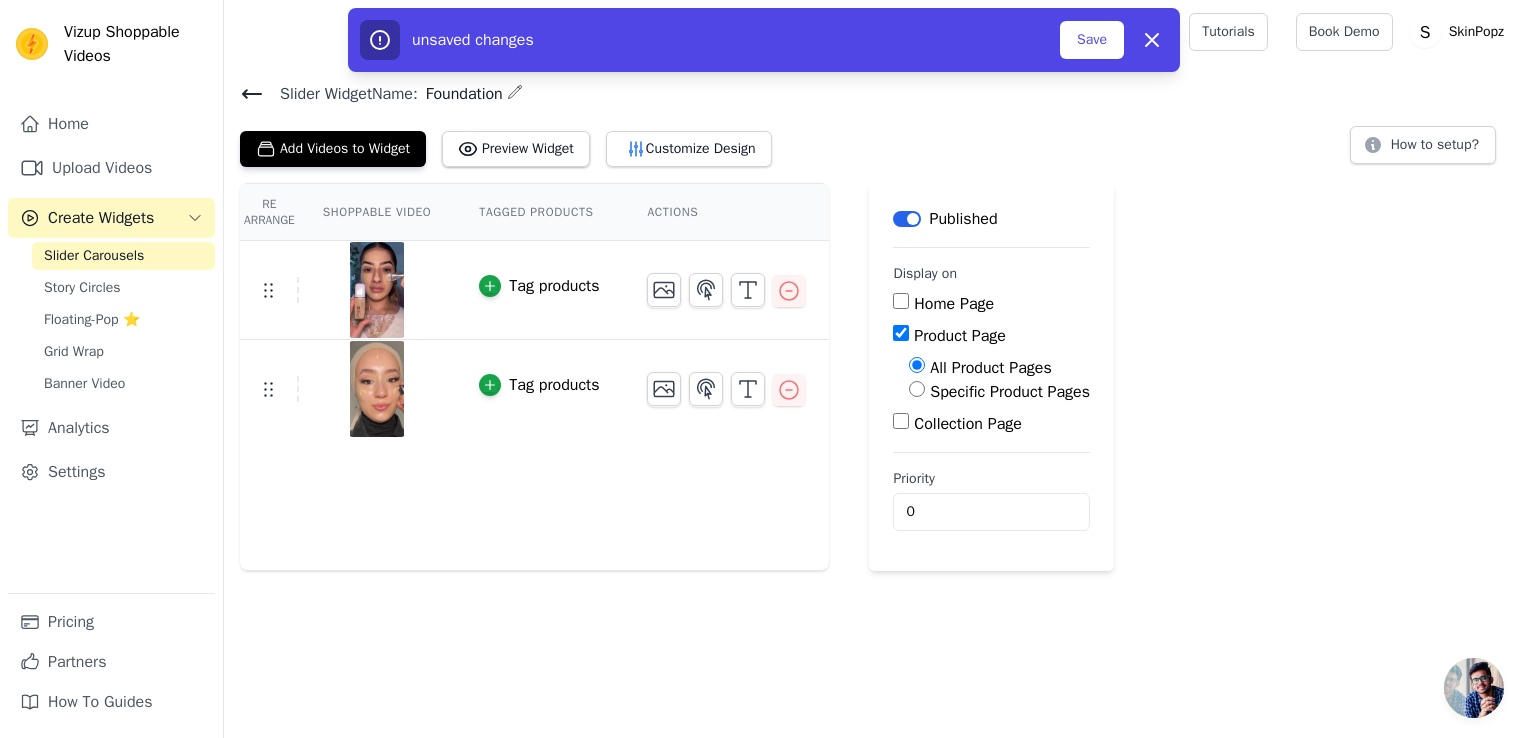 click on "Specific Product Pages" at bounding box center [917, 389] 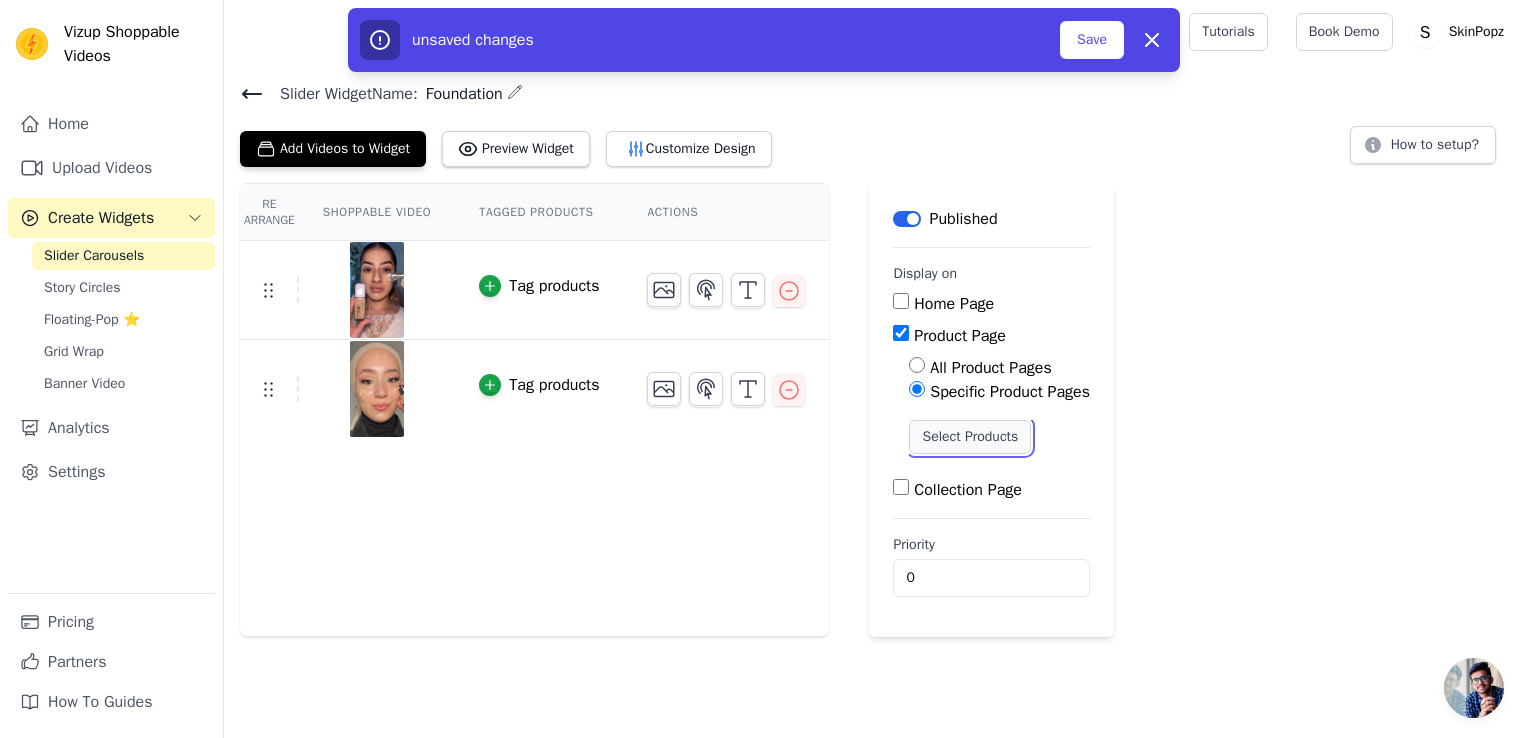 click on "Select Products" at bounding box center (970, 437) 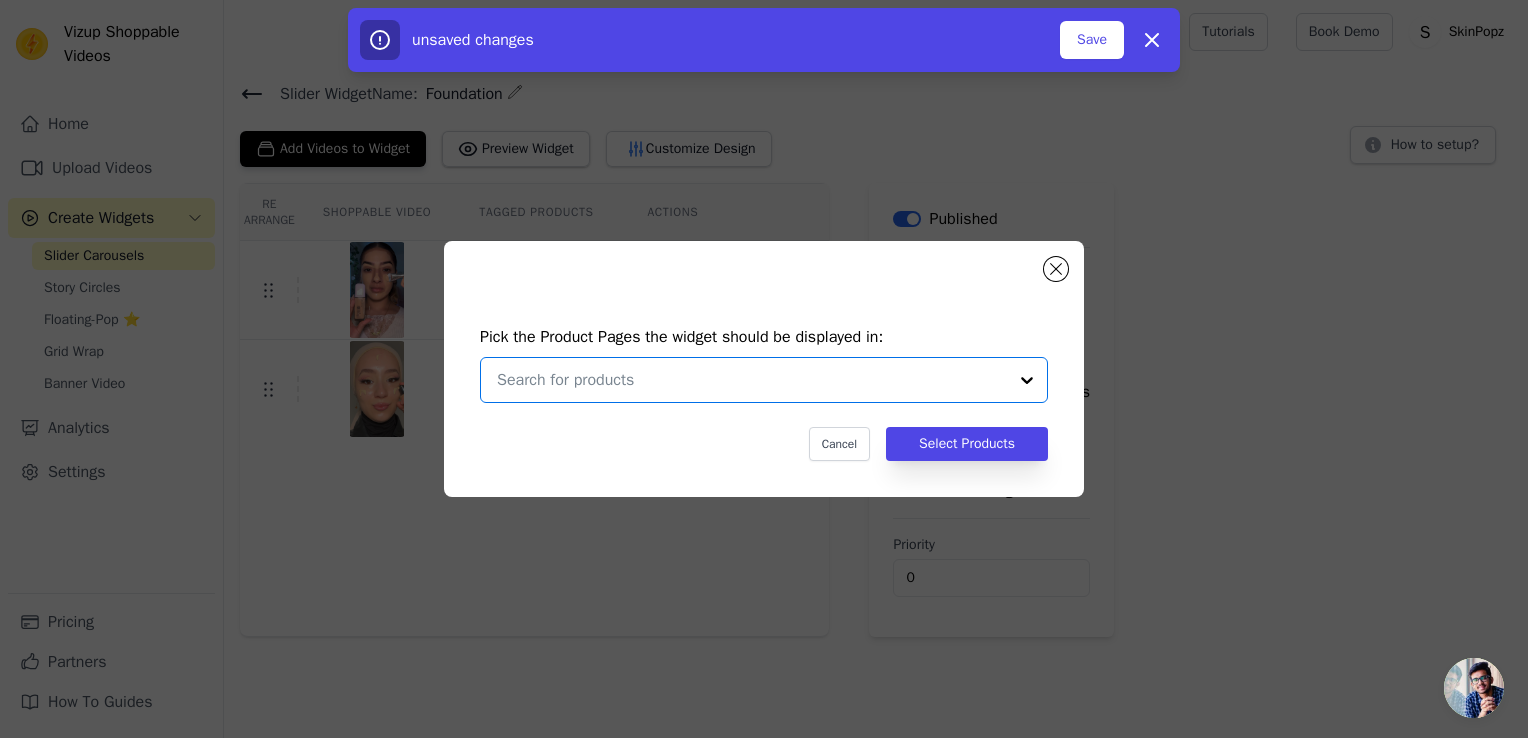 click at bounding box center (752, 380) 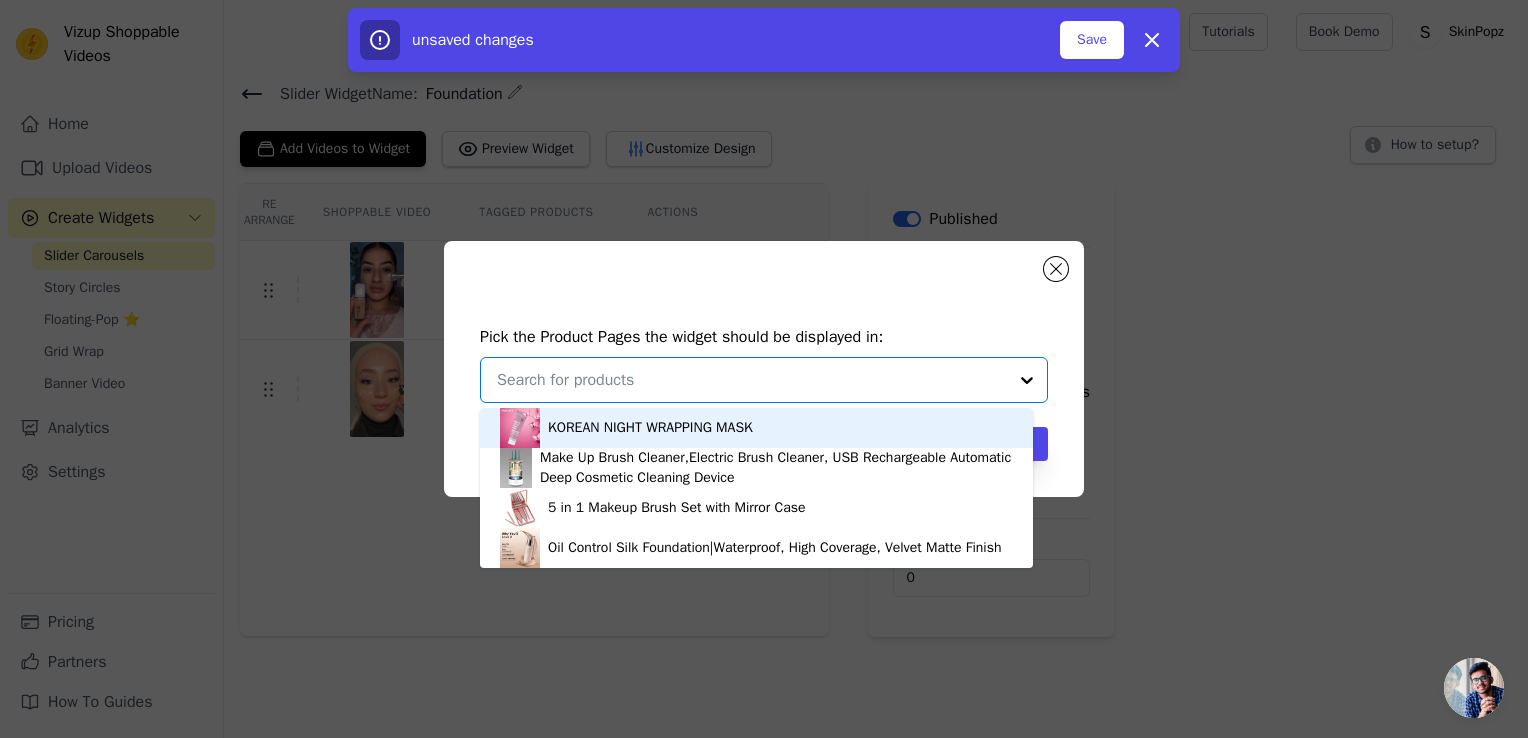 scroll, scrollTop: 5, scrollLeft: 0, axis: vertical 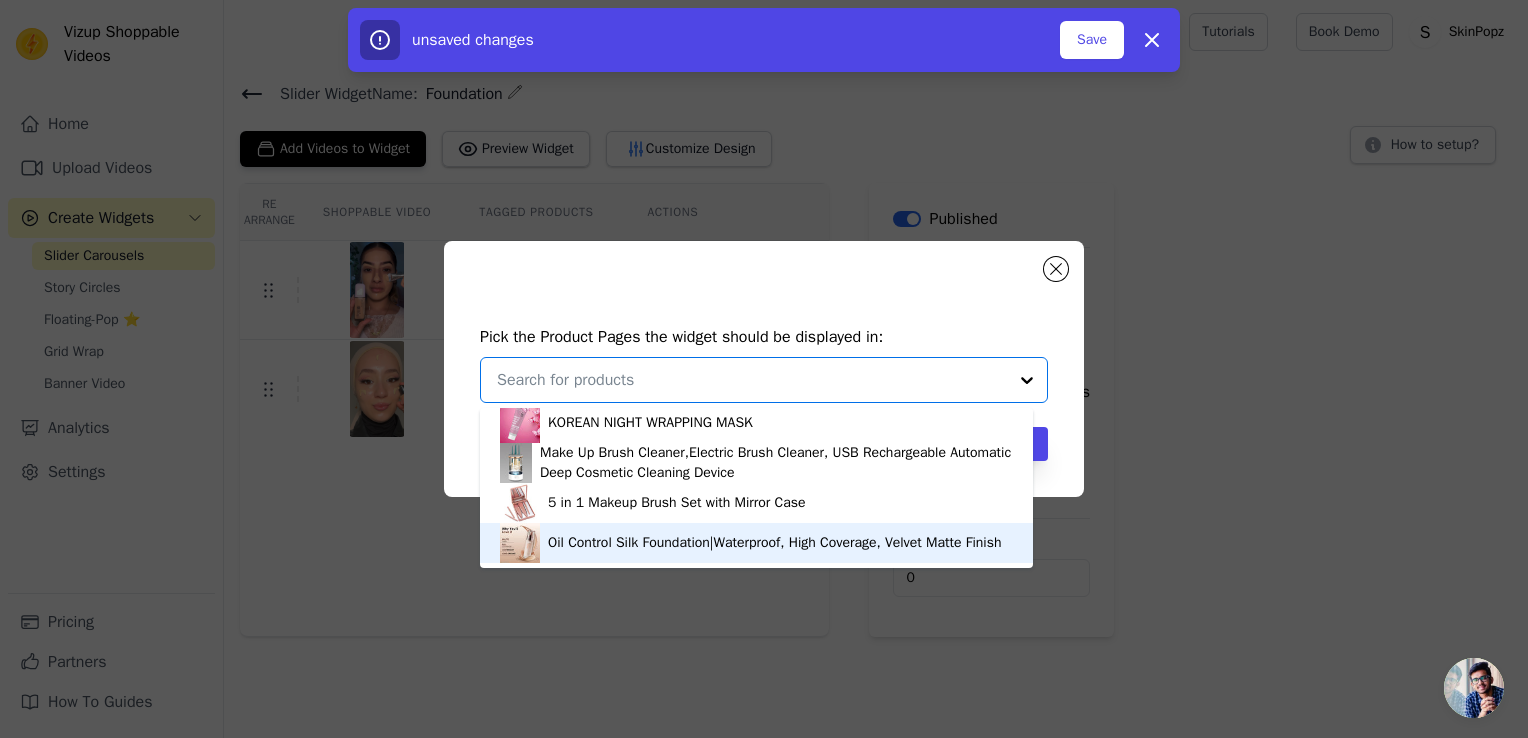 click on "Oil Control Silk Foundation|Waterproof, High Coverage, Velvet Matte Finish" at bounding box center (774, 543) 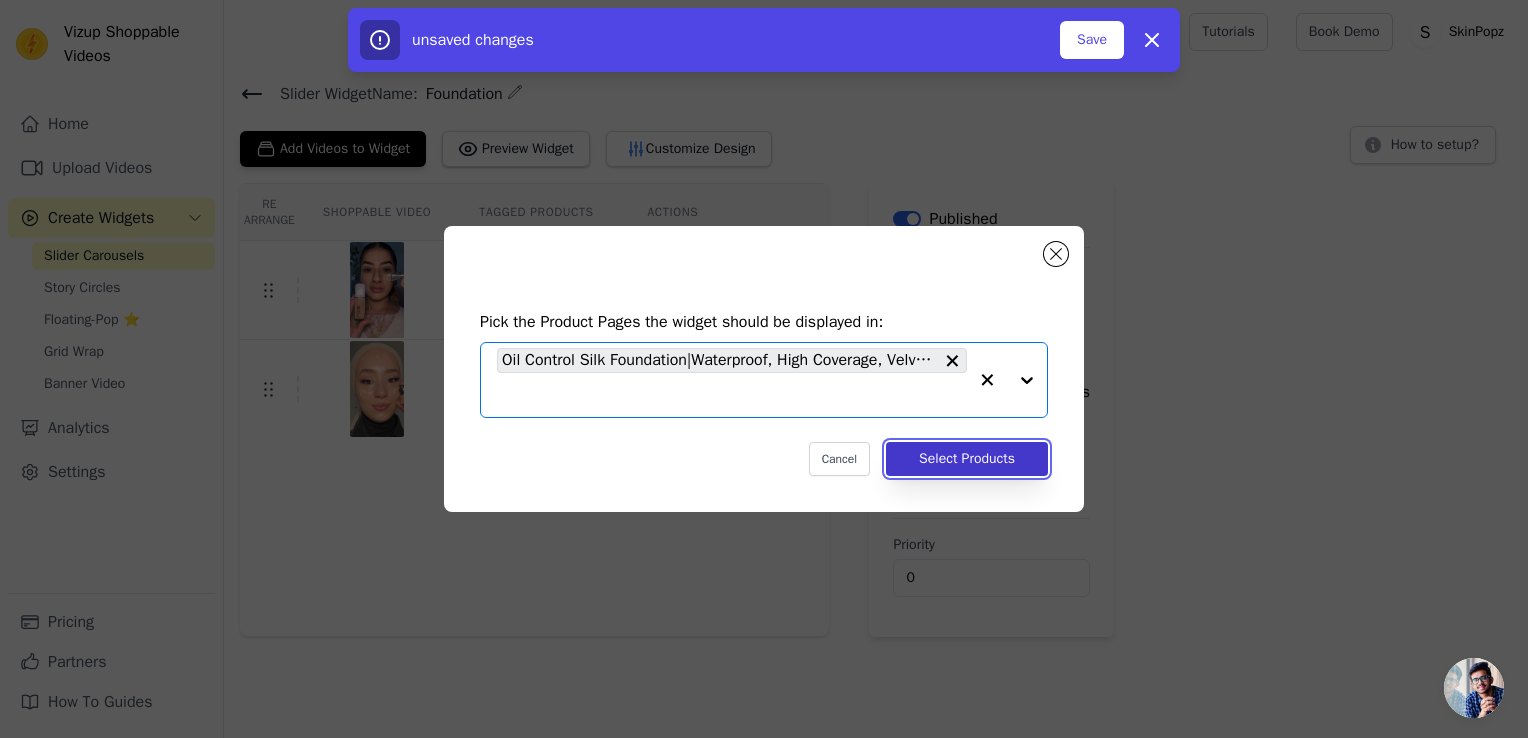 click on "Select Products" at bounding box center (967, 459) 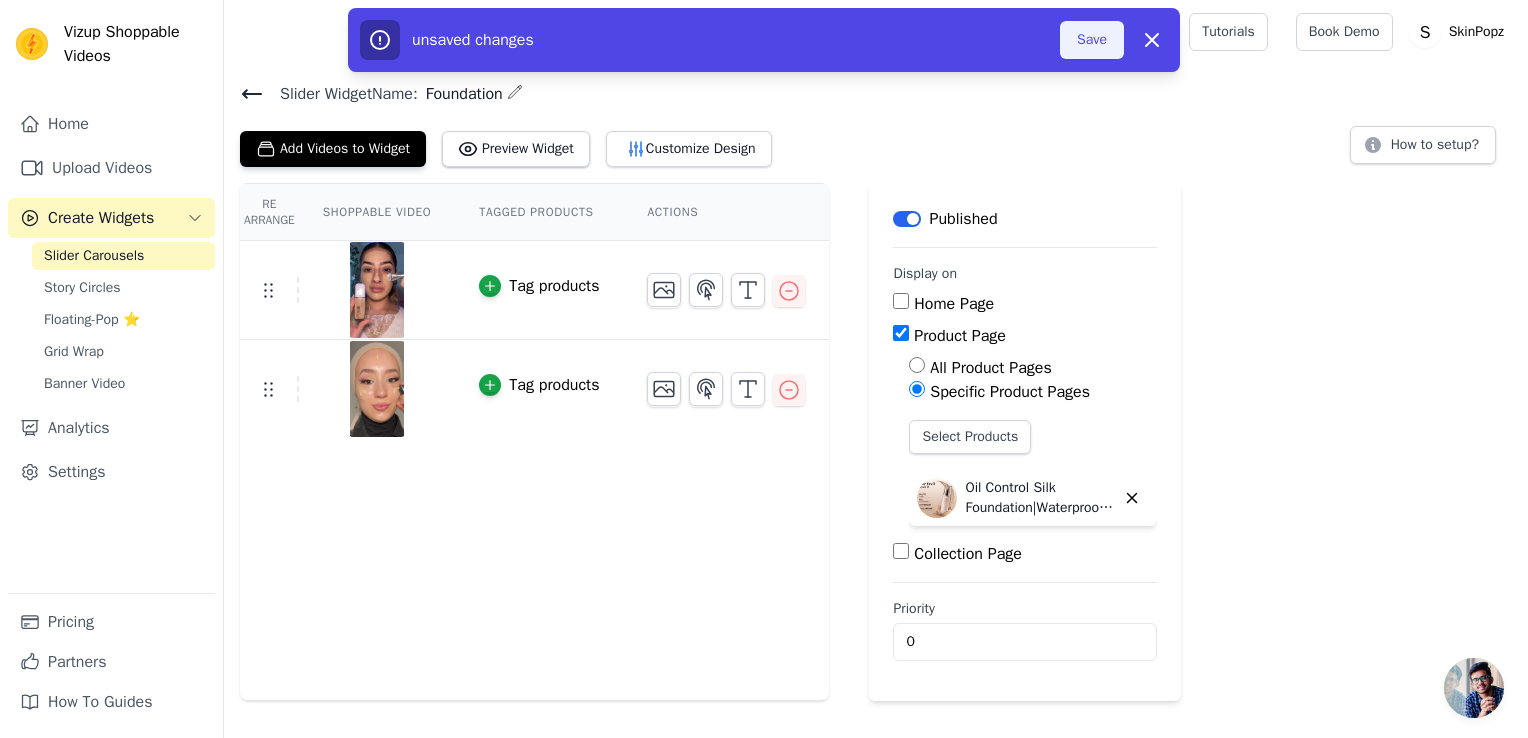 click on "Save" at bounding box center [1092, 40] 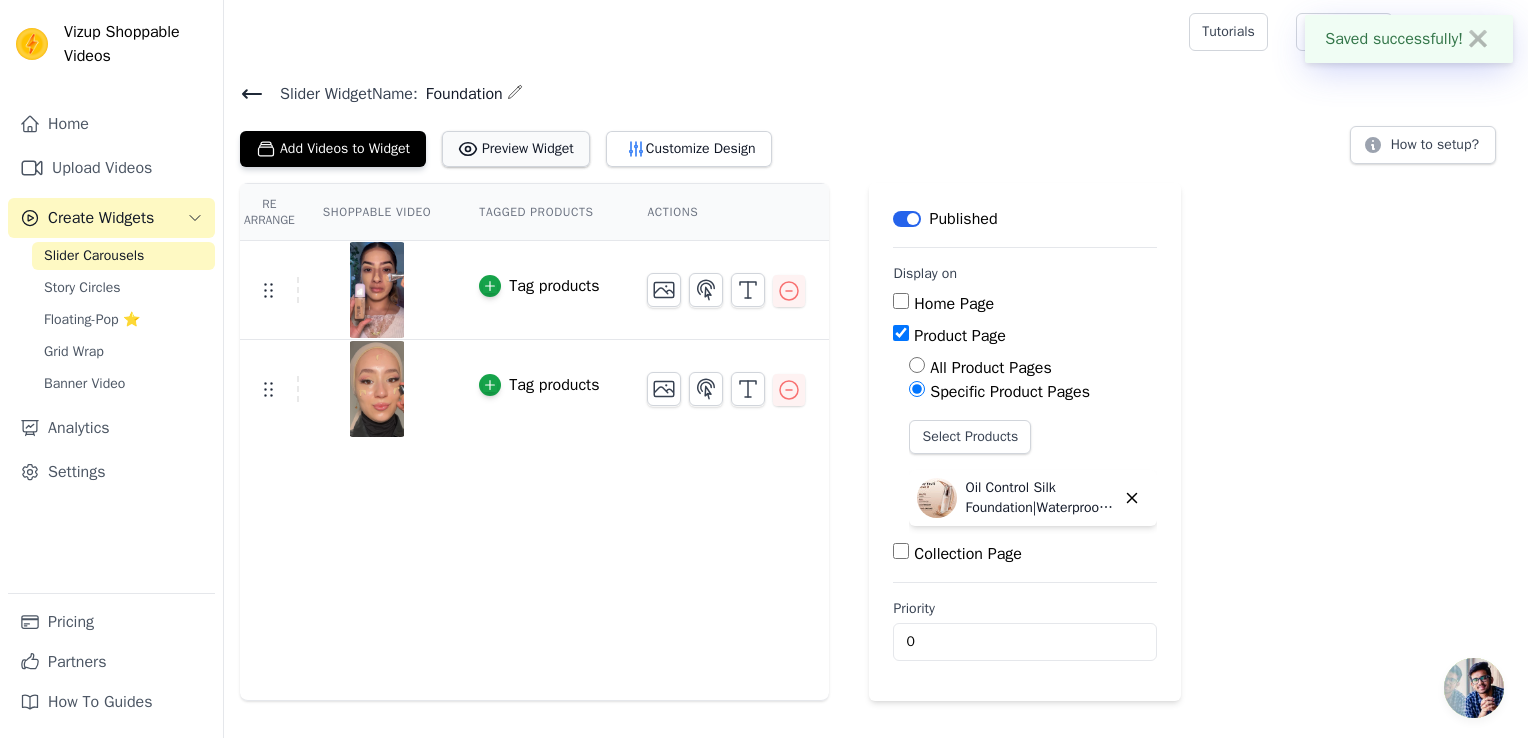 click 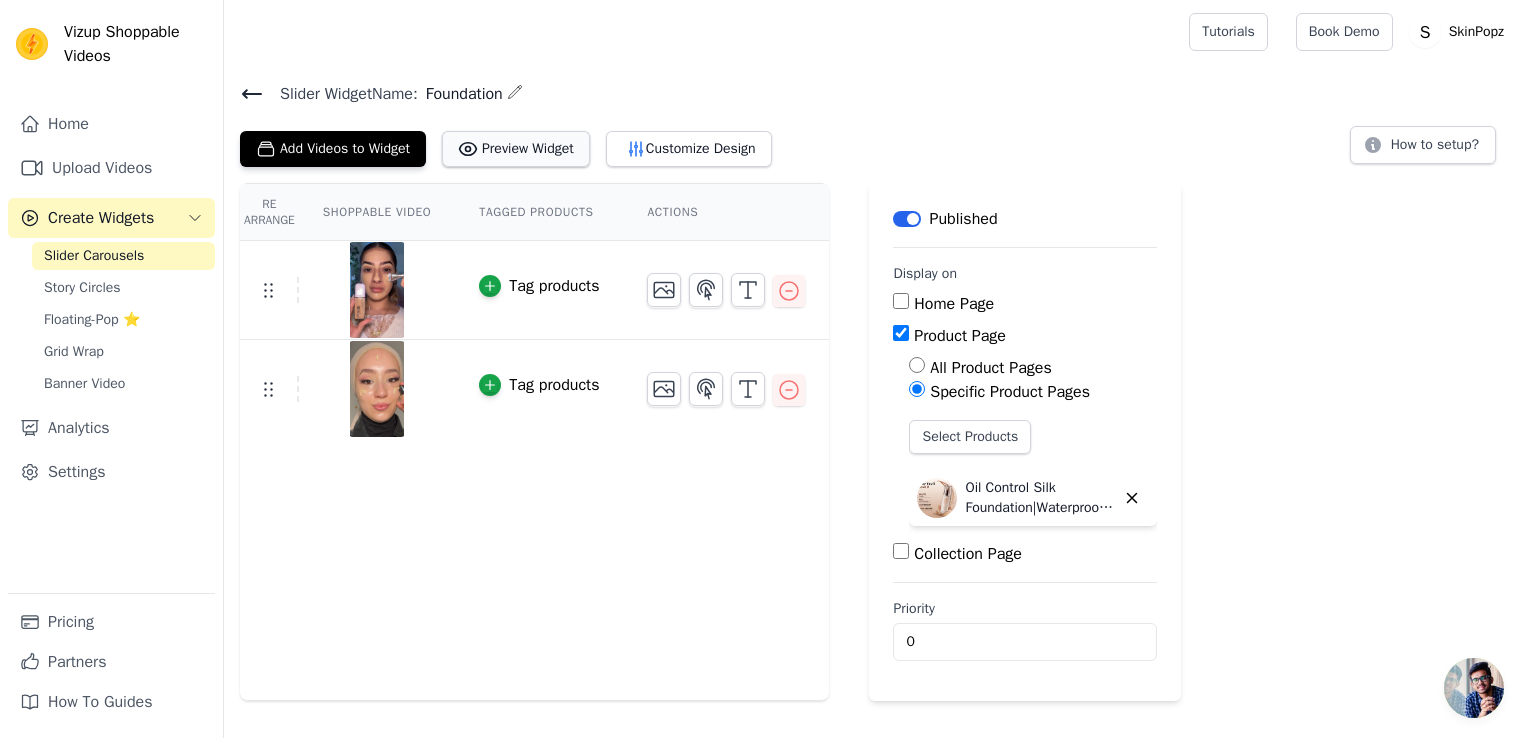 click on "Preview Widget" at bounding box center [516, 149] 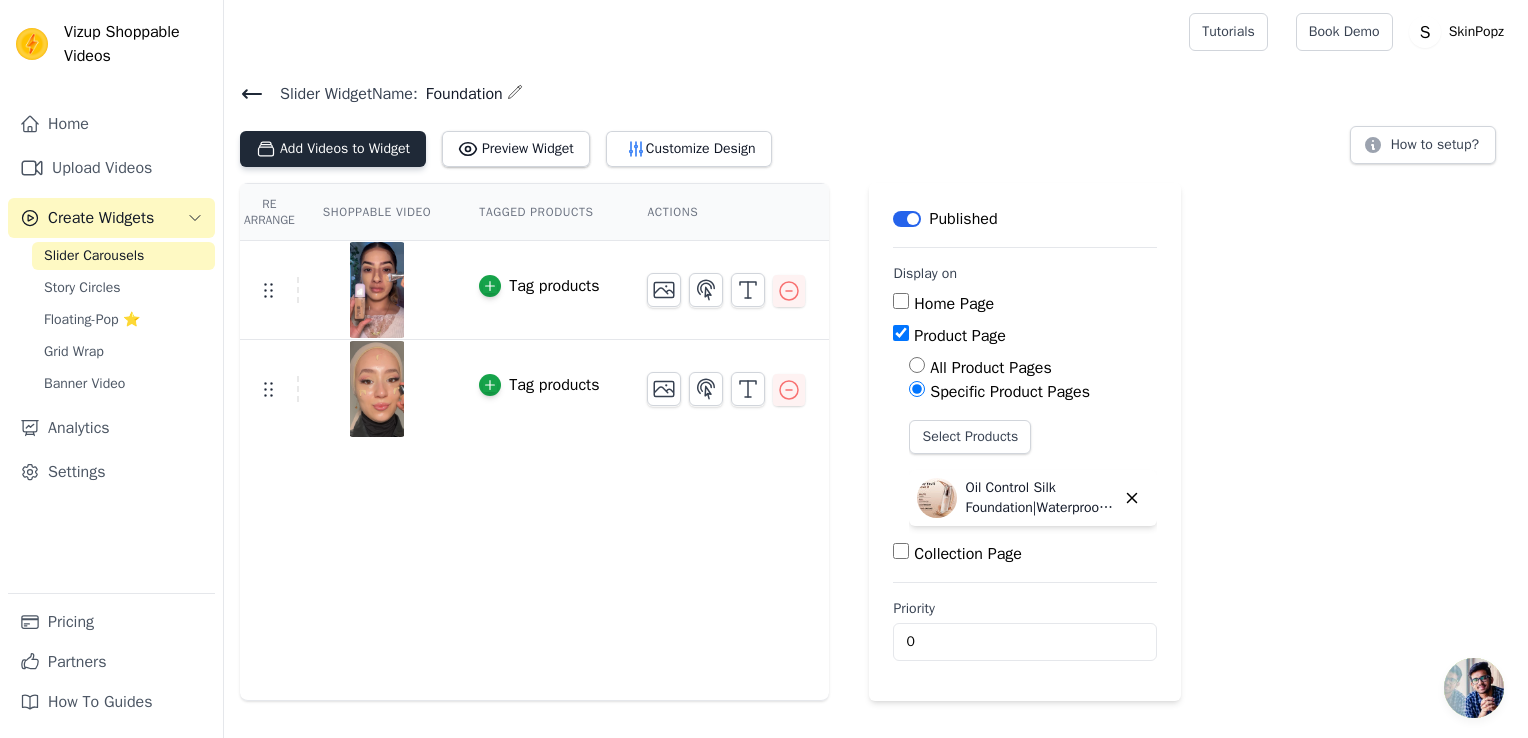 click on "Add Videos to Widget" at bounding box center [333, 149] 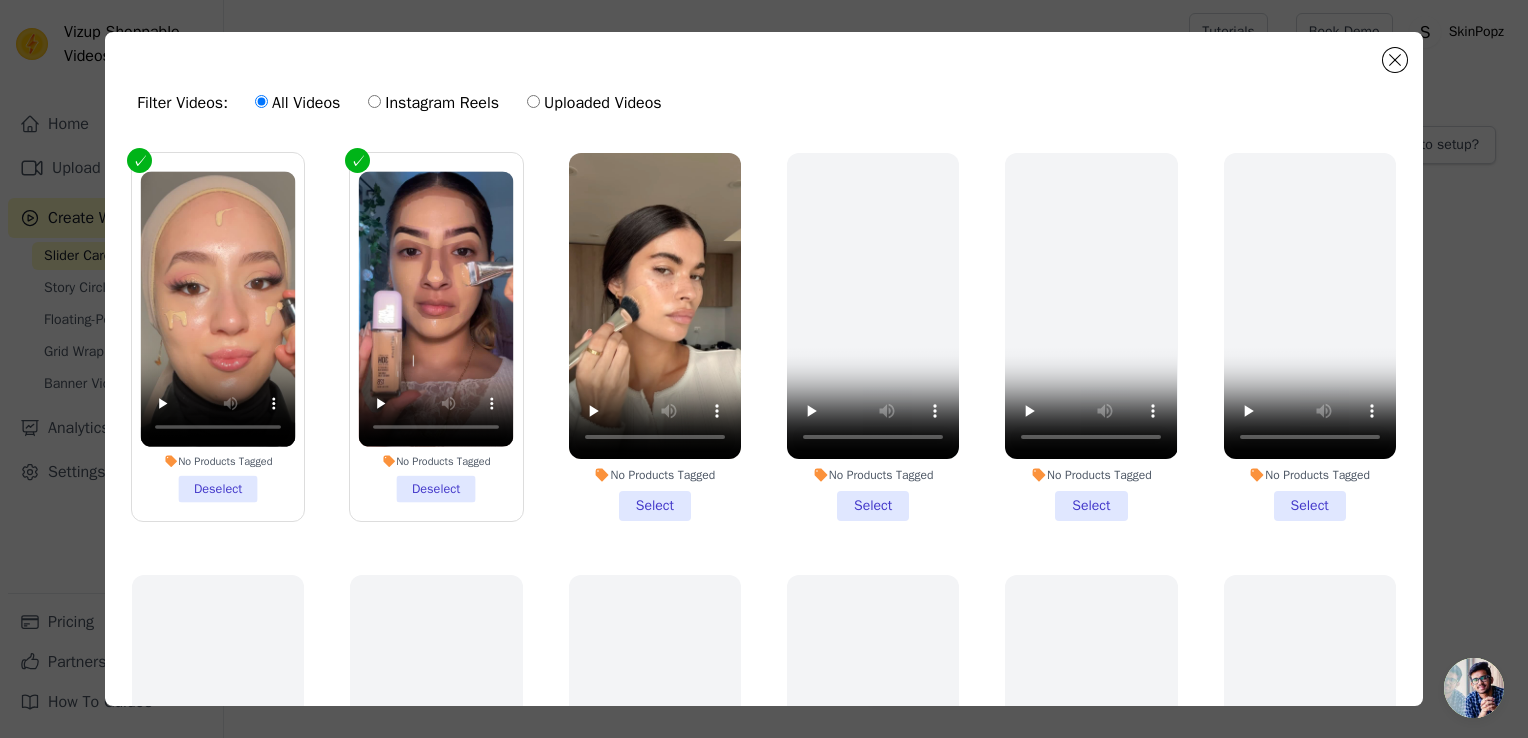click on "No Products Tagged     Select" at bounding box center [655, 337] 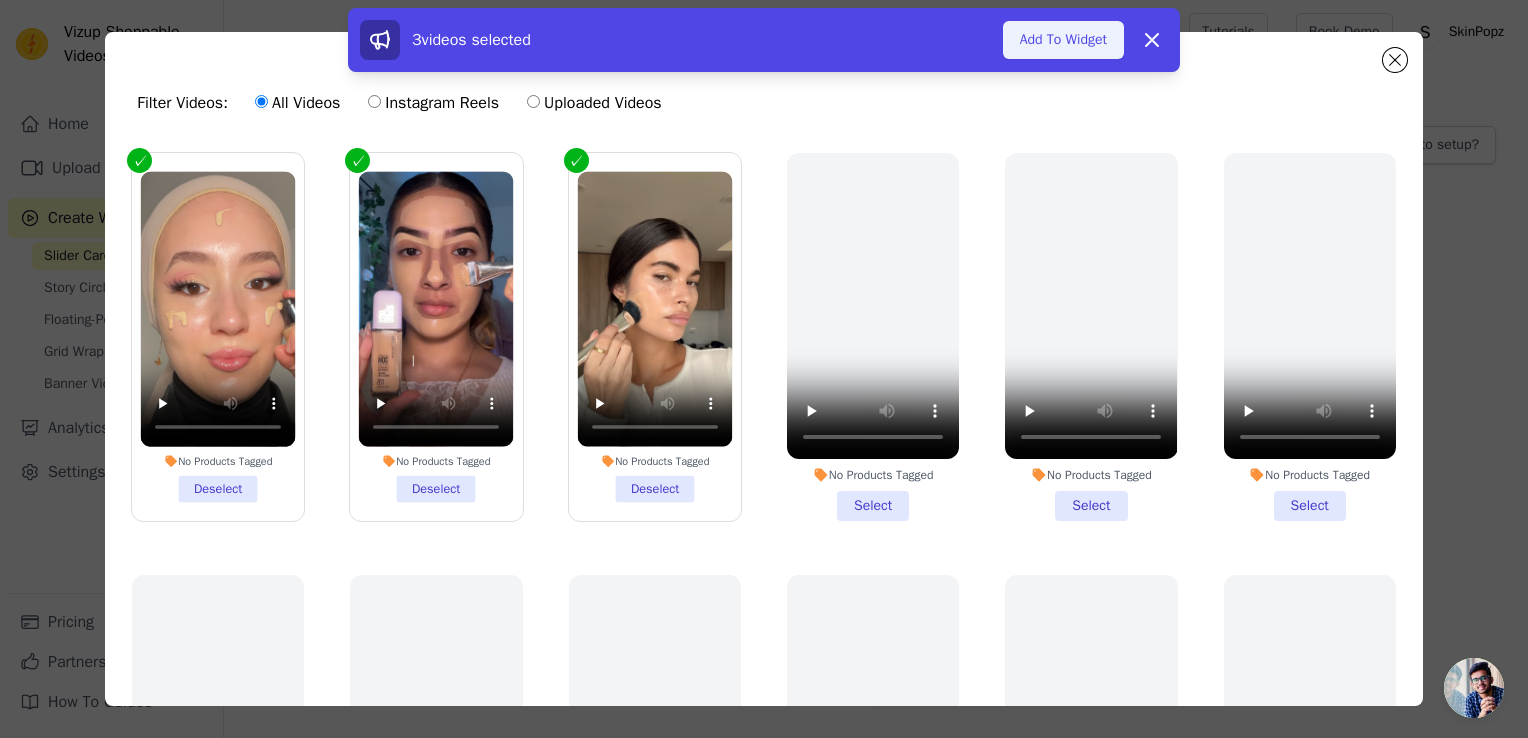 click on "Add To Widget" at bounding box center [1063, 40] 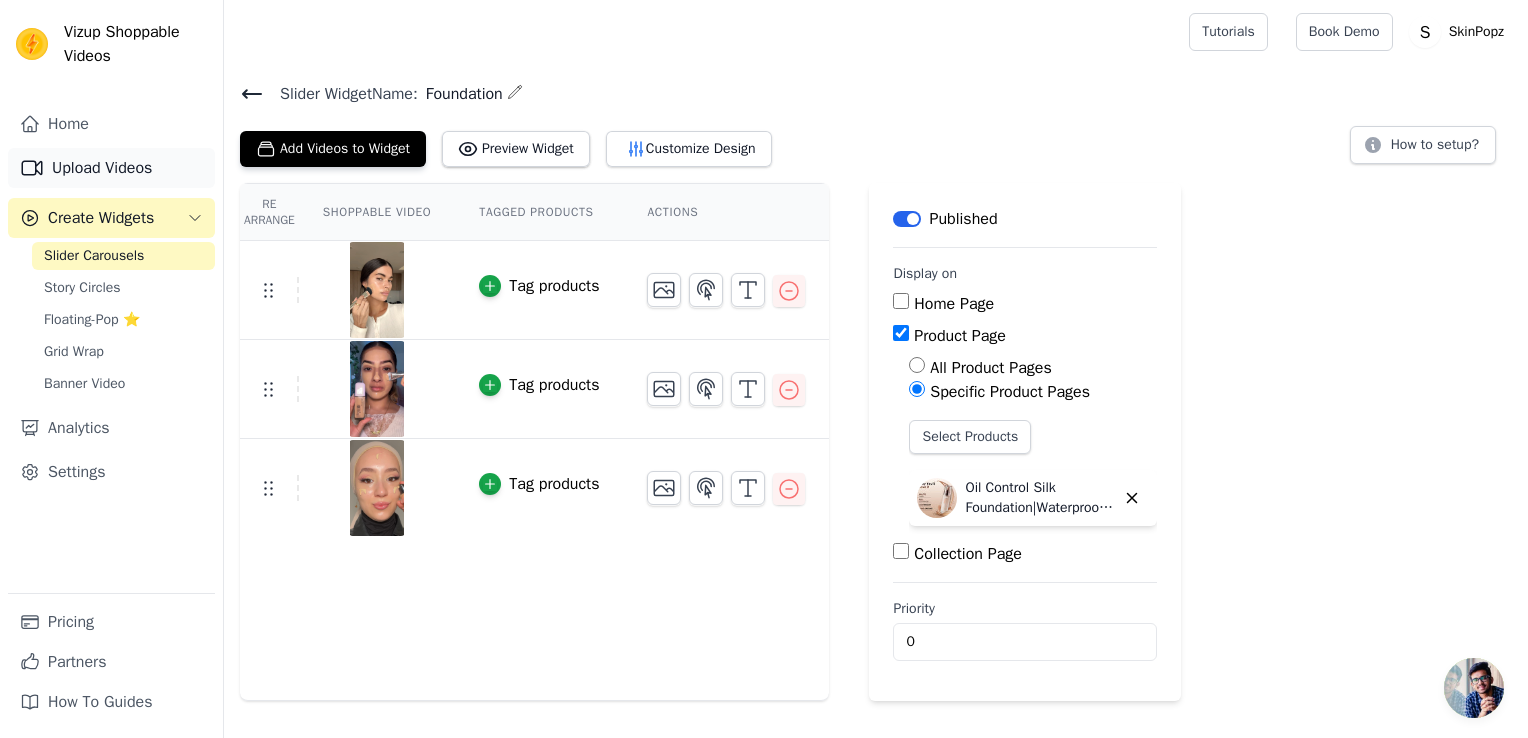 click on "Upload Videos" at bounding box center (111, 168) 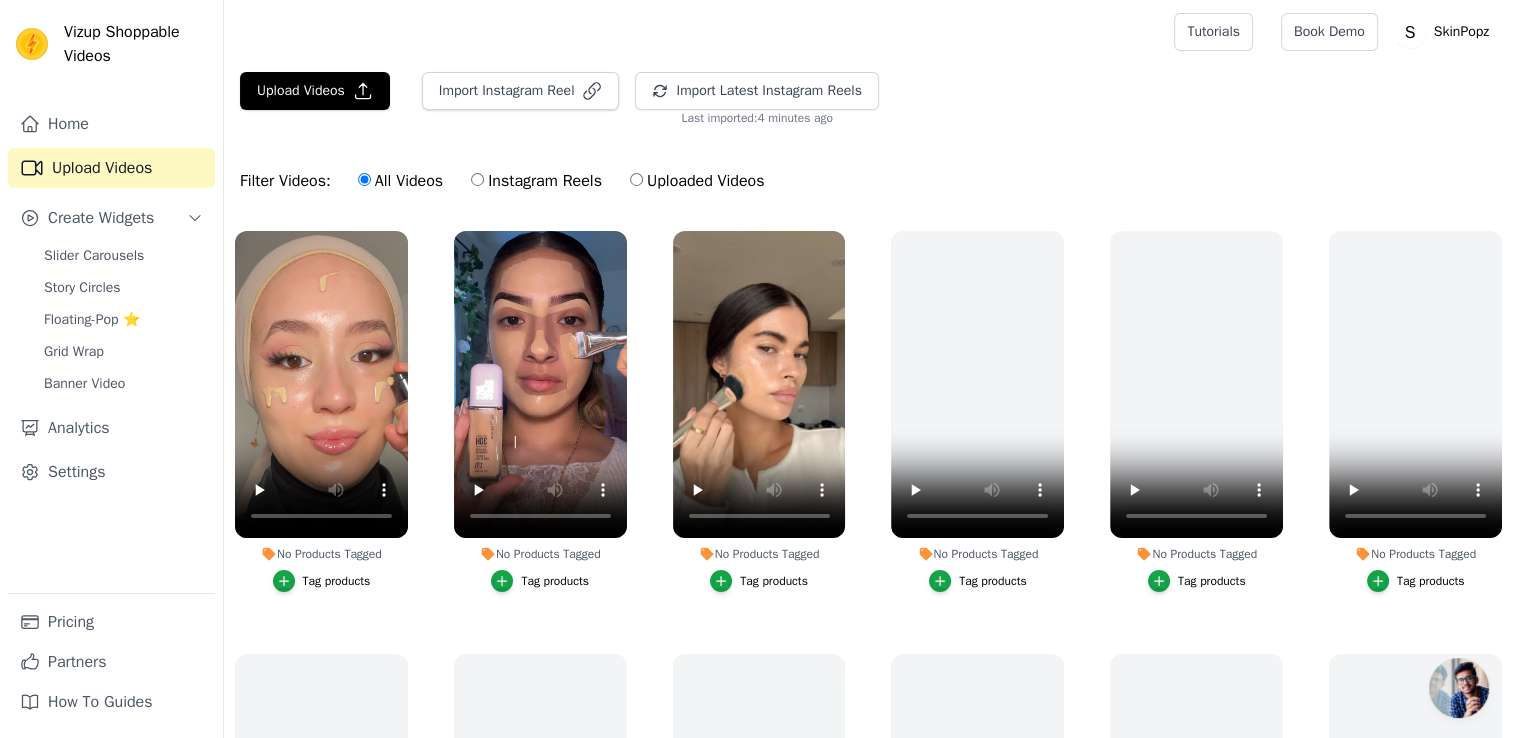 click on "Instagram Reels" at bounding box center (536, 181) 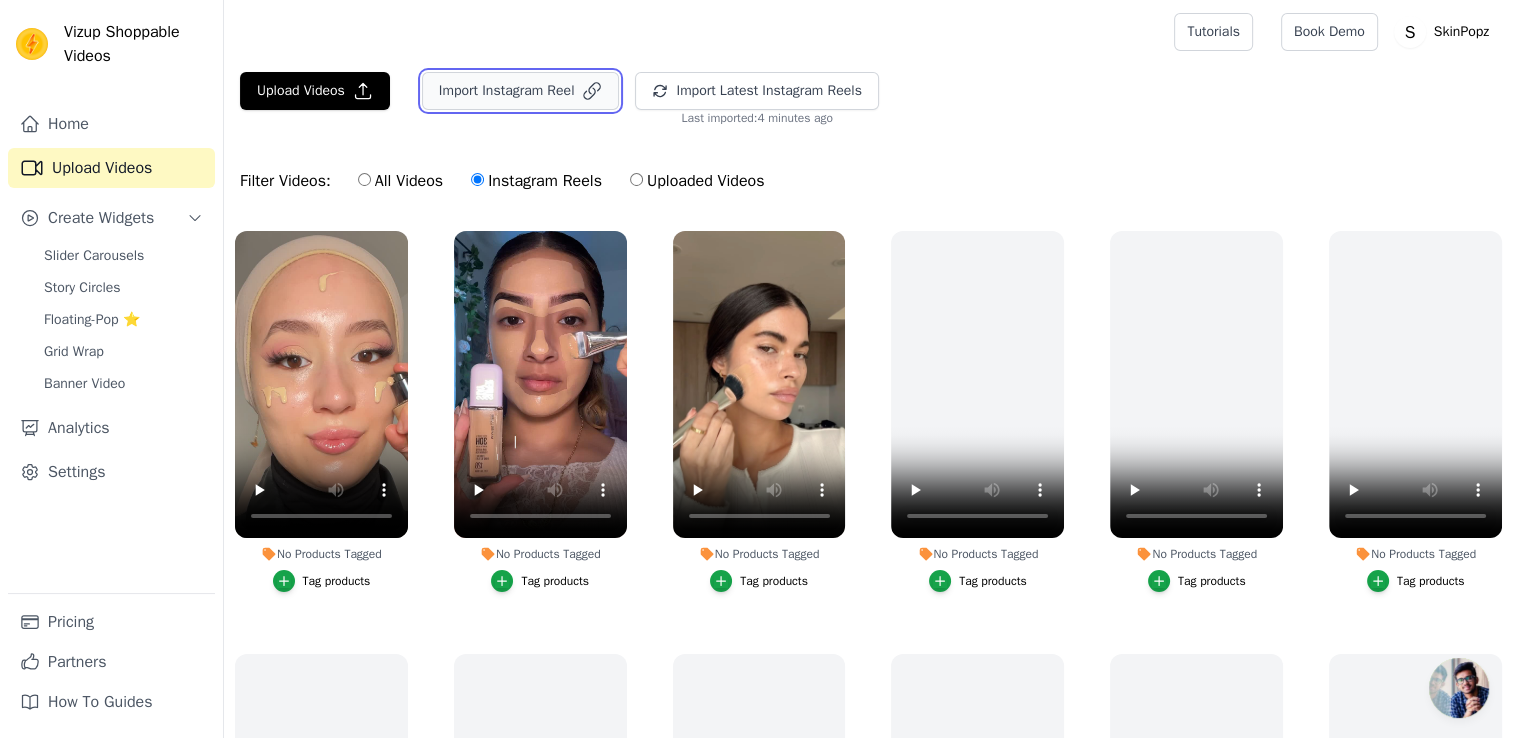 click on "Import Instagram Reel" at bounding box center [521, 91] 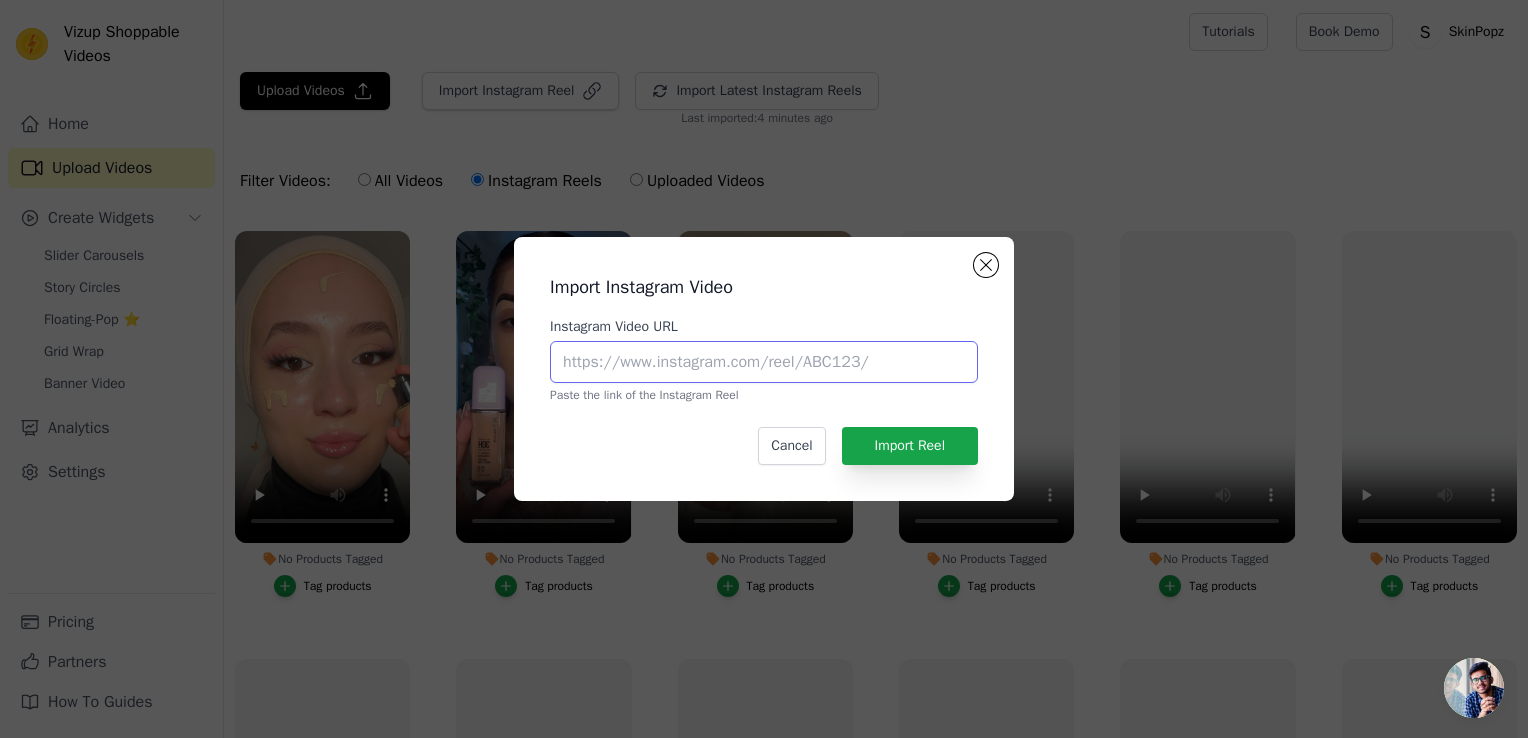 click on "Instagram Video URL" at bounding box center [764, 362] 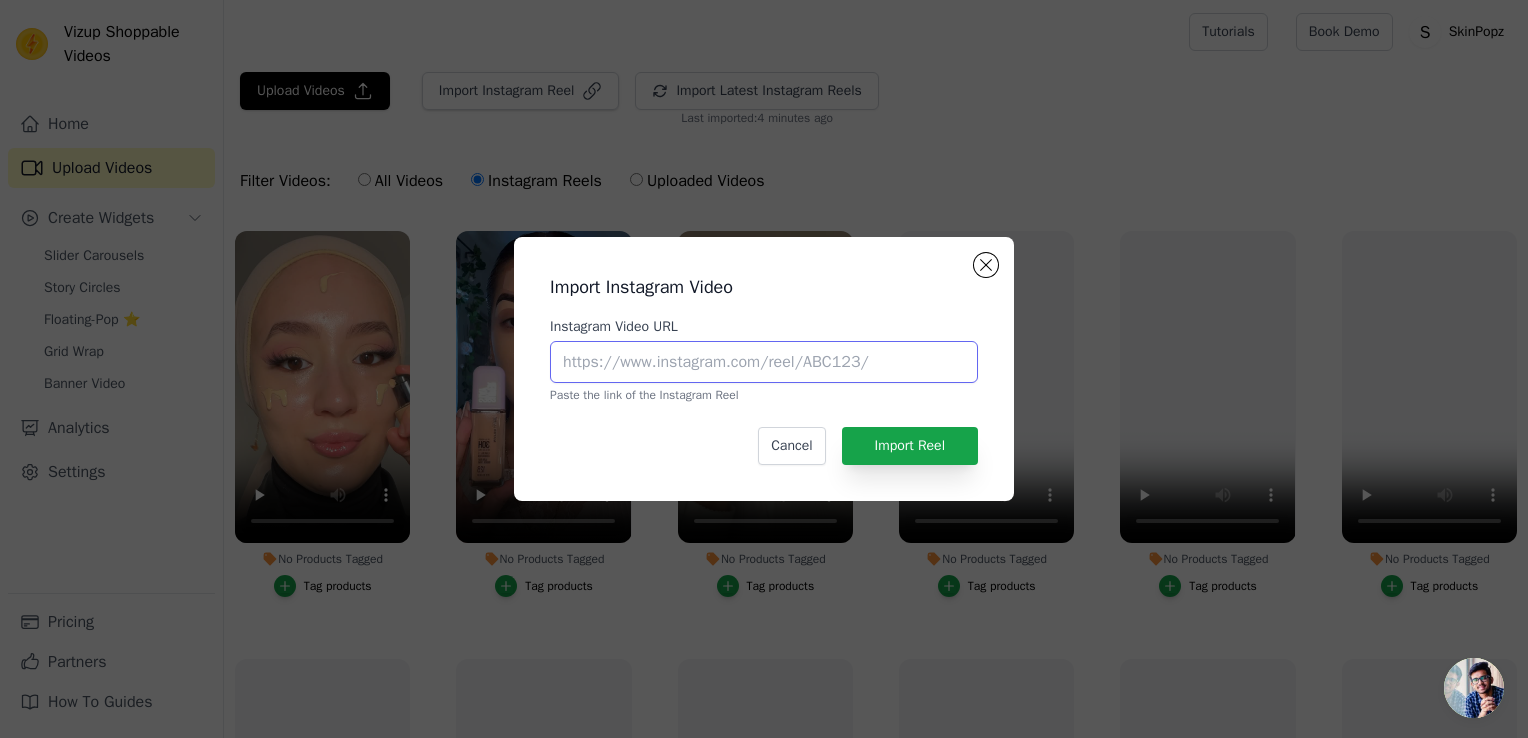 click on "Instagram Video URL" at bounding box center [764, 362] 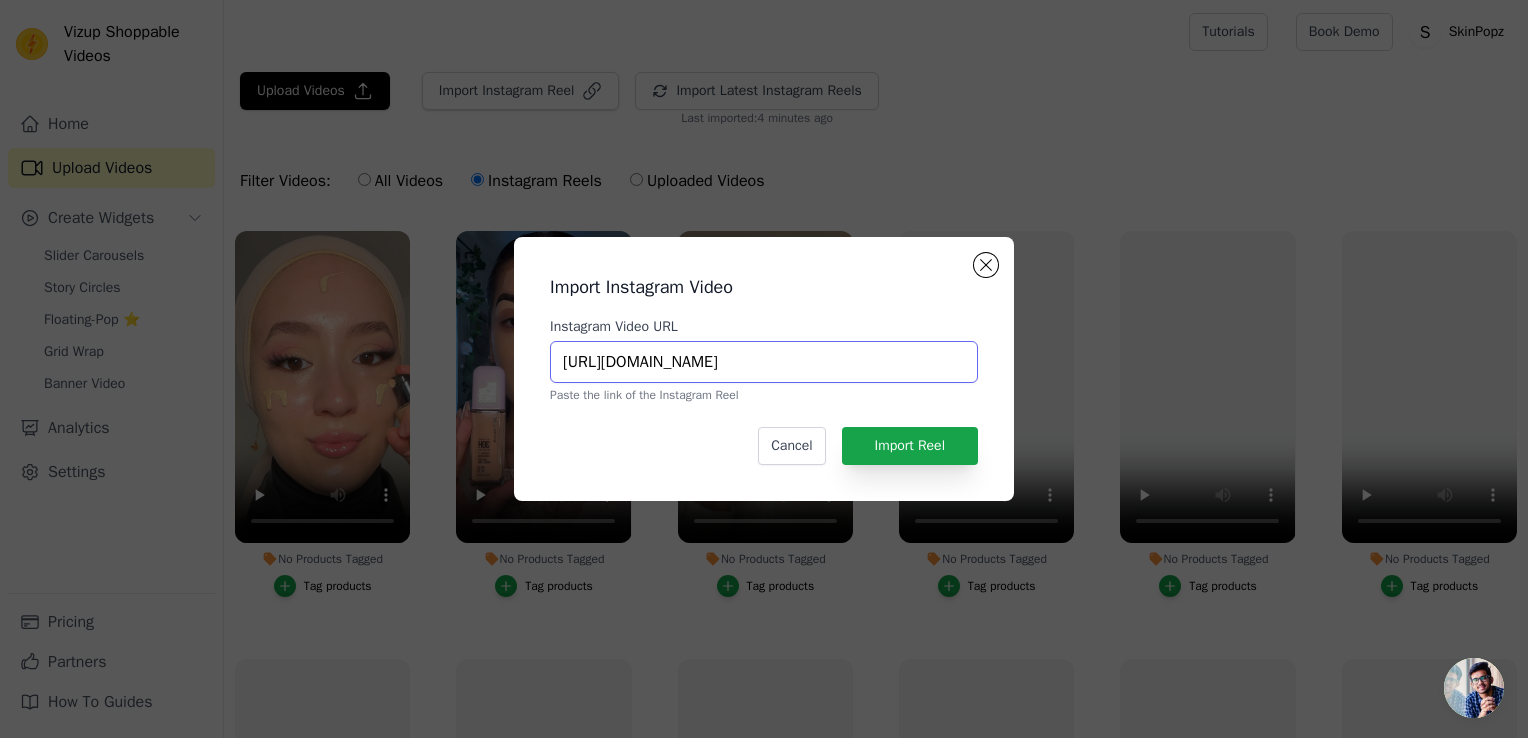 scroll, scrollTop: 0, scrollLeft: 140, axis: horizontal 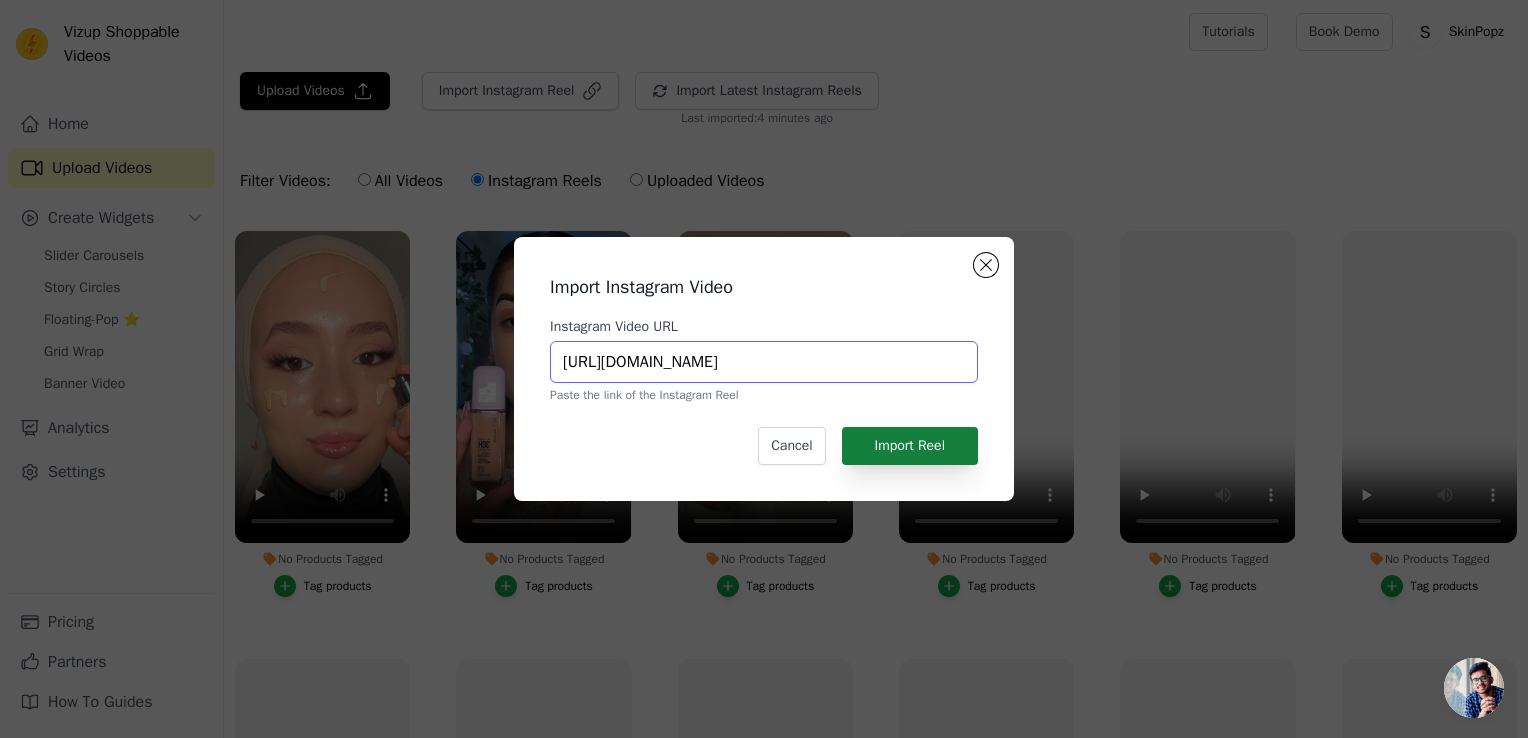 type on "https://www.instagram.com/reel/DLG5dP-xBwE/?igsh=NWNteGxobnhyOTU=" 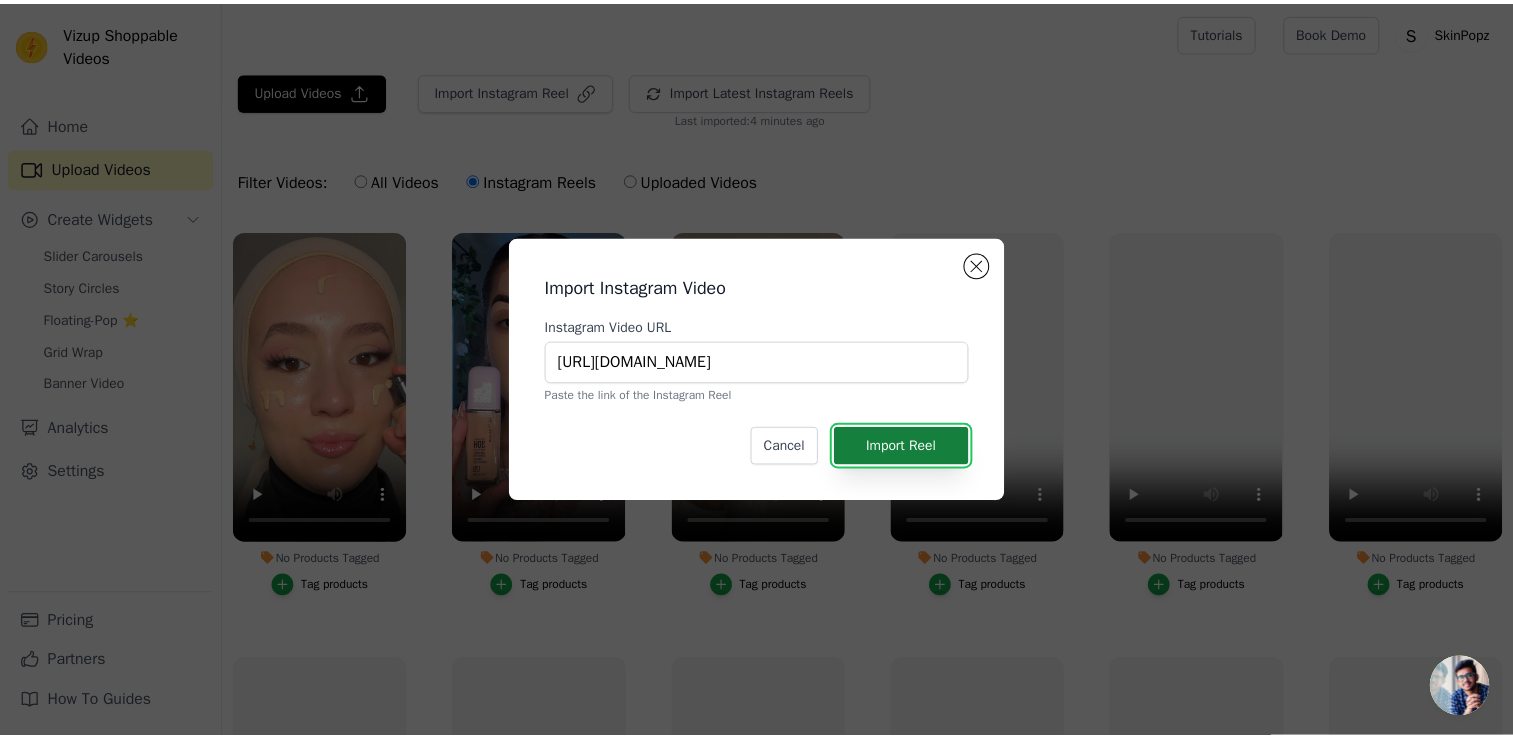 scroll, scrollTop: 0, scrollLeft: 0, axis: both 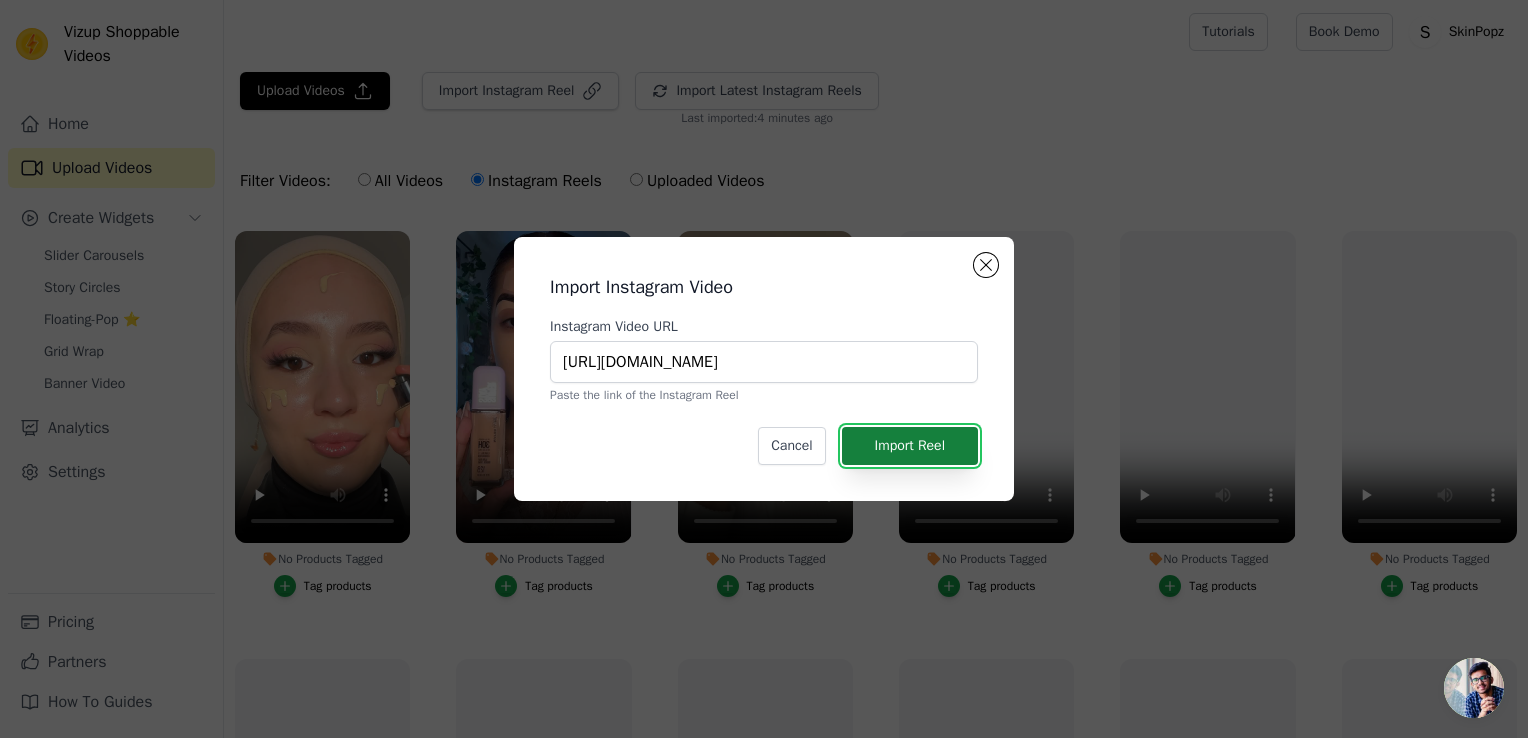 click on "Import Reel" at bounding box center [910, 446] 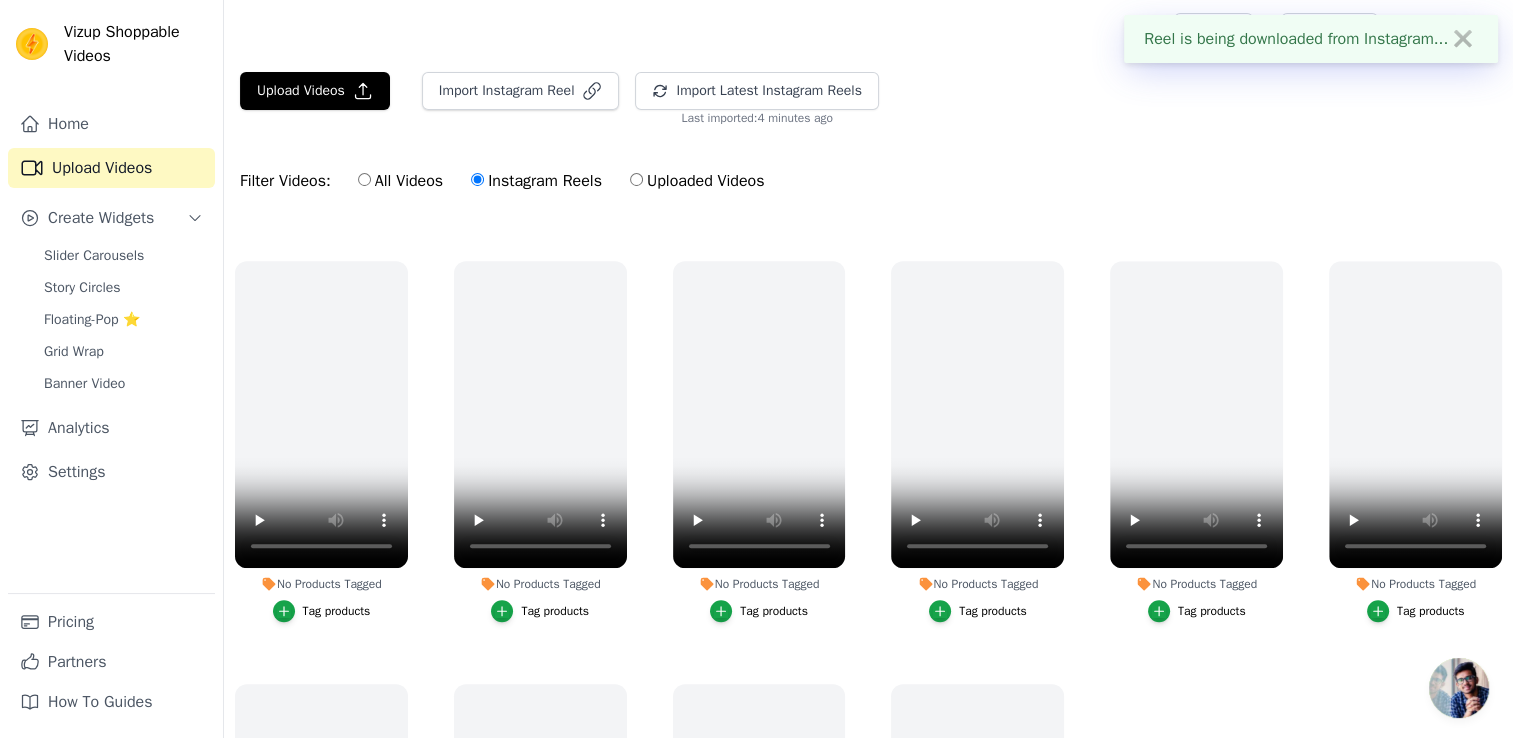 scroll, scrollTop: 1858, scrollLeft: 0, axis: vertical 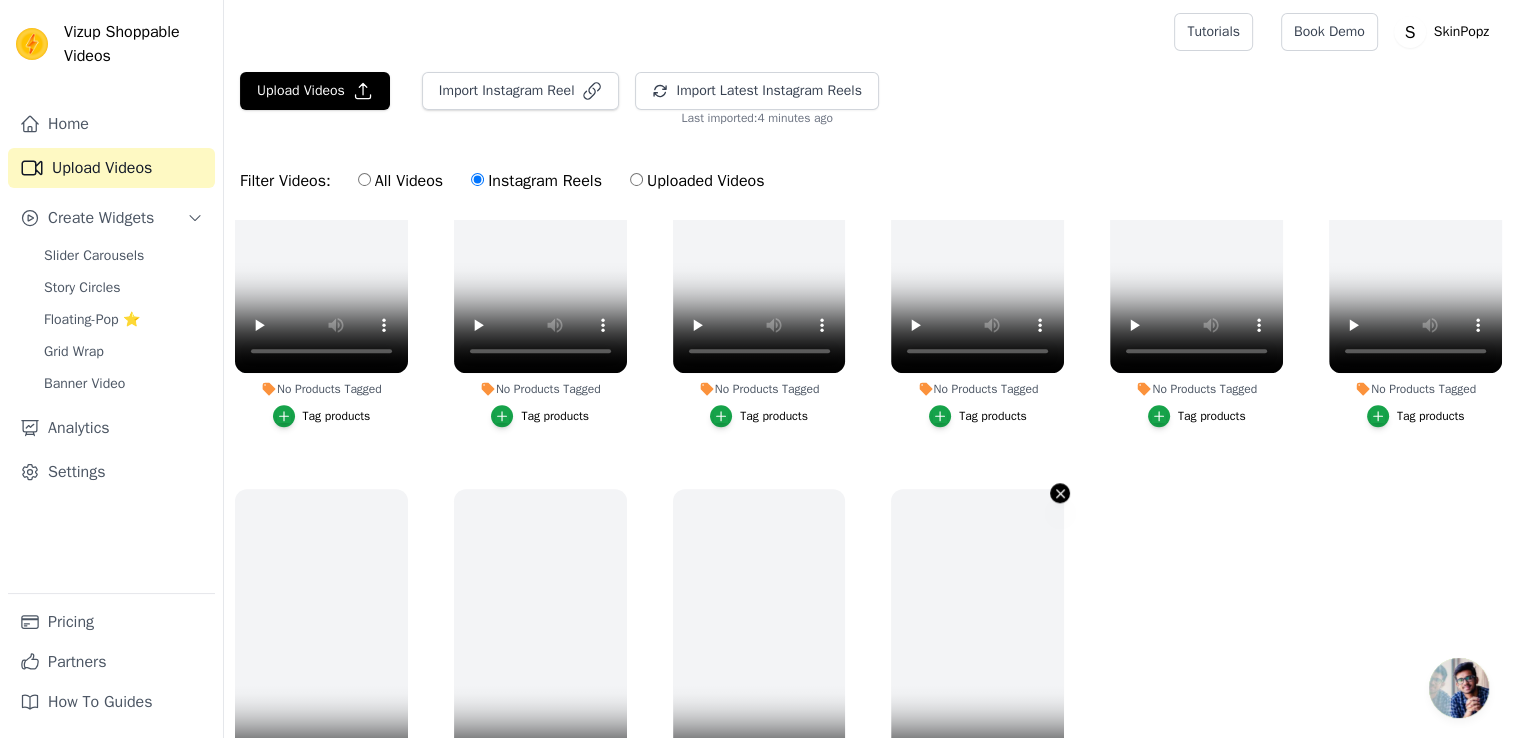 click 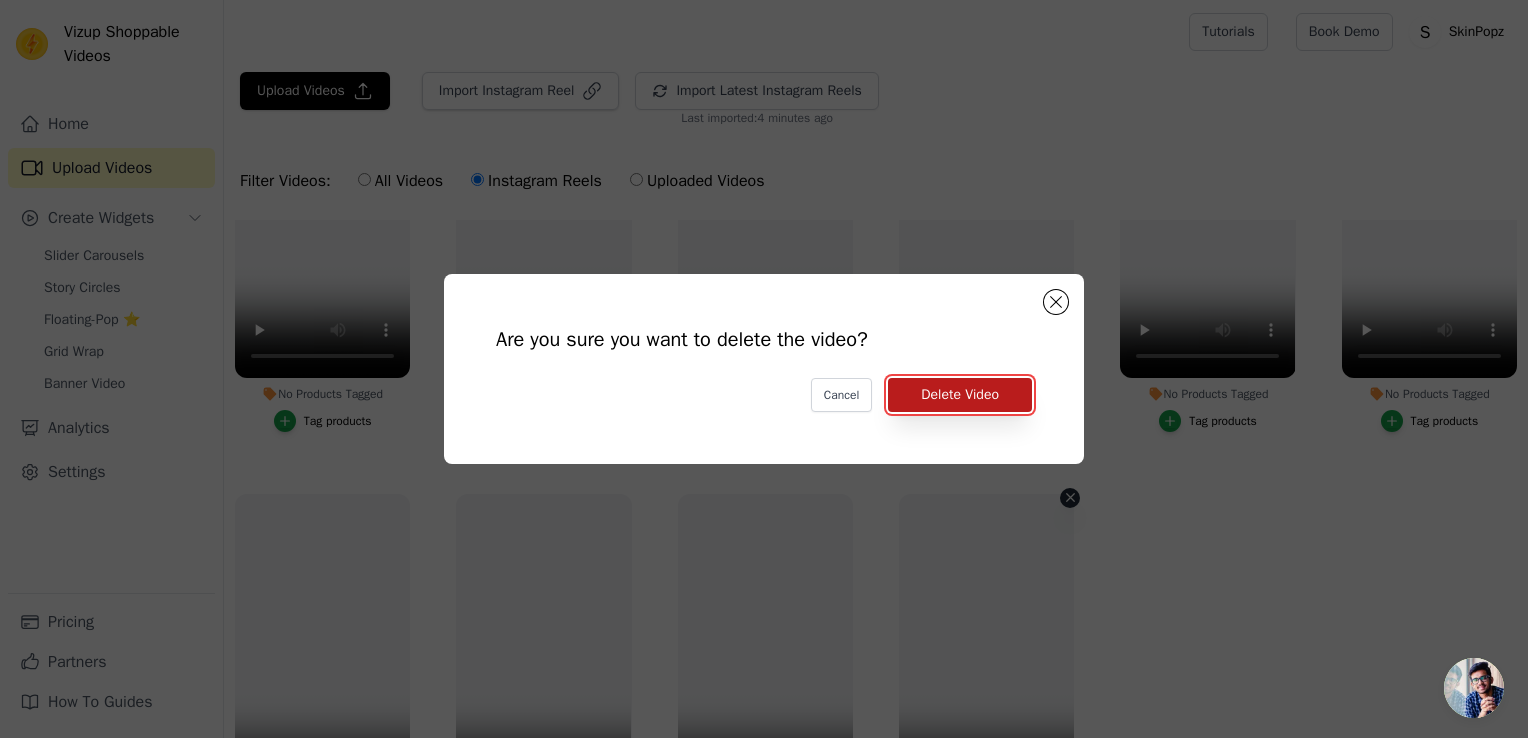 click on "Delete Video" at bounding box center [960, 395] 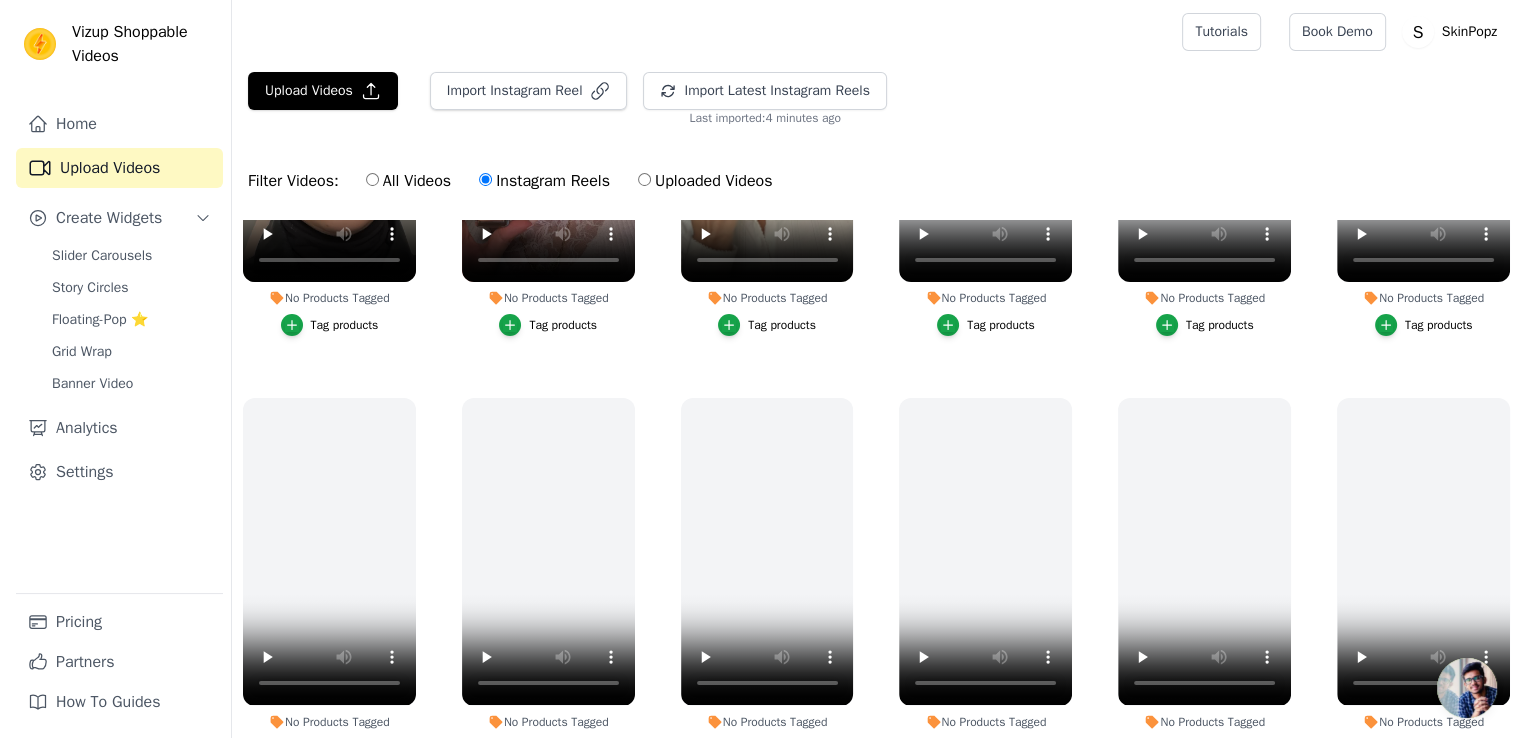 scroll, scrollTop: 0, scrollLeft: 0, axis: both 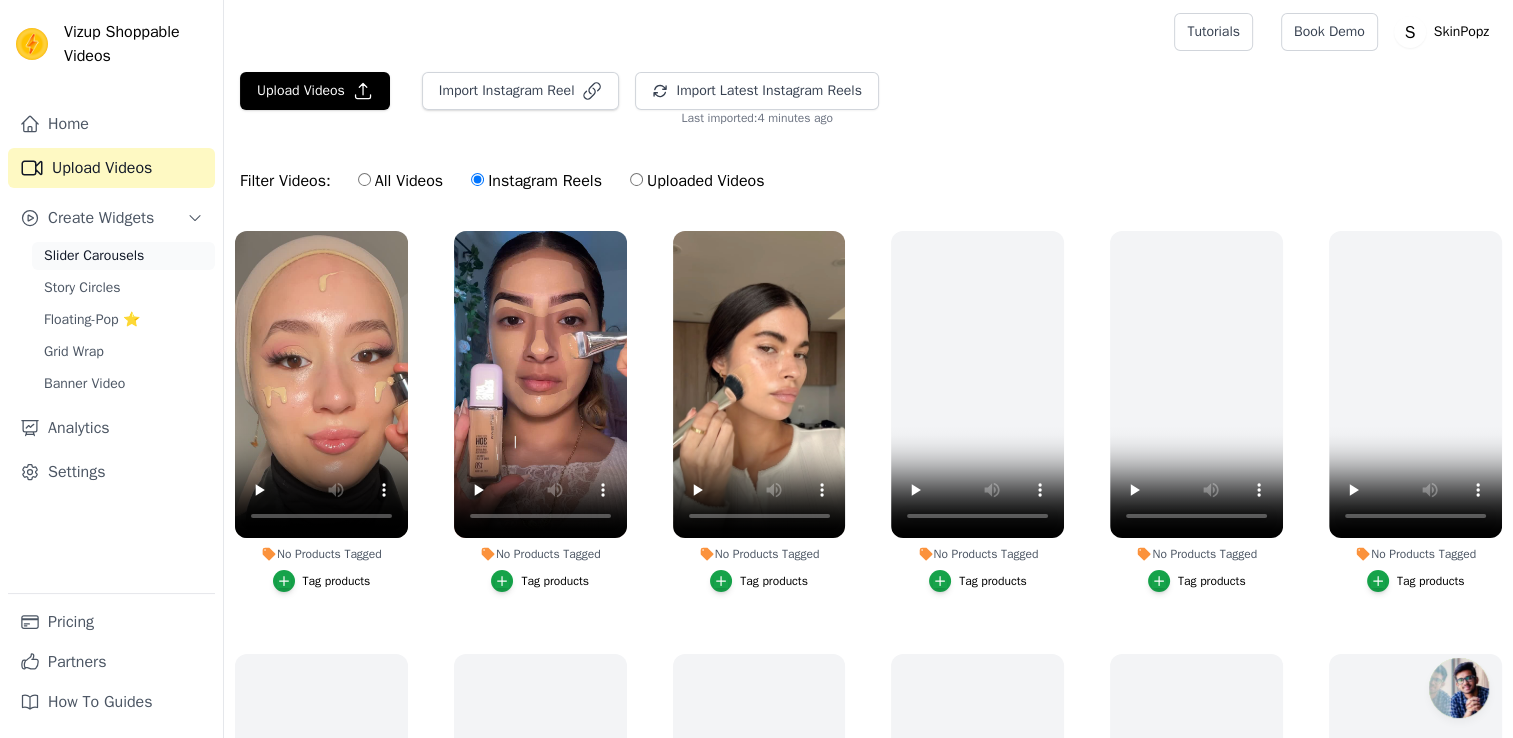 click on "Slider Carousels" at bounding box center (94, 256) 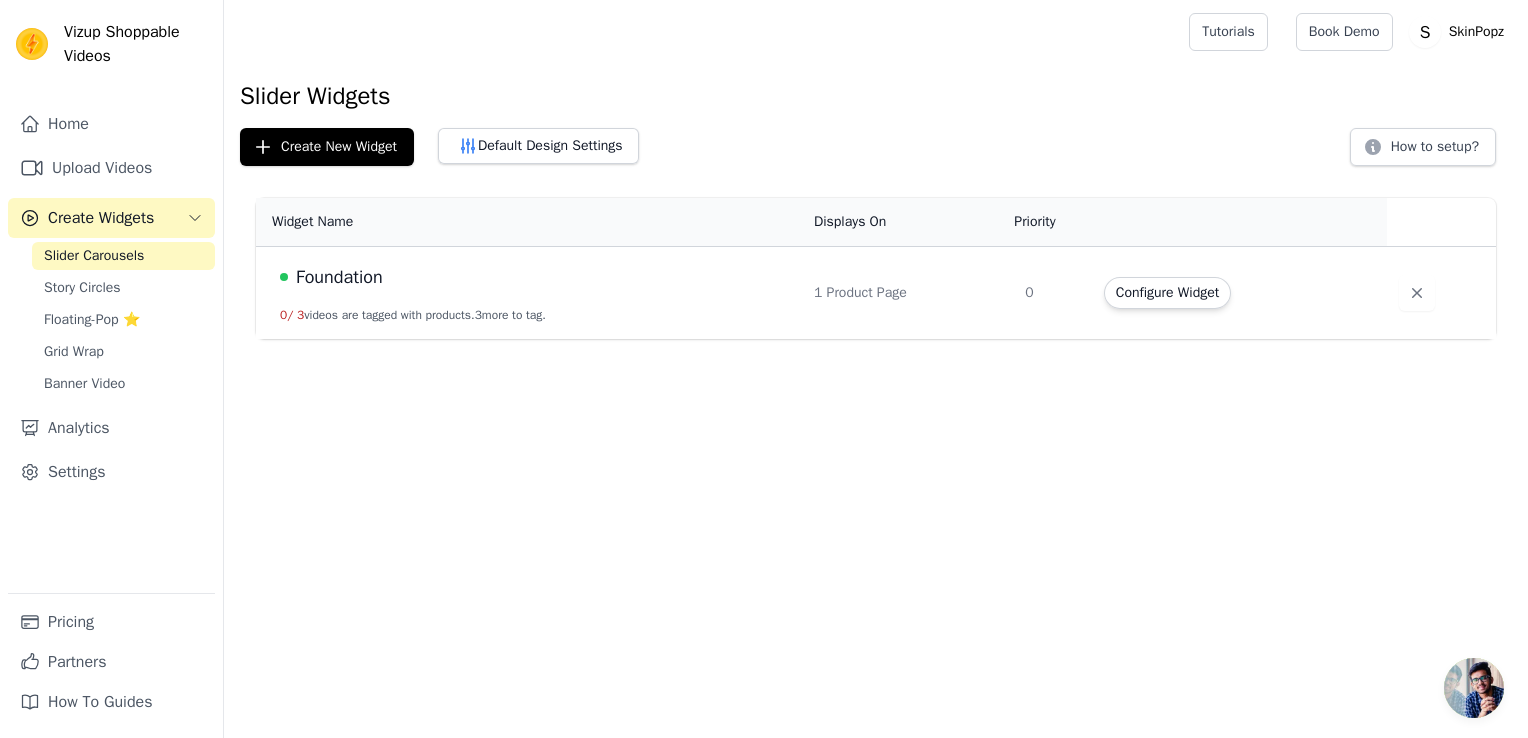 click on "Foundation" at bounding box center (535, 277) 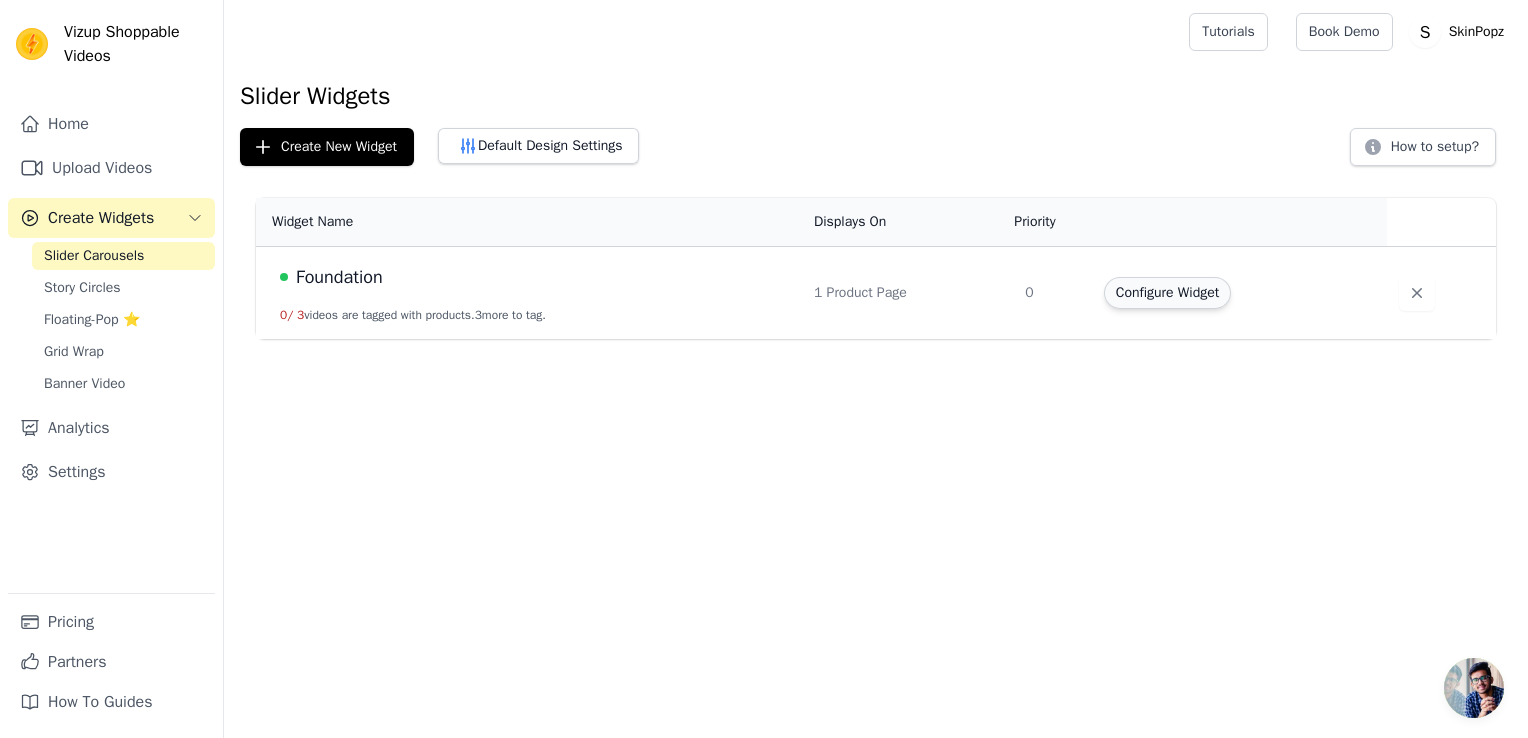 click on "Configure Widget" at bounding box center (1167, 293) 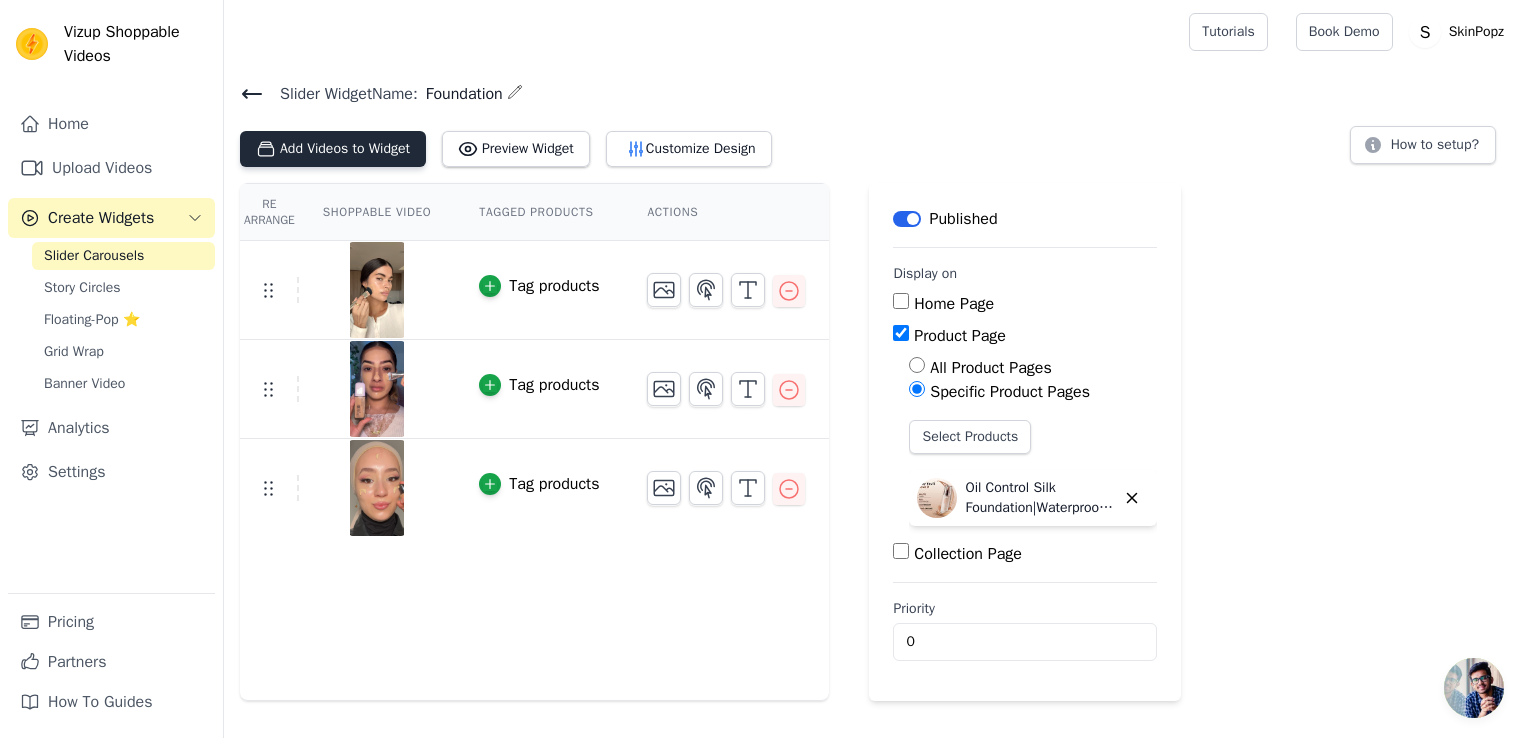 click on "Add Videos to Widget" at bounding box center (333, 149) 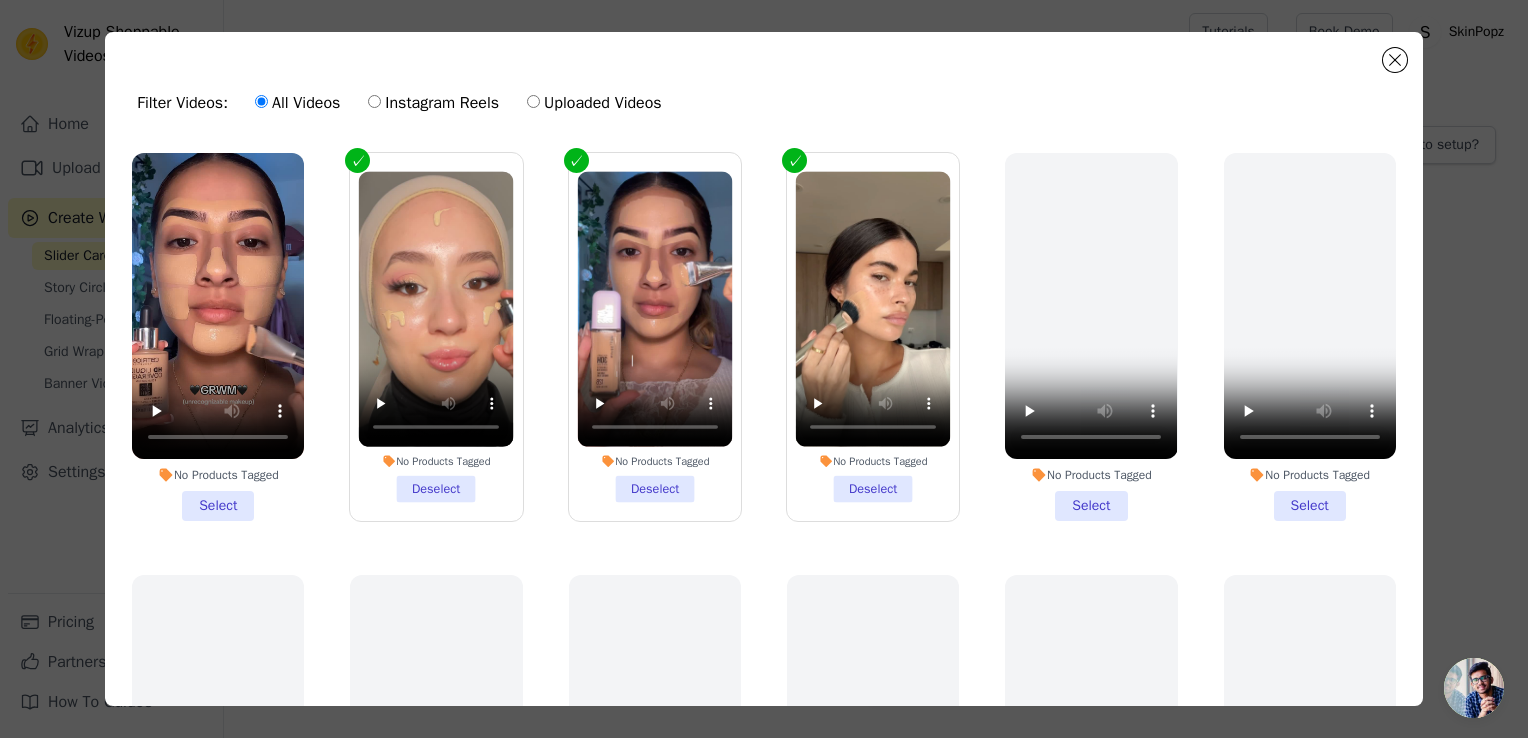 click on "No Products Tagged     Select" at bounding box center [218, 337] 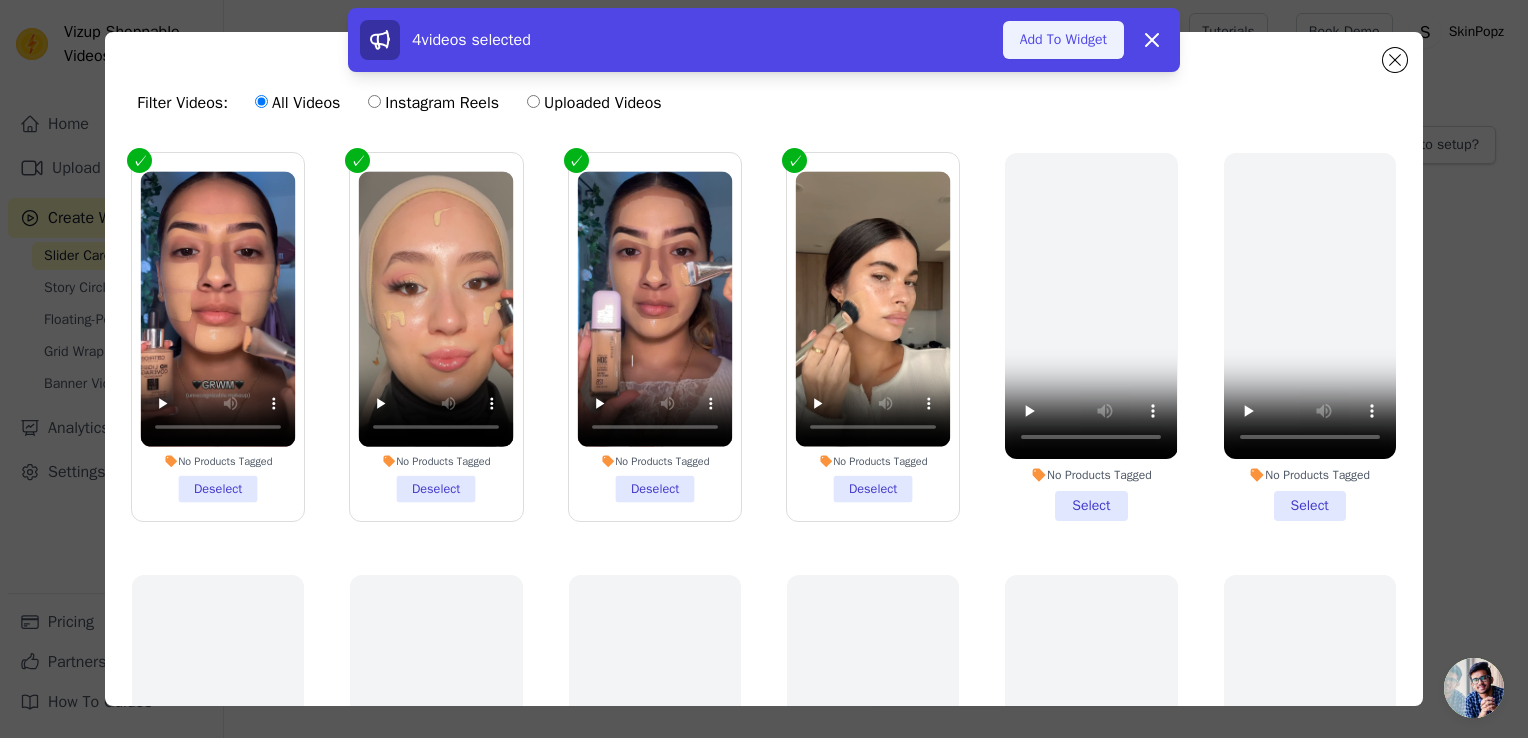 click on "Add To Widget" at bounding box center [1063, 40] 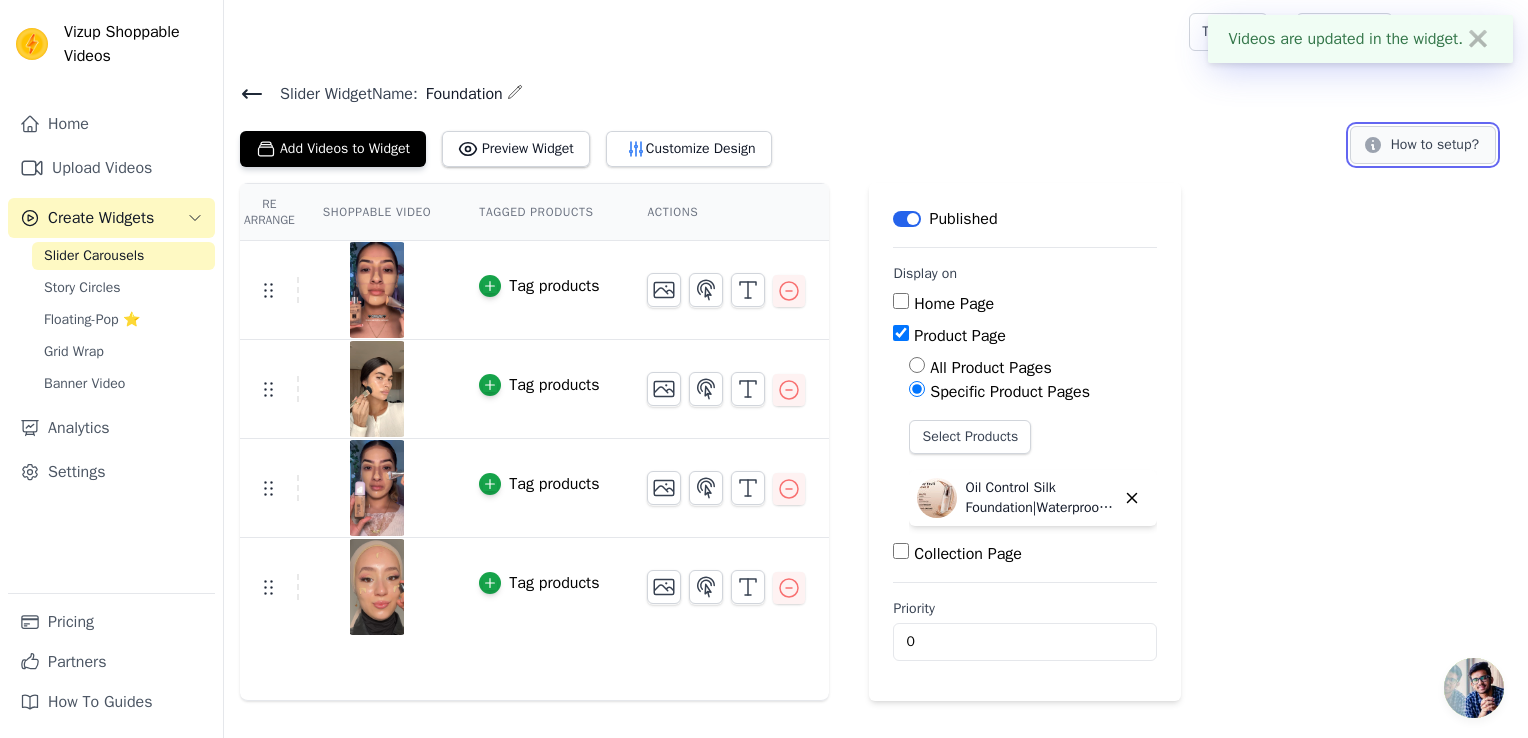 click on "How to setup?" at bounding box center [1423, 145] 